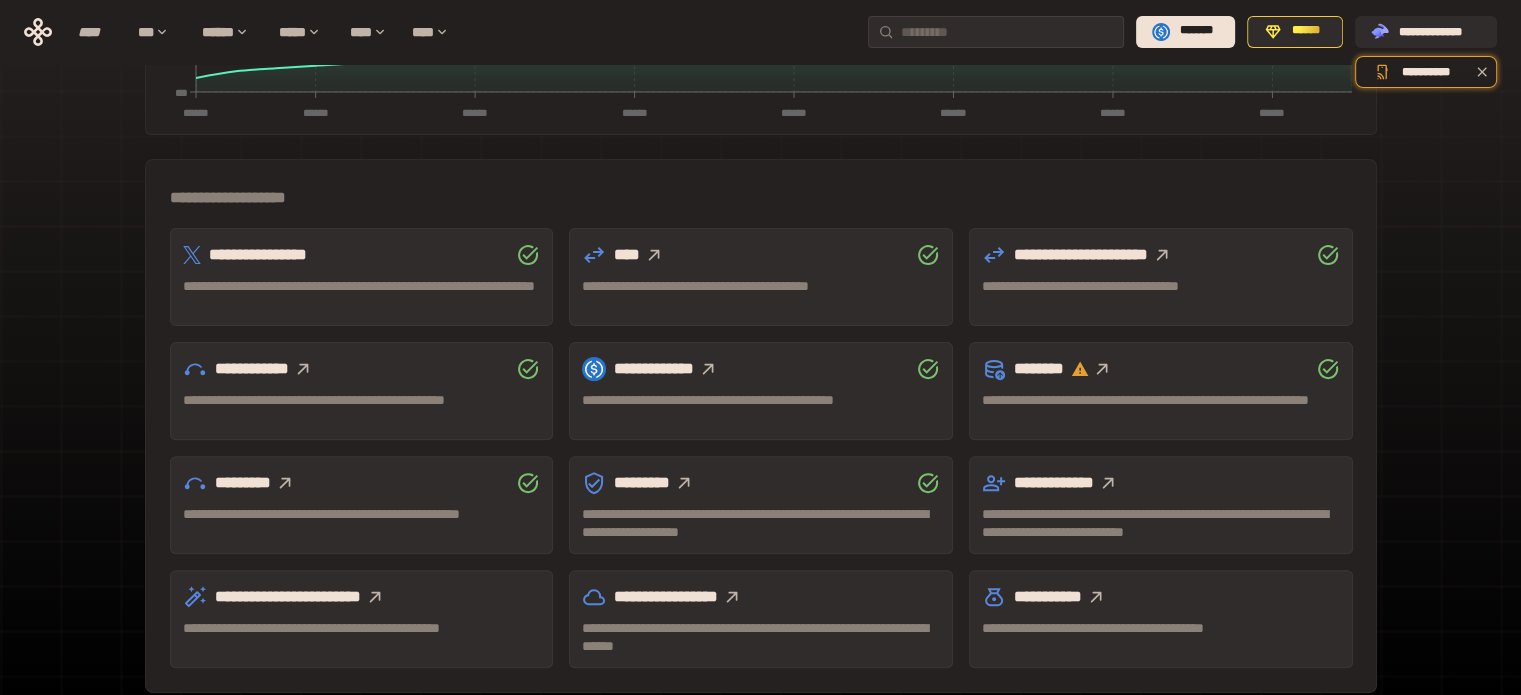 scroll, scrollTop: 589, scrollLeft: 0, axis: vertical 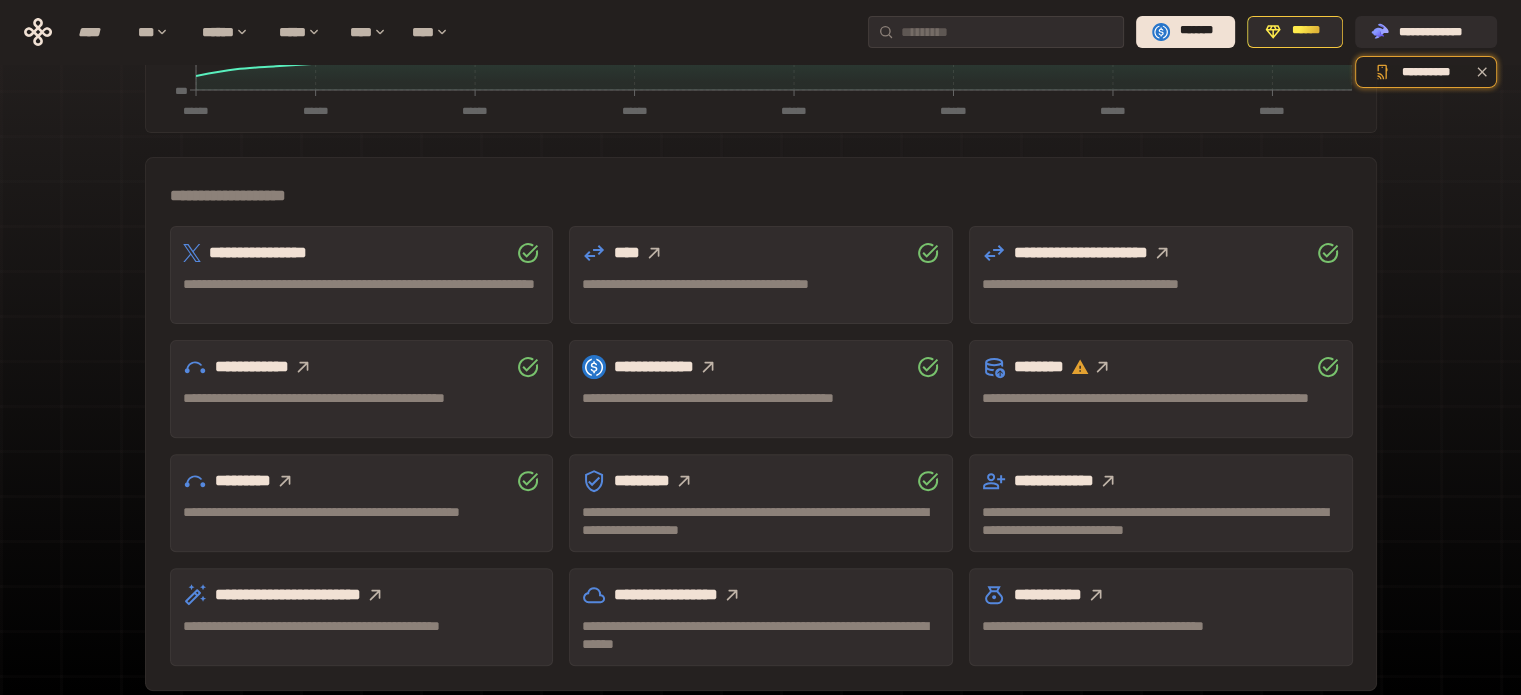 click 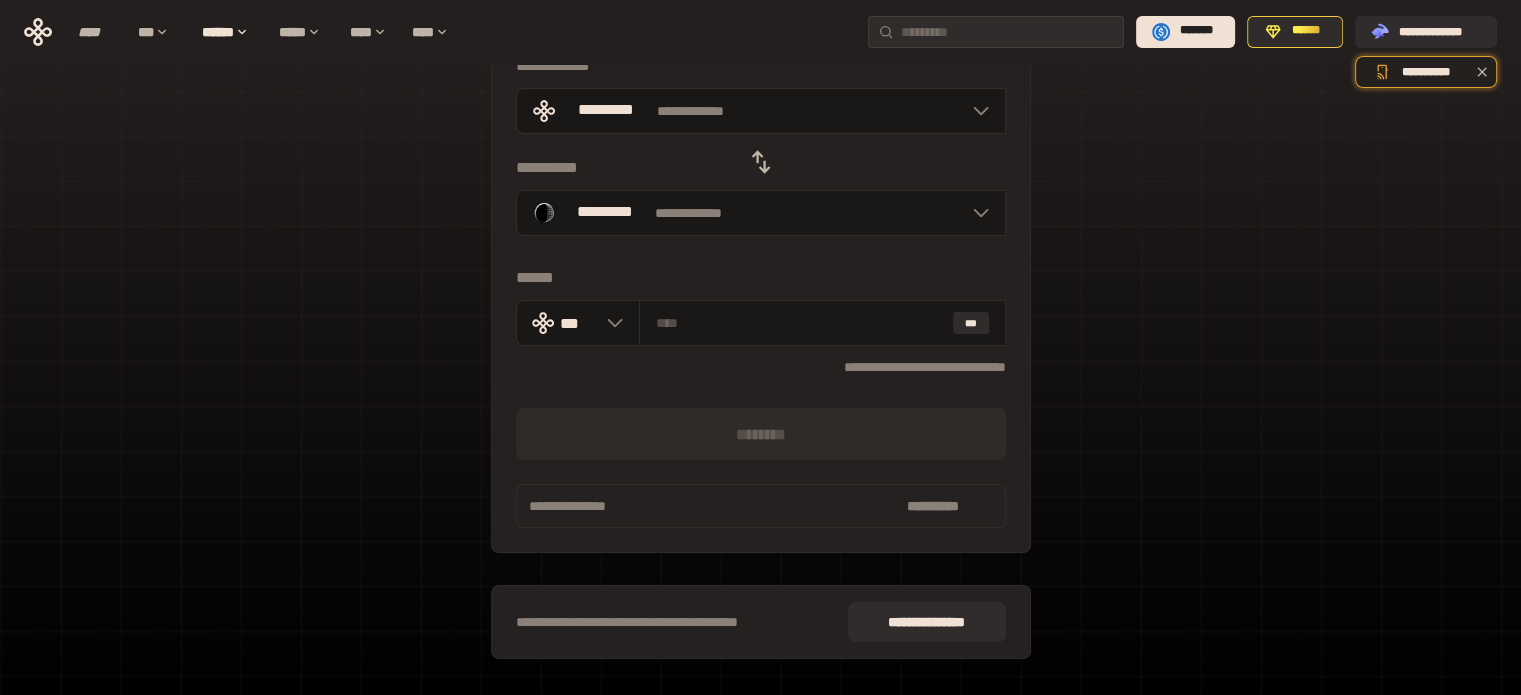 scroll, scrollTop: 0, scrollLeft: 0, axis: both 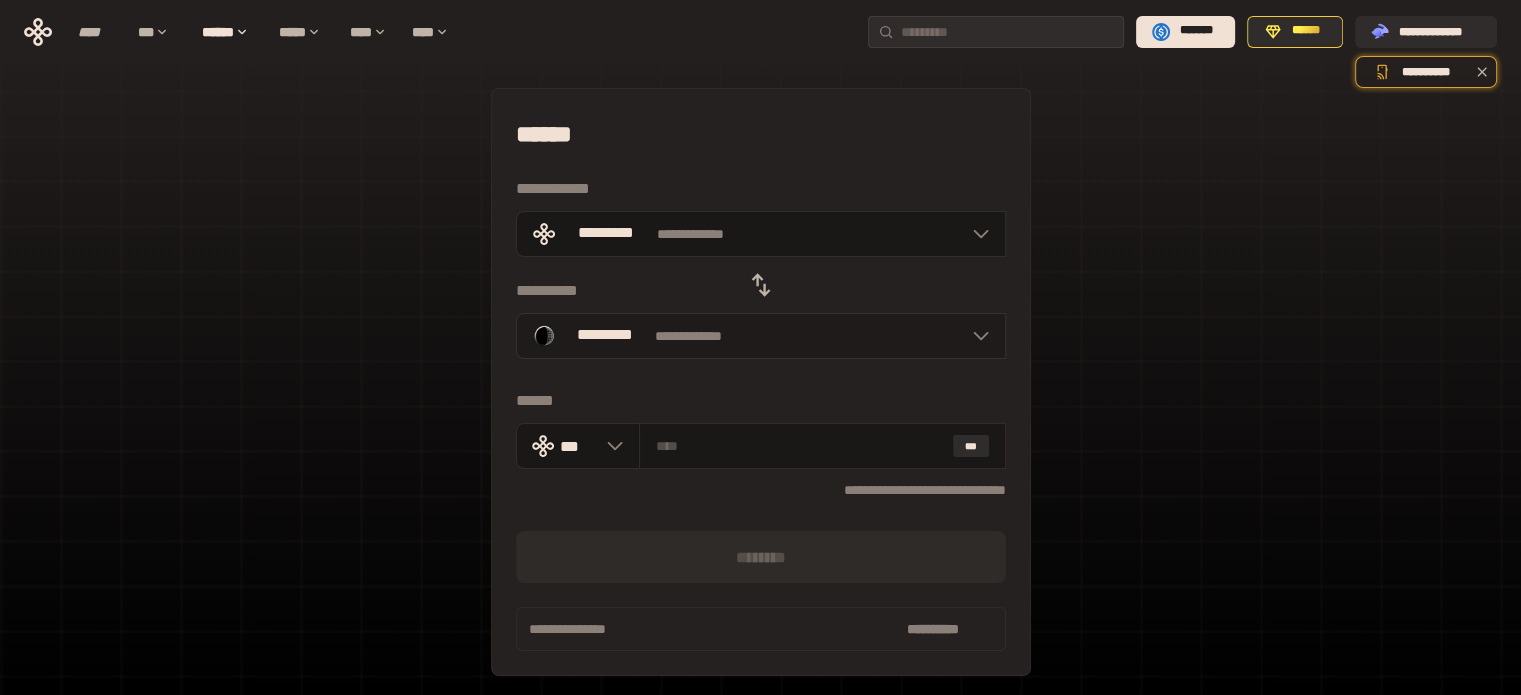 click on "**********" at bounding box center [702, 336] 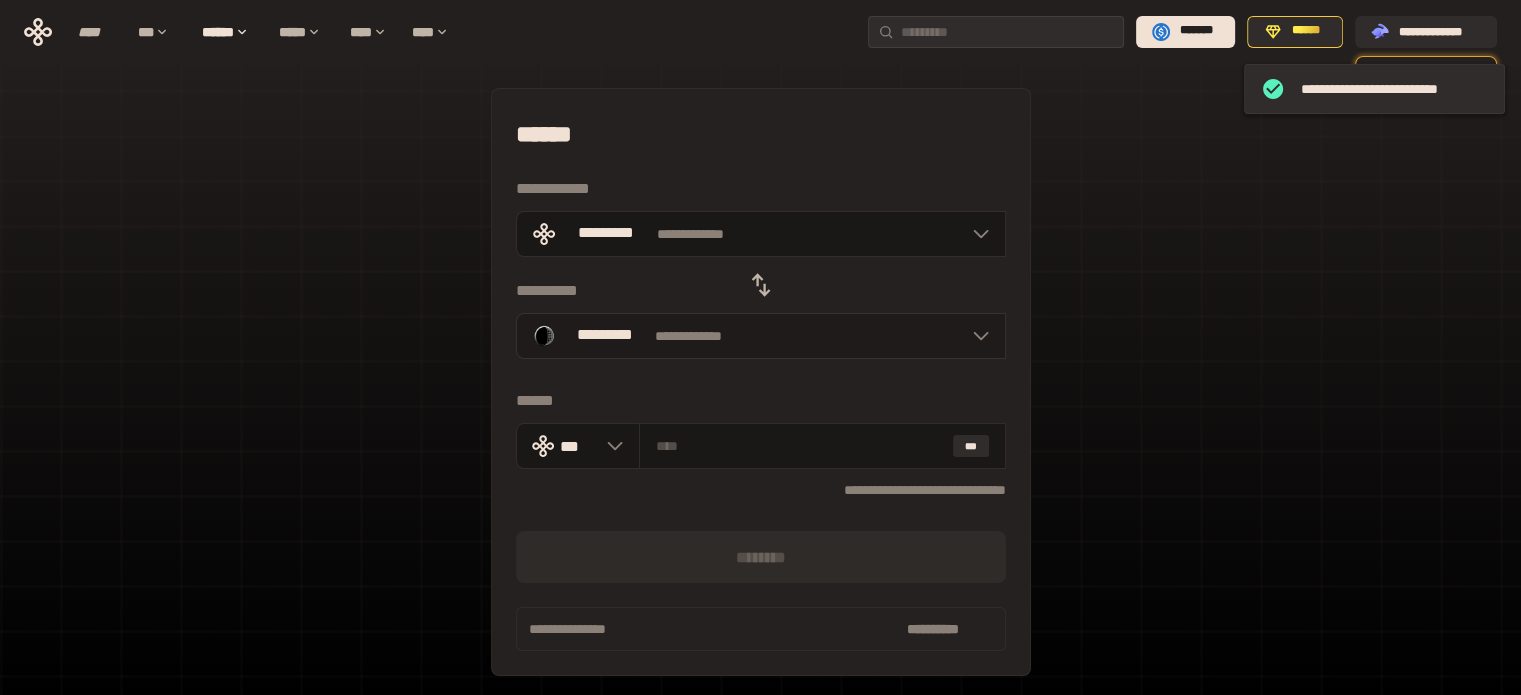 click on "*********" at bounding box center (605, 335) 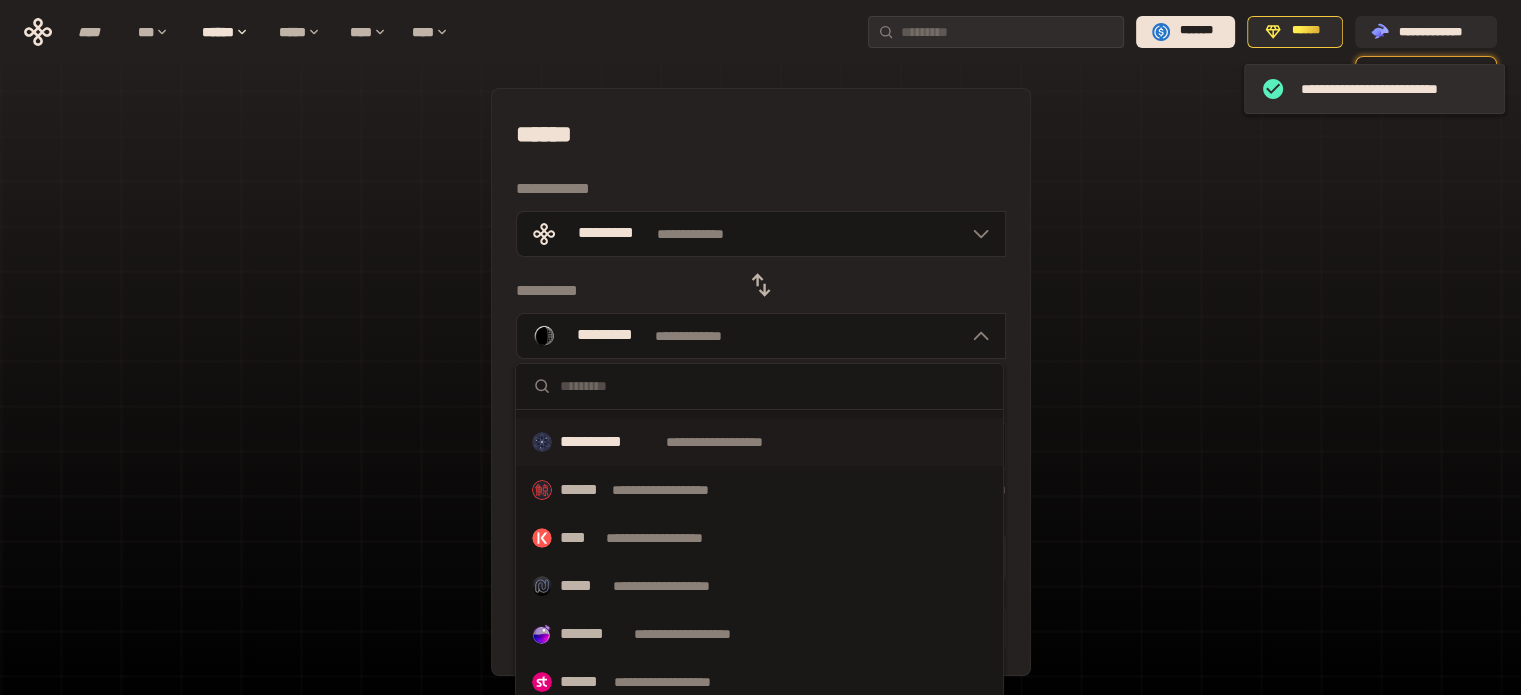 scroll, scrollTop: 575, scrollLeft: 0, axis: vertical 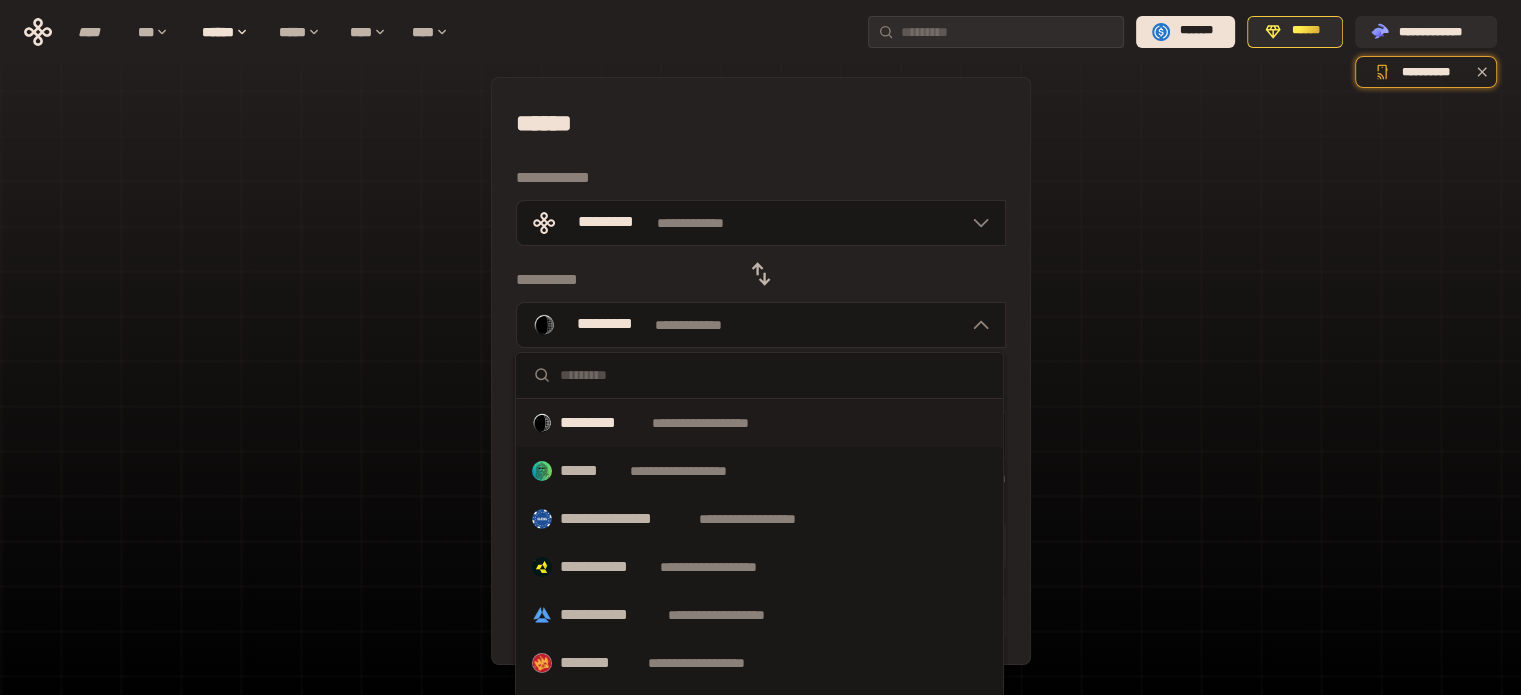 click on "**********" at bounding box center [759, 423] 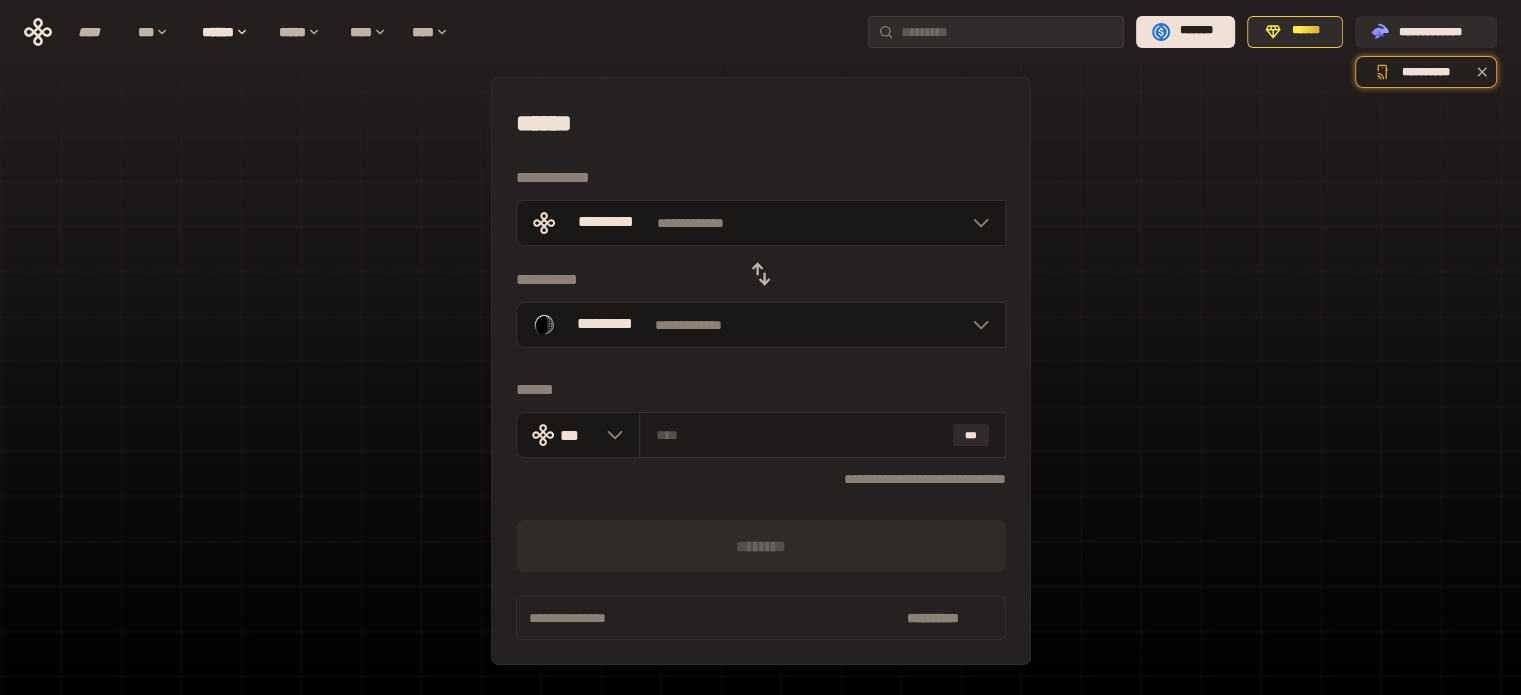 drag, startPoint x: 835, startPoint y: 428, endPoint x: 829, endPoint y: 440, distance: 13.416408 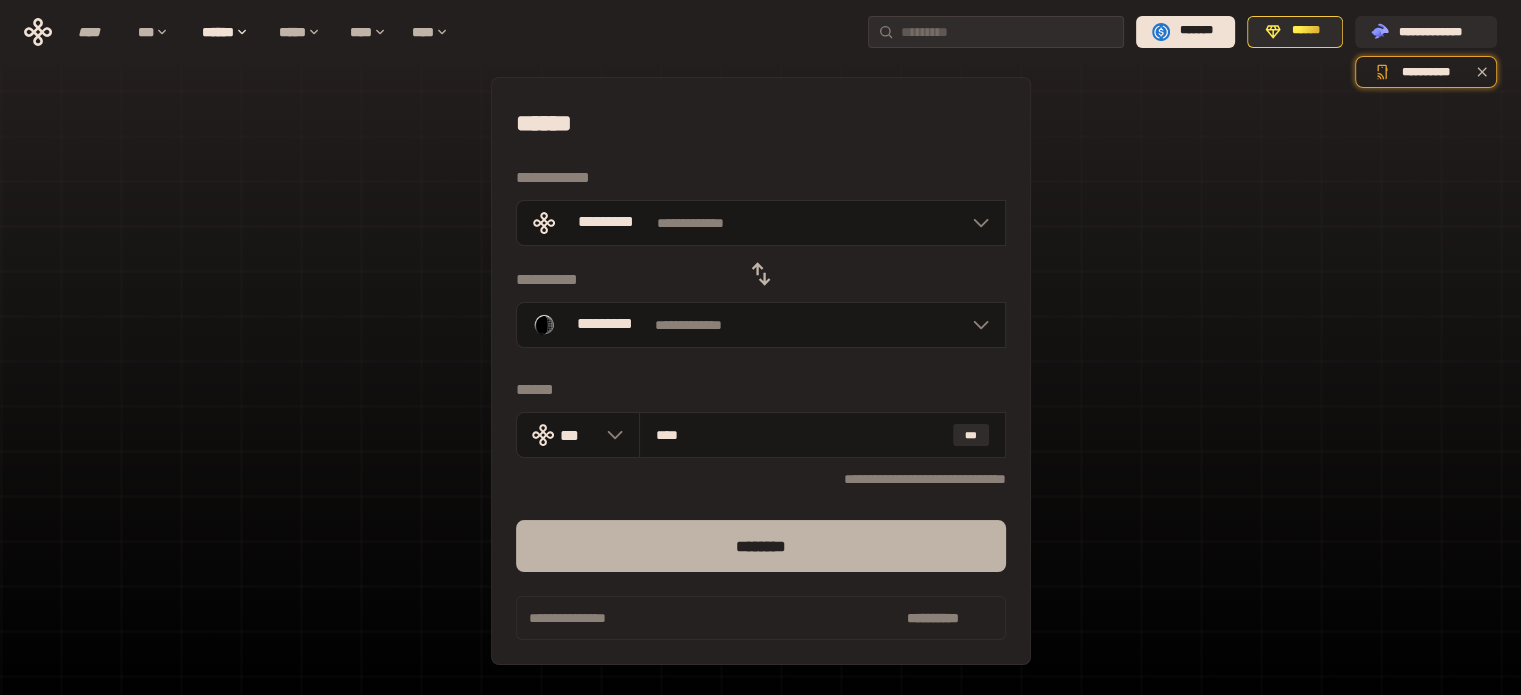 type on "****" 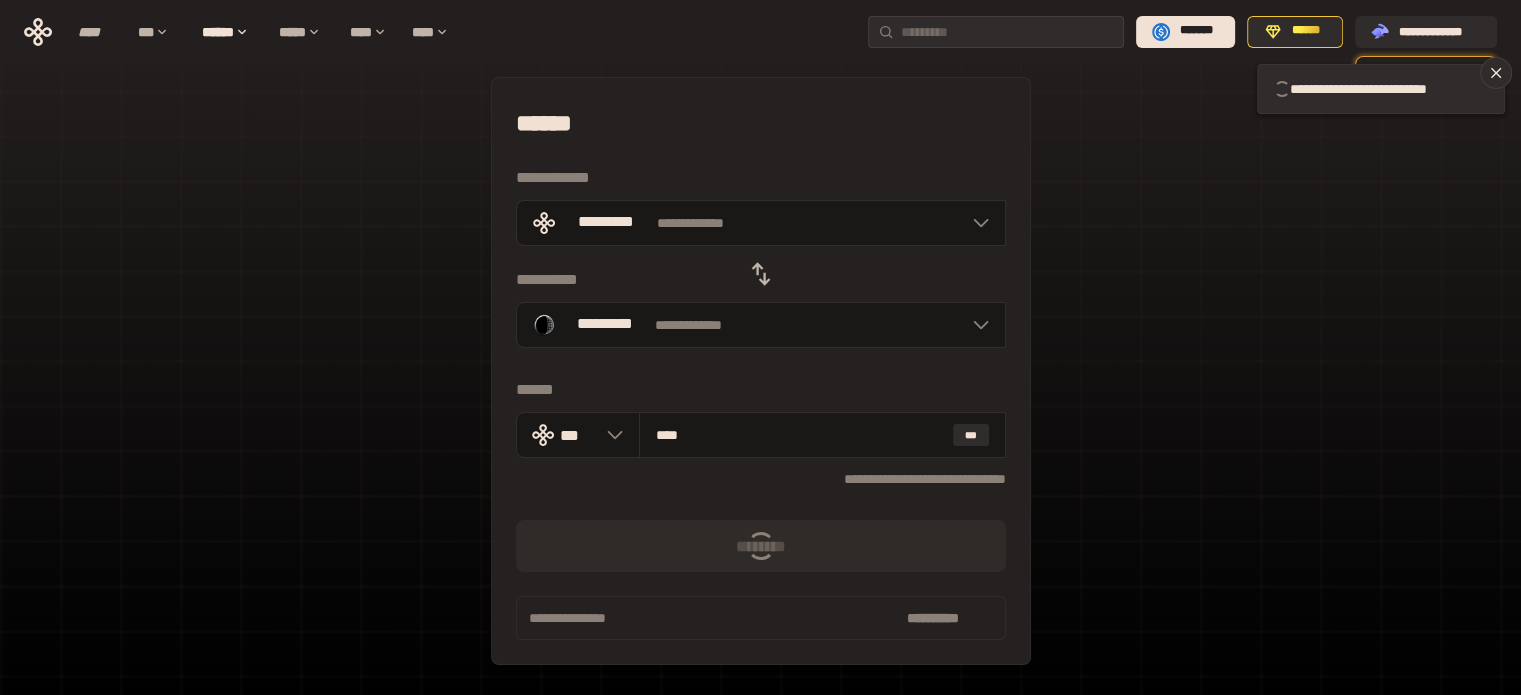 type 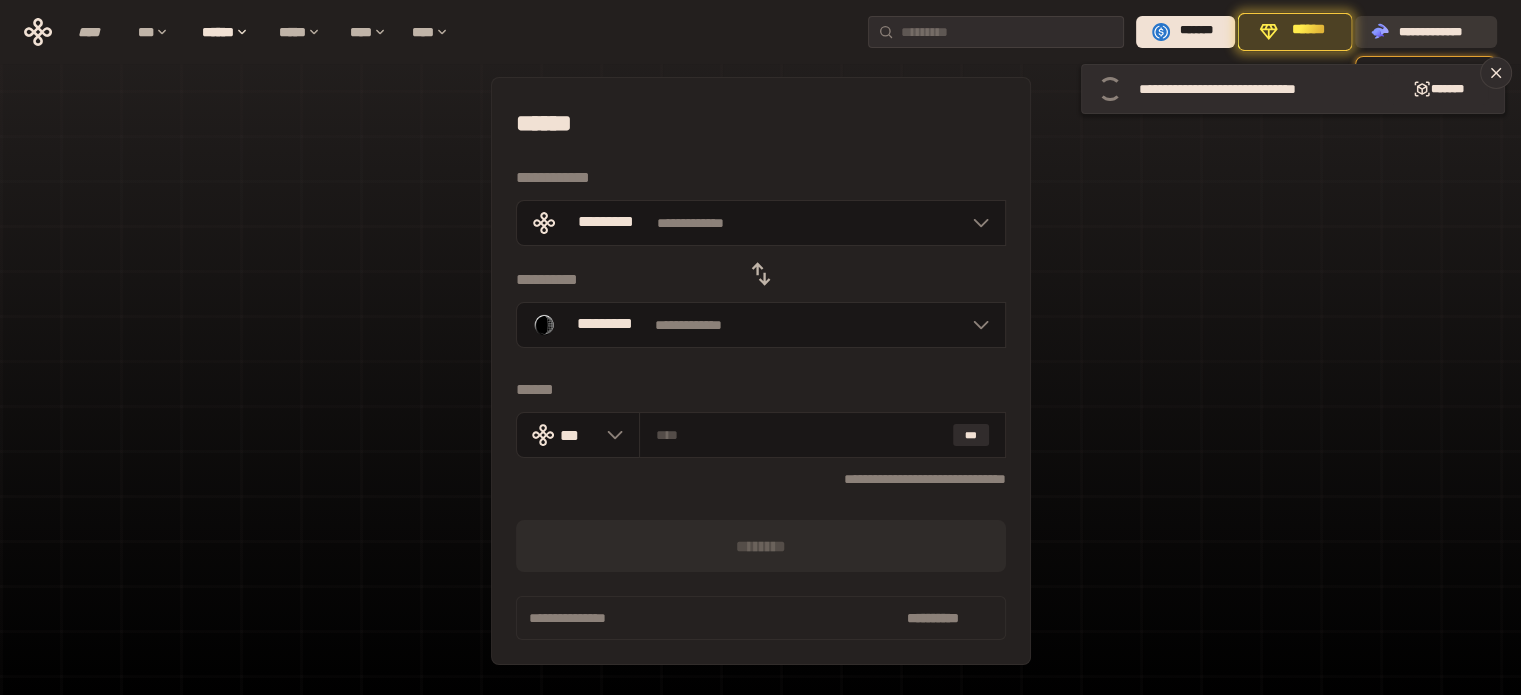 click on "**********" at bounding box center [1440, 31] 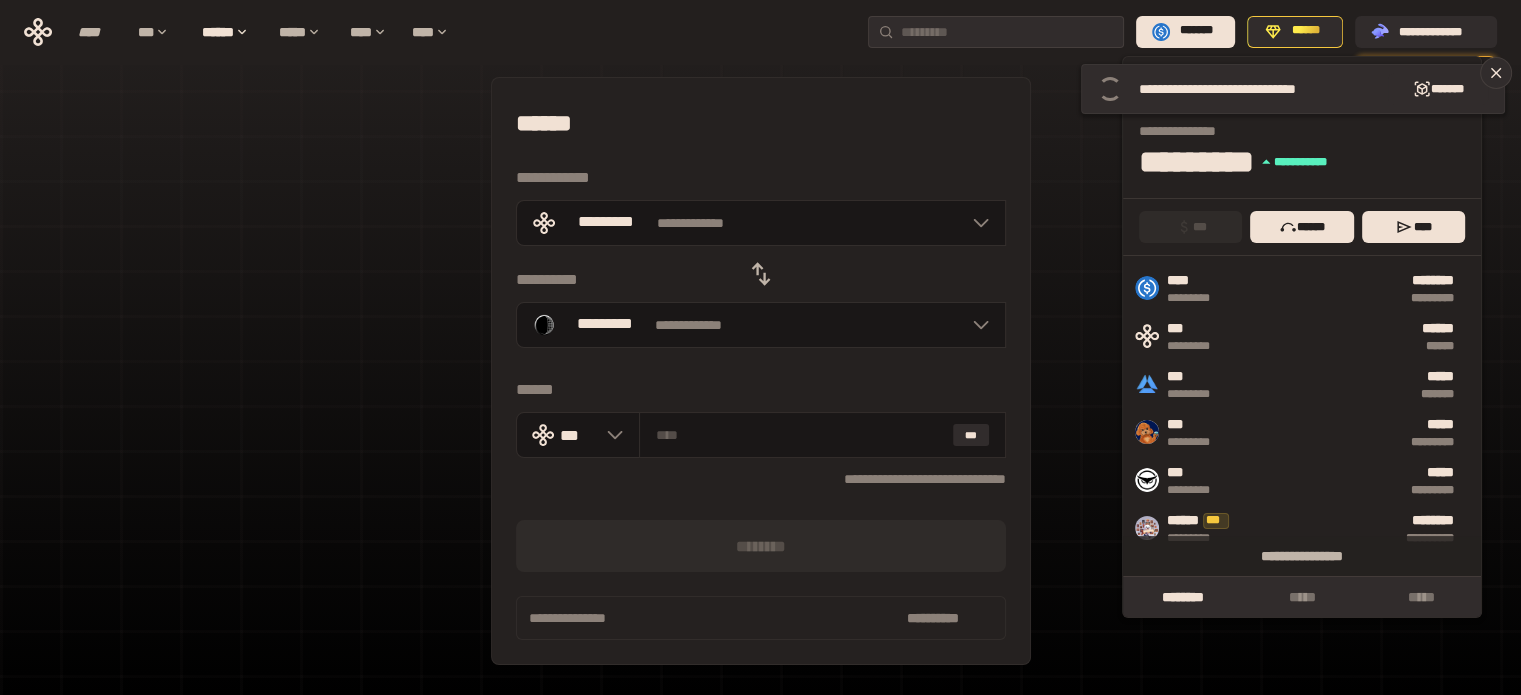 click on "**********" at bounding box center (760, 434) 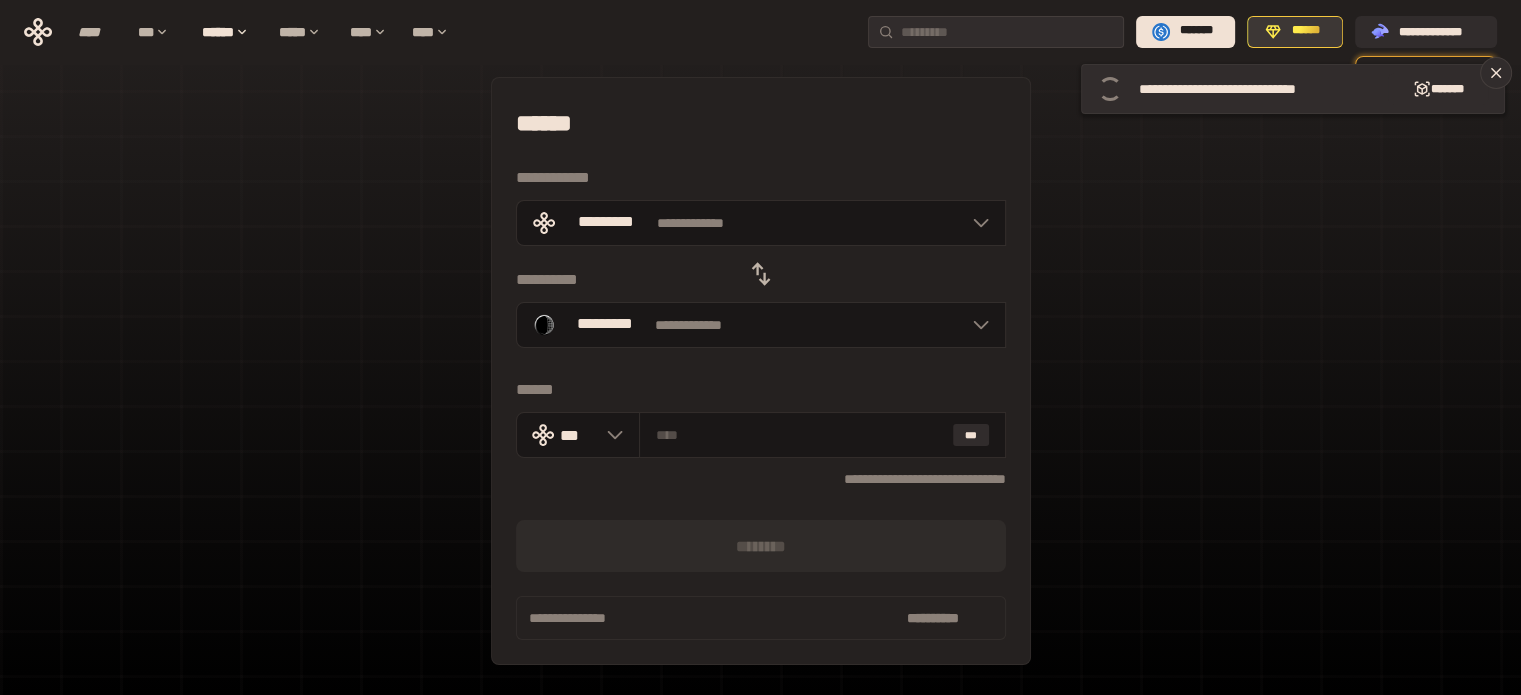 click on "******" at bounding box center (1306, 31) 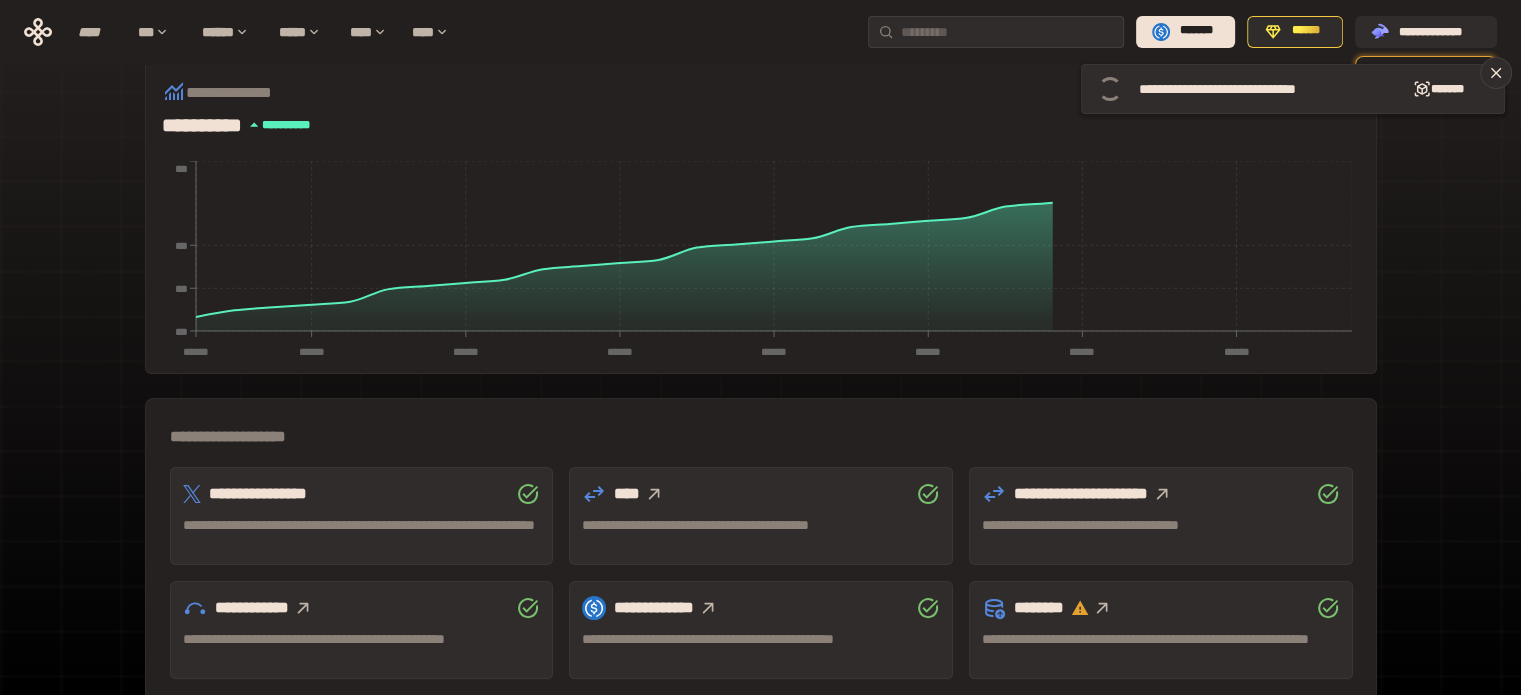 scroll, scrollTop: 511, scrollLeft: 0, axis: vertical 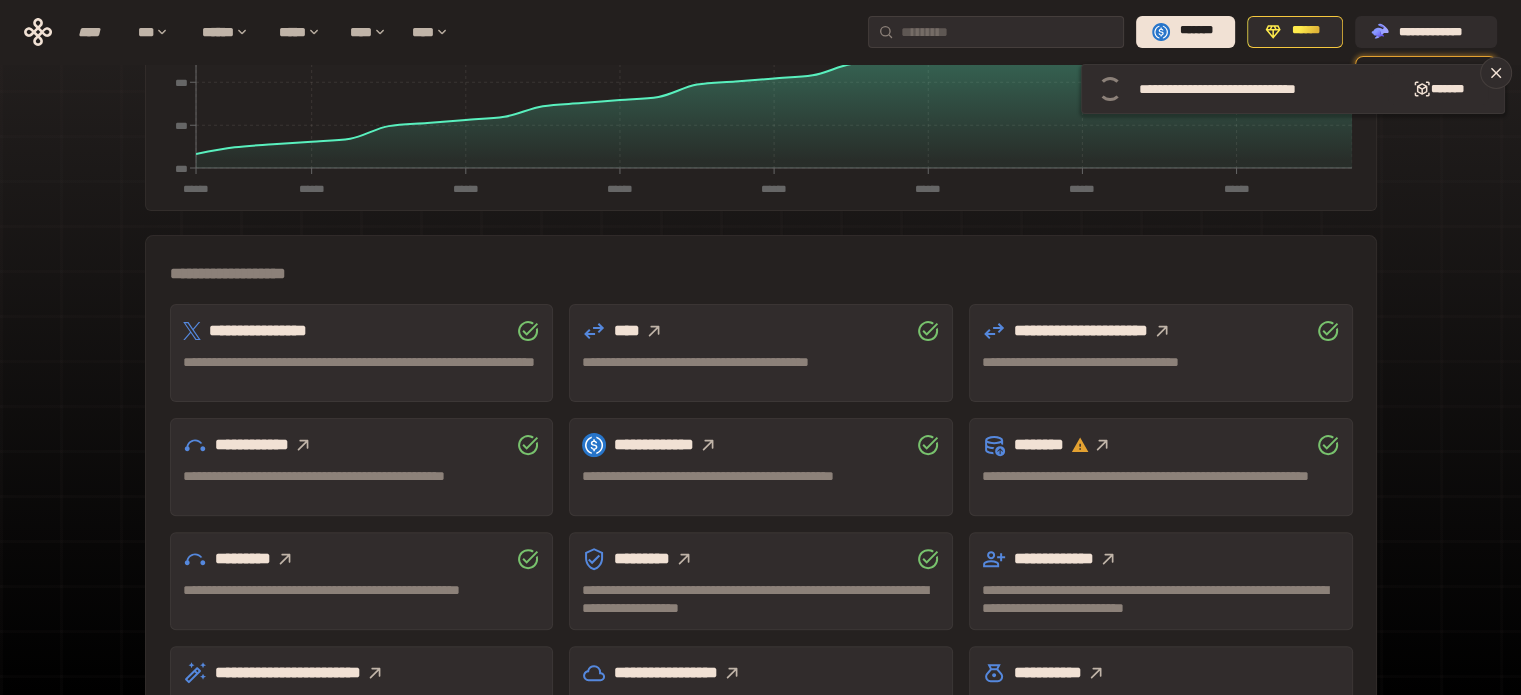 click 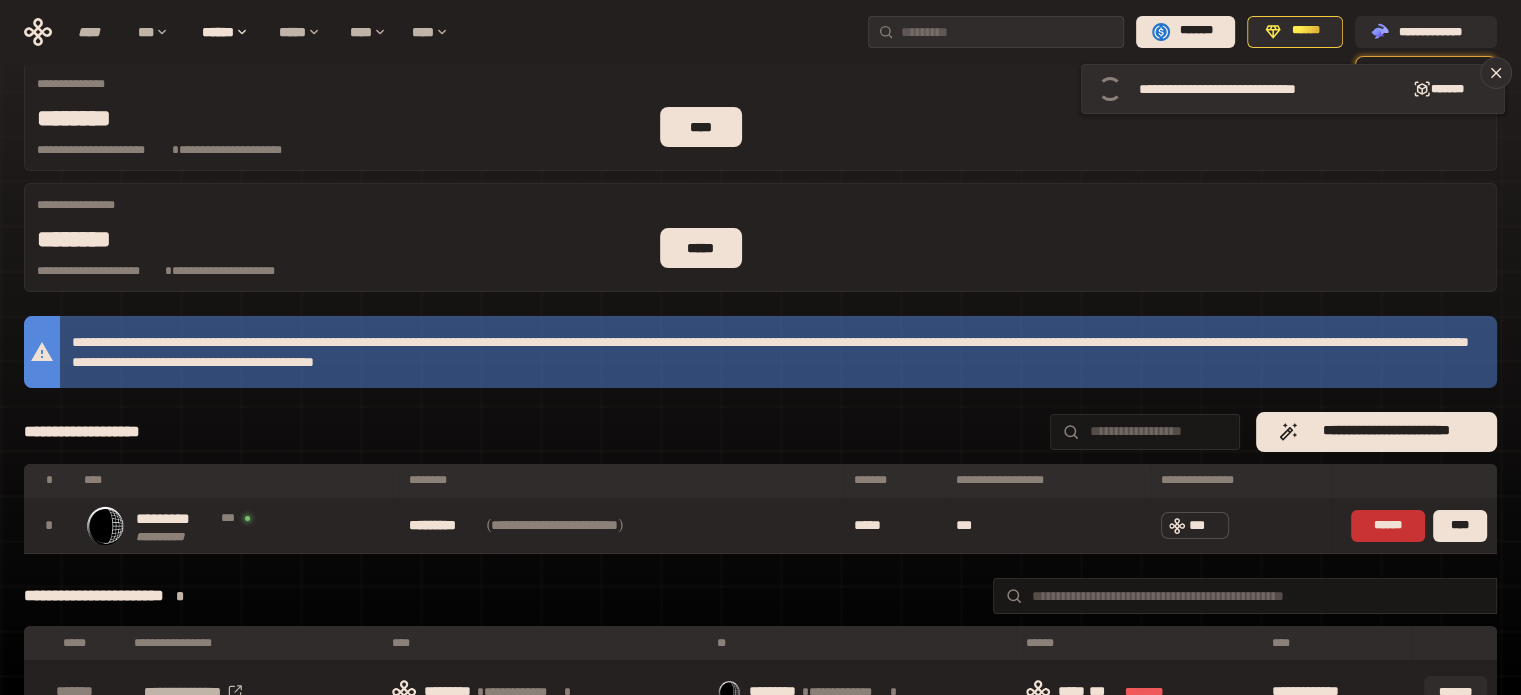 scroll, scrollTop: 107, scrollLeft: 0, axis: vertical 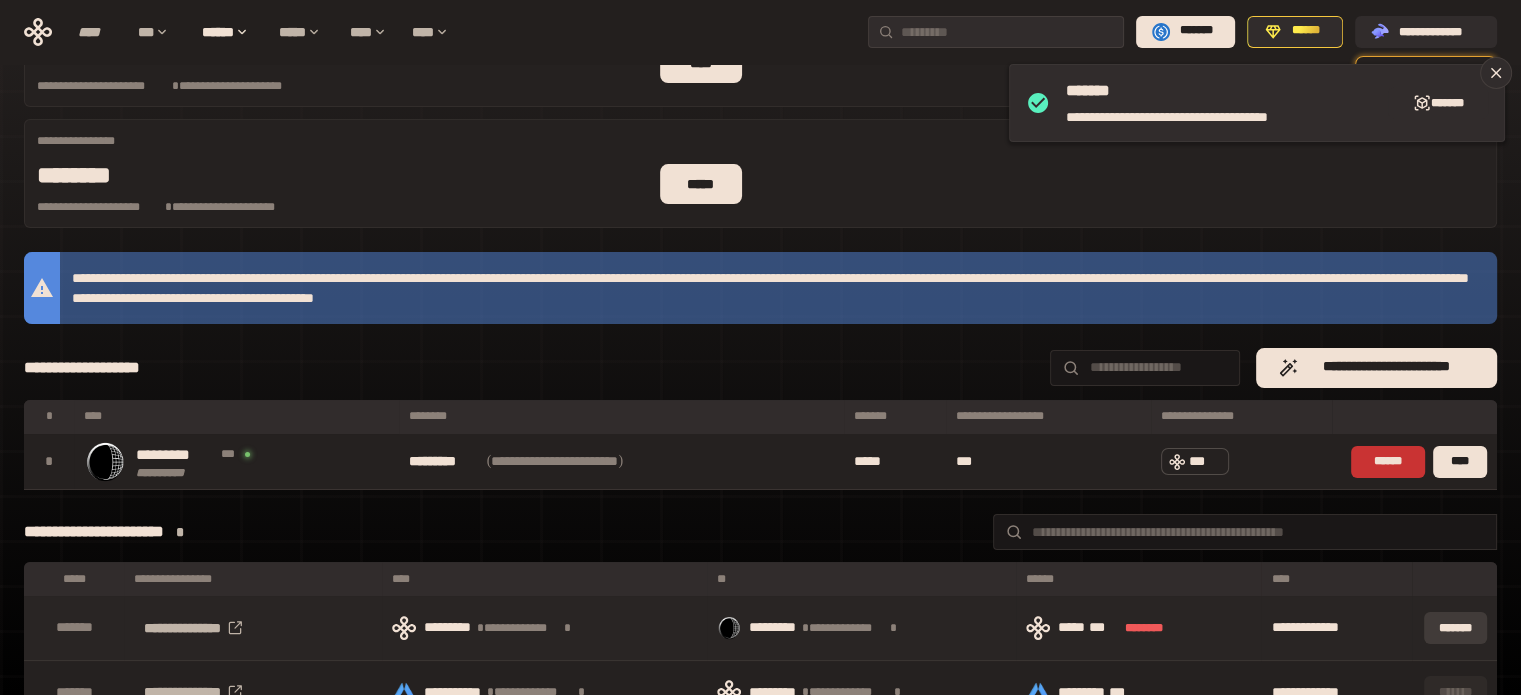 click on "*******" at bounding box center (1455, 628) 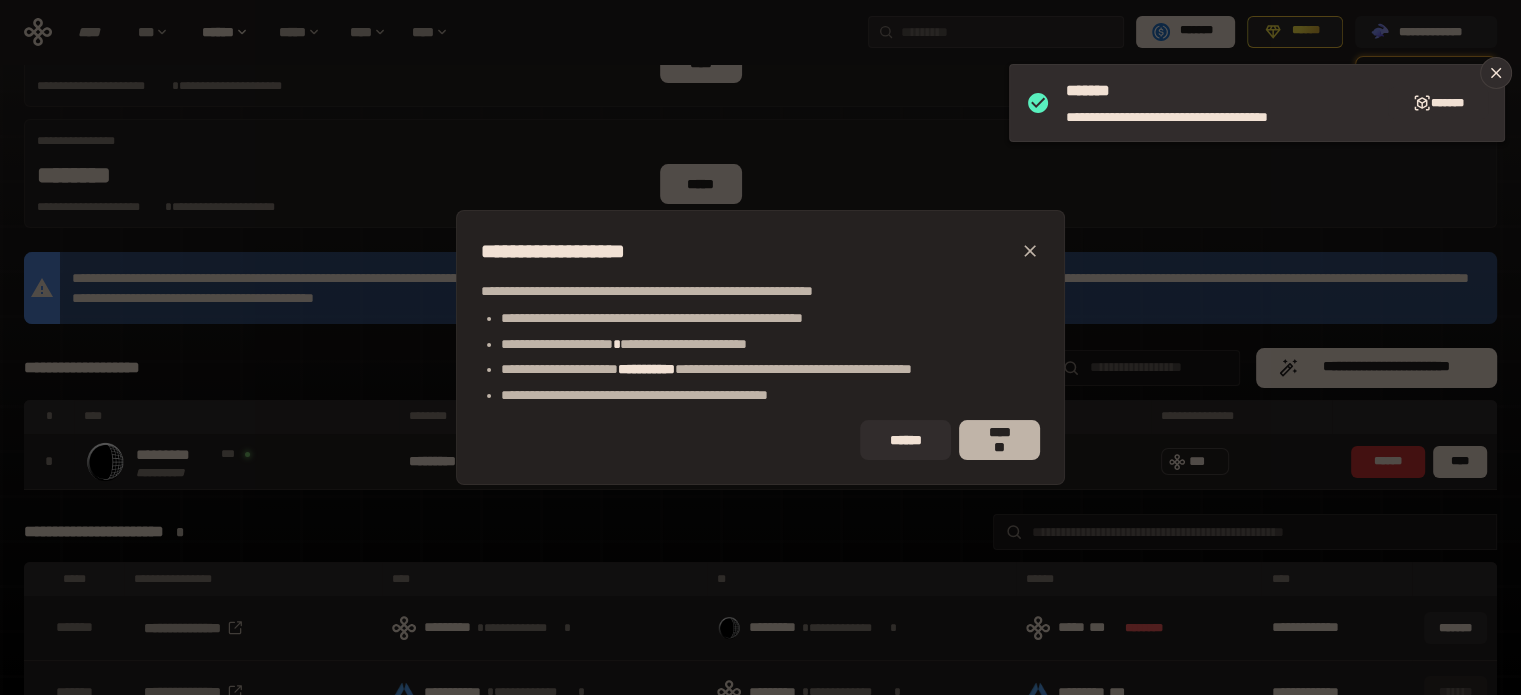 click on "*******" at bounding box center (999, 440) 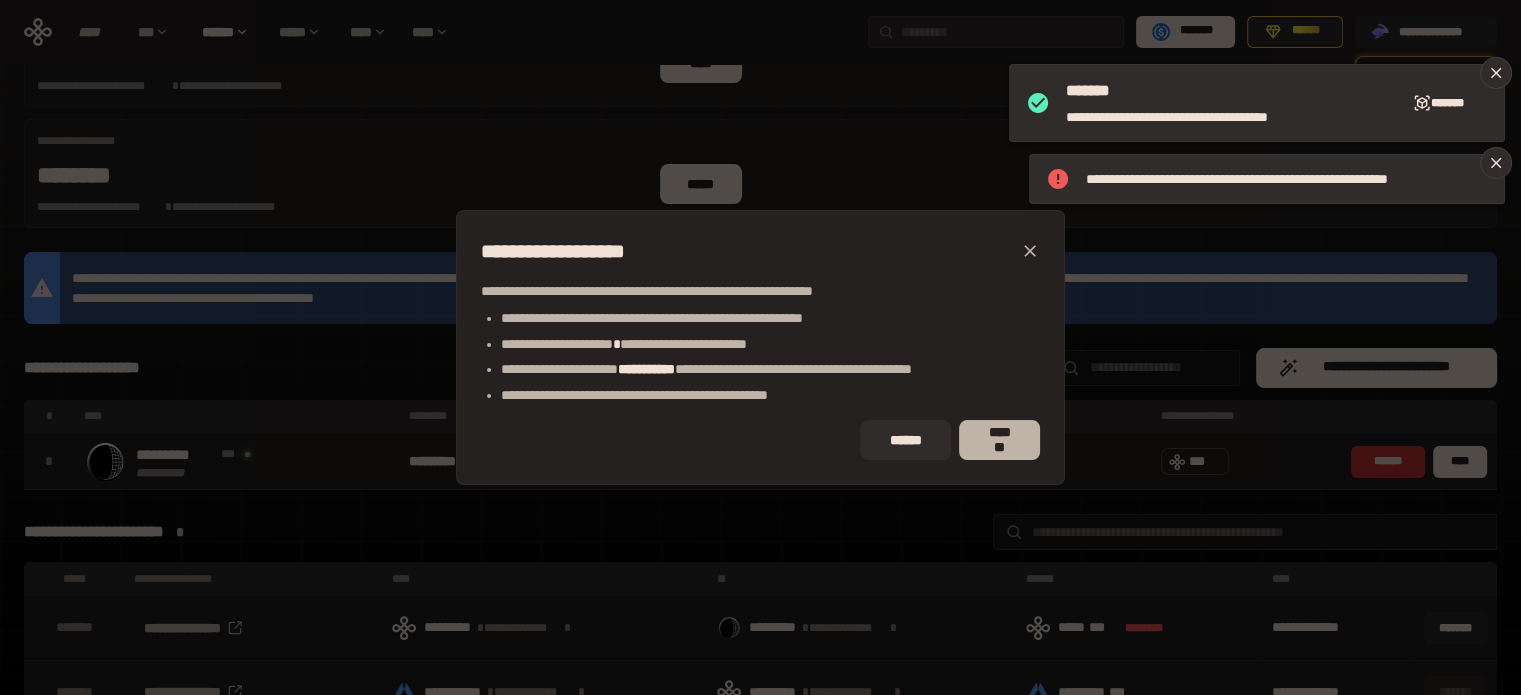 click on "*******" at bounding box center [999, 440] 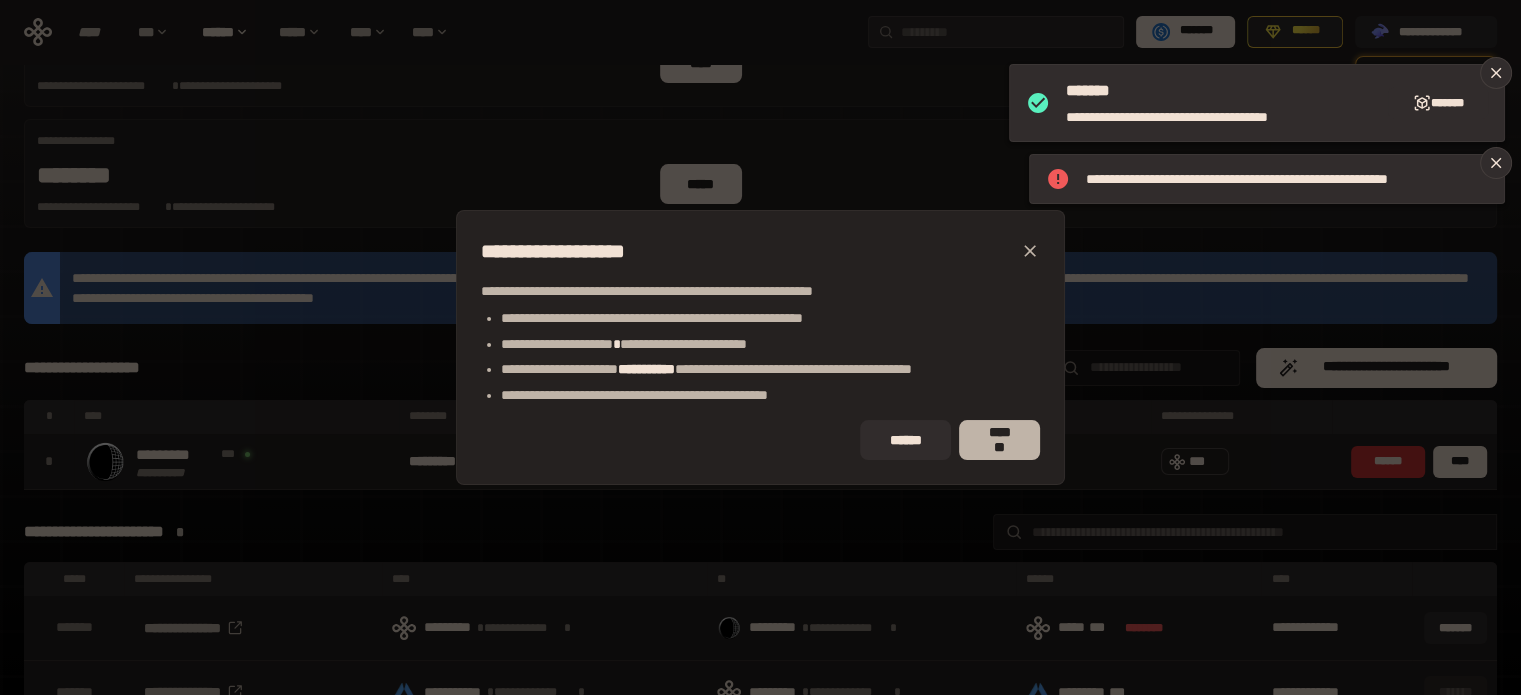 click on "*******" at bounding box center [999, 440] 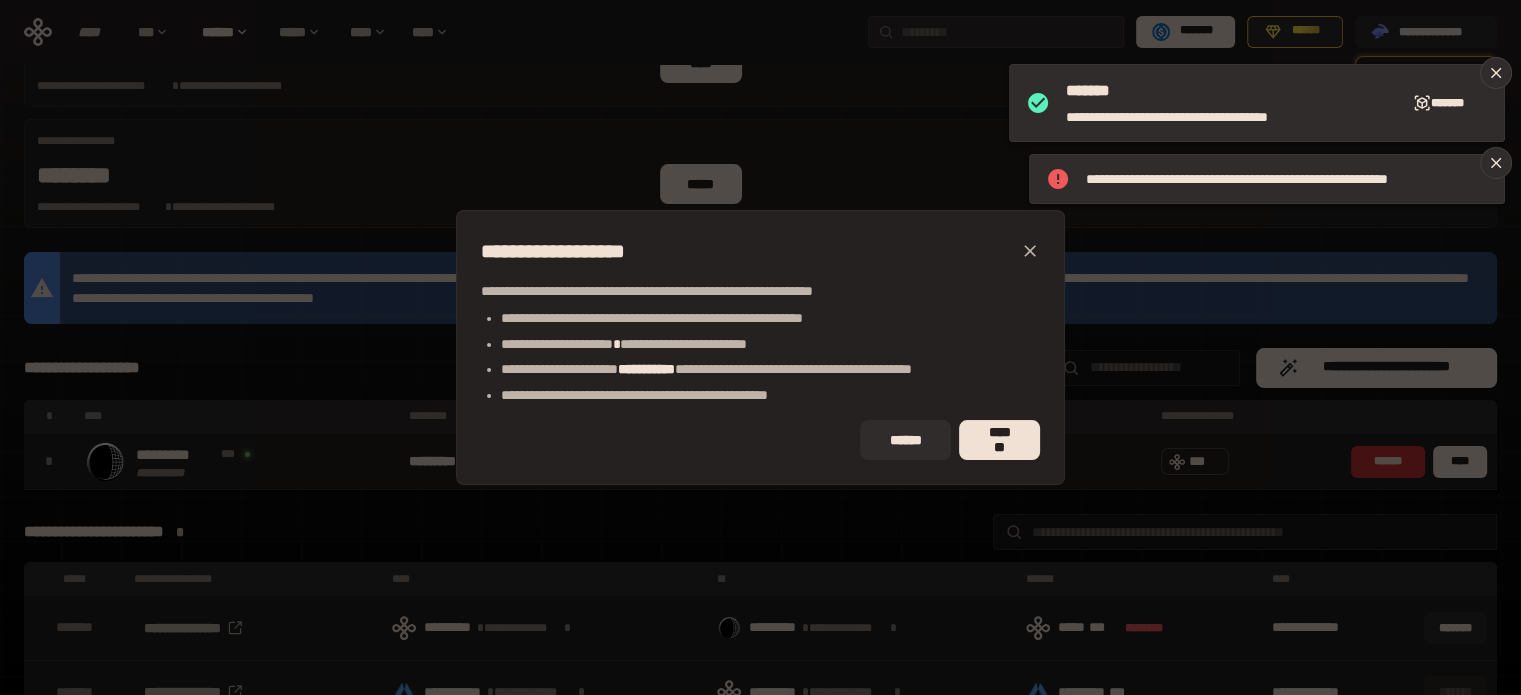 click 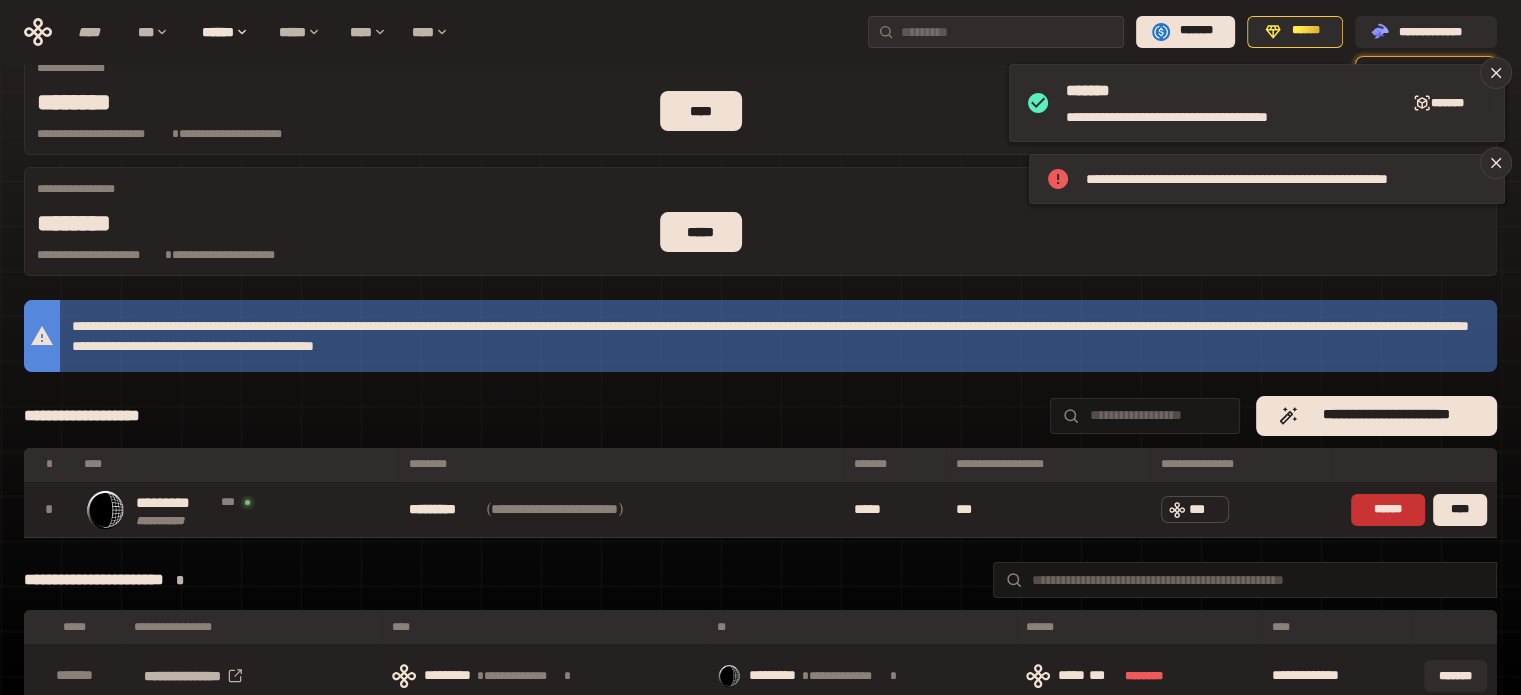 scroll, scrollTop: 0, scrollLeft: 0, axis: both 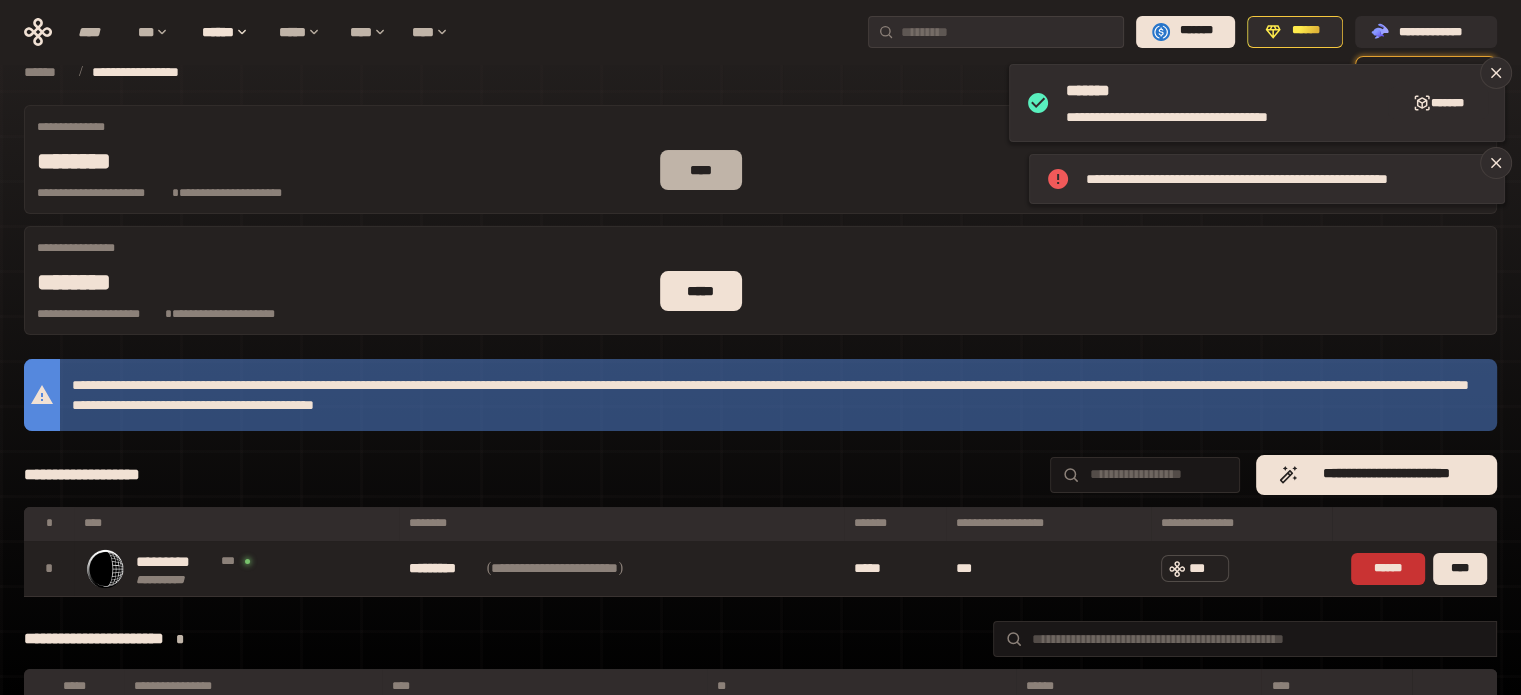 click on "****" at bounding box center (701, 170) 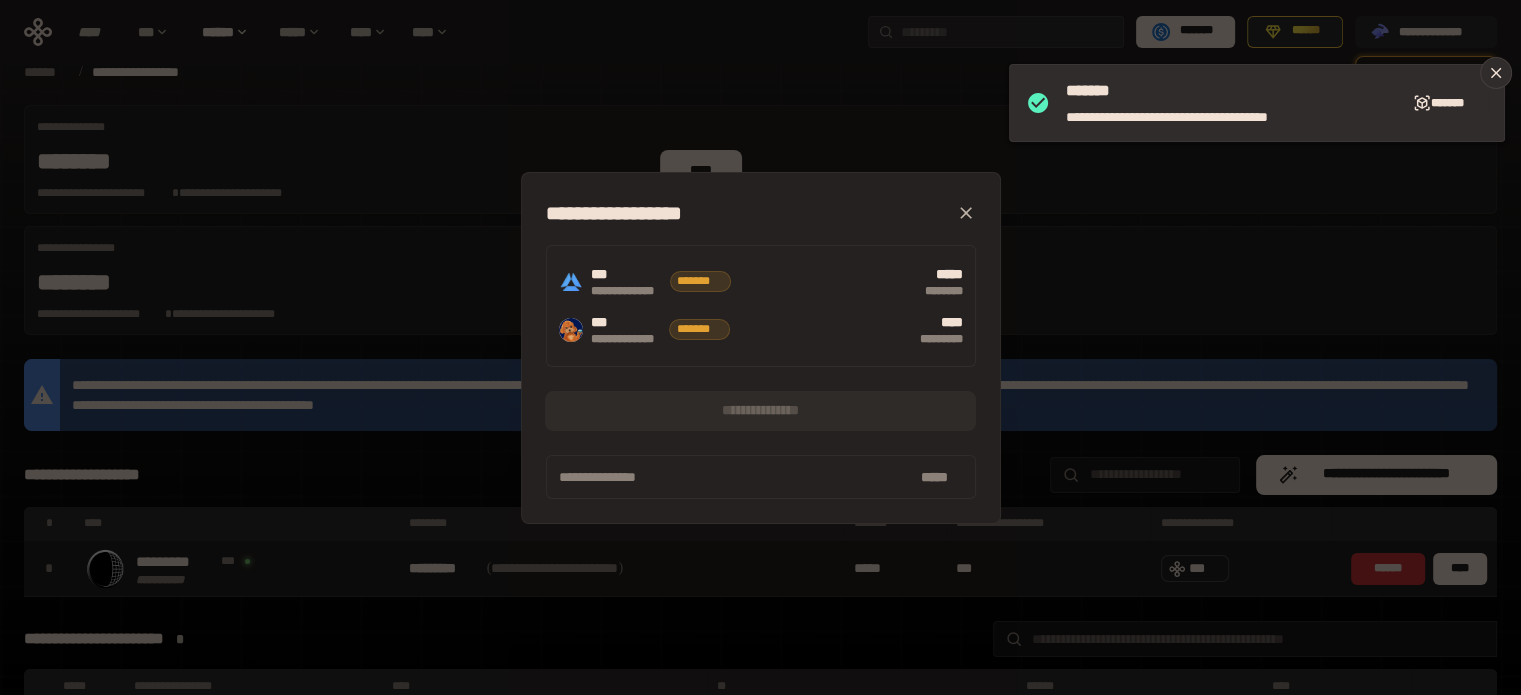 click 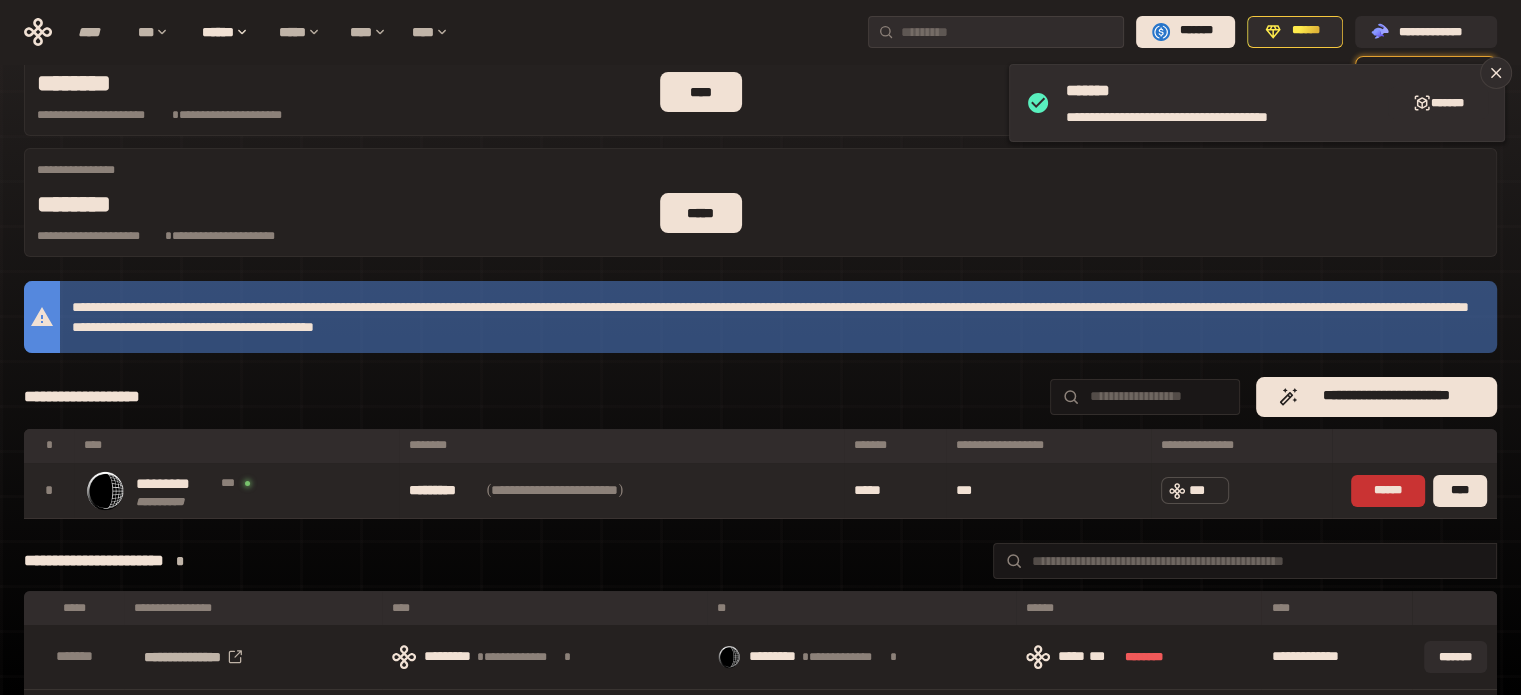 scroll, scrollTop: 107, scrollLeft: 0, axis: vertical 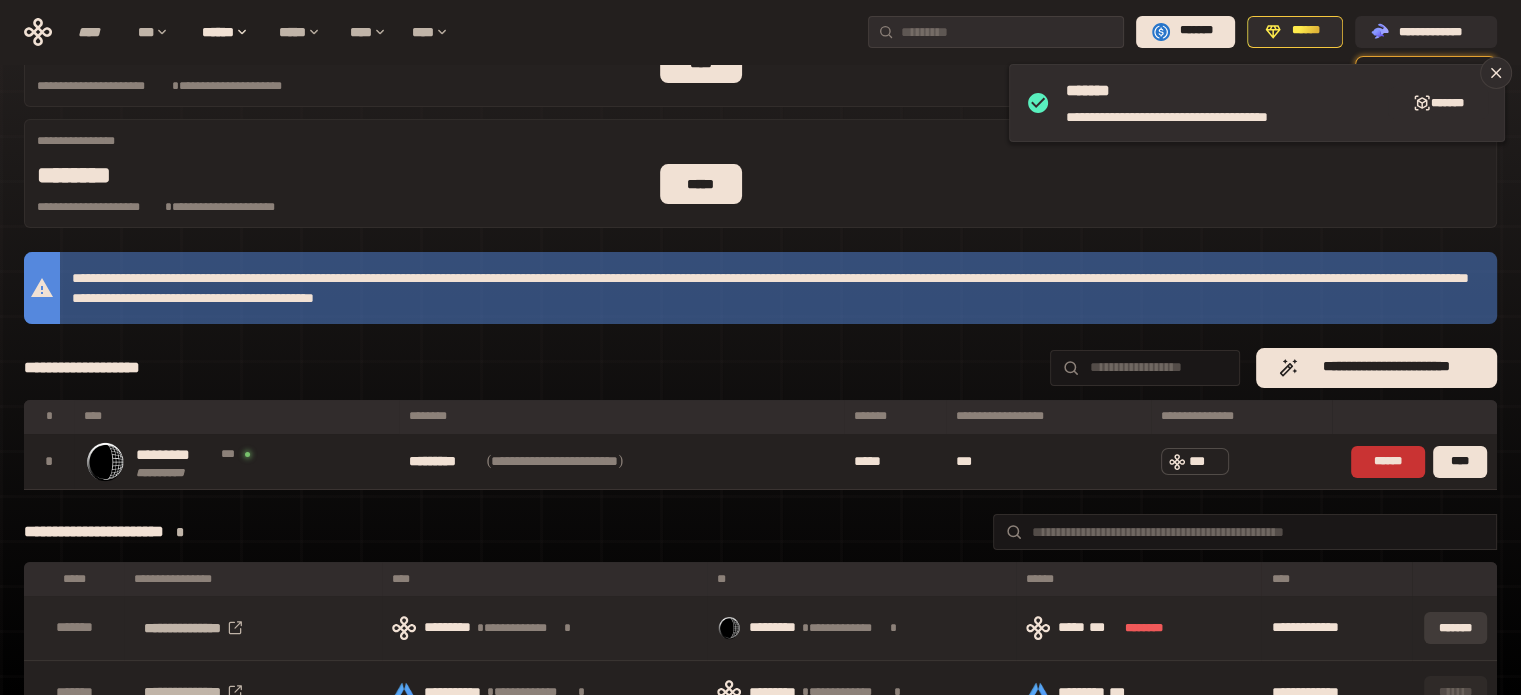 click on "*******" at bounding box center (1455, 628) 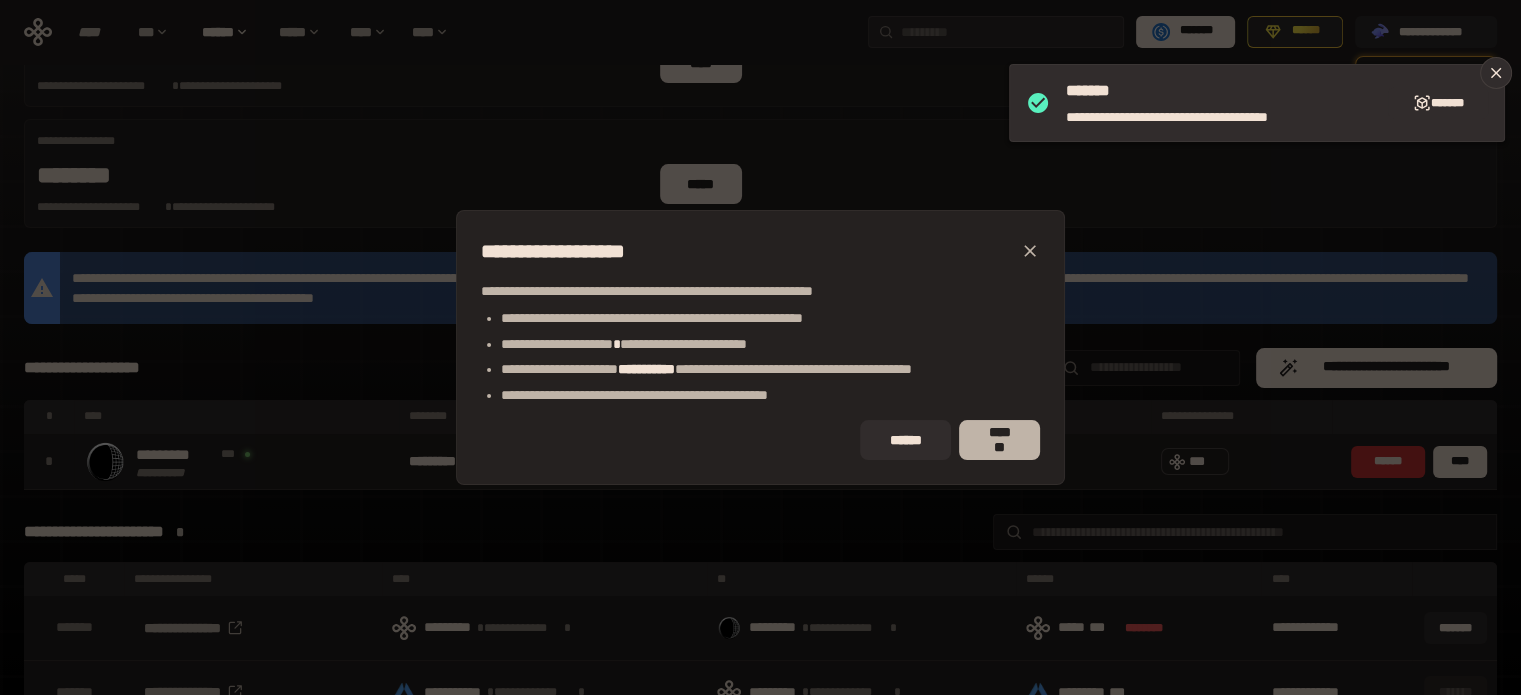 click on "*******" at bounding box center (999, 440) 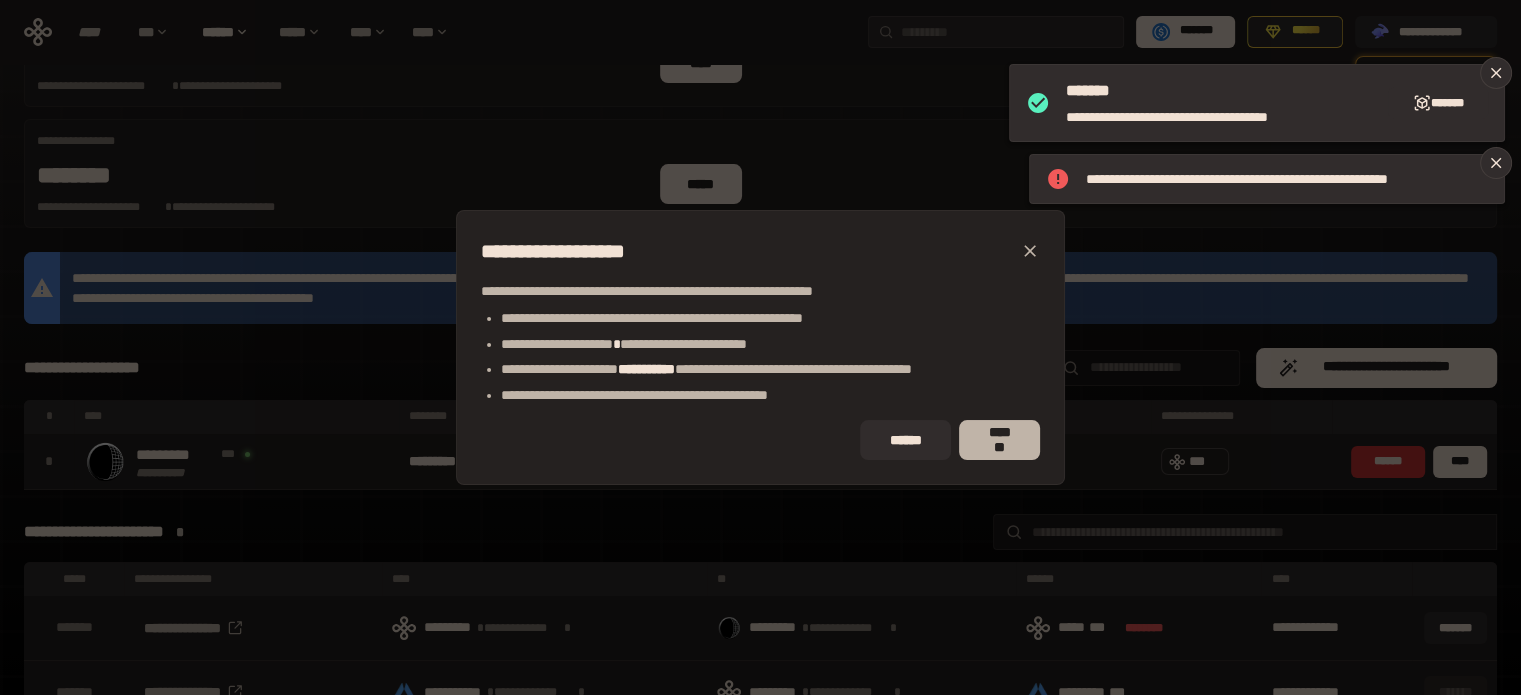 click on "*******" at bounding box center [999, 440] 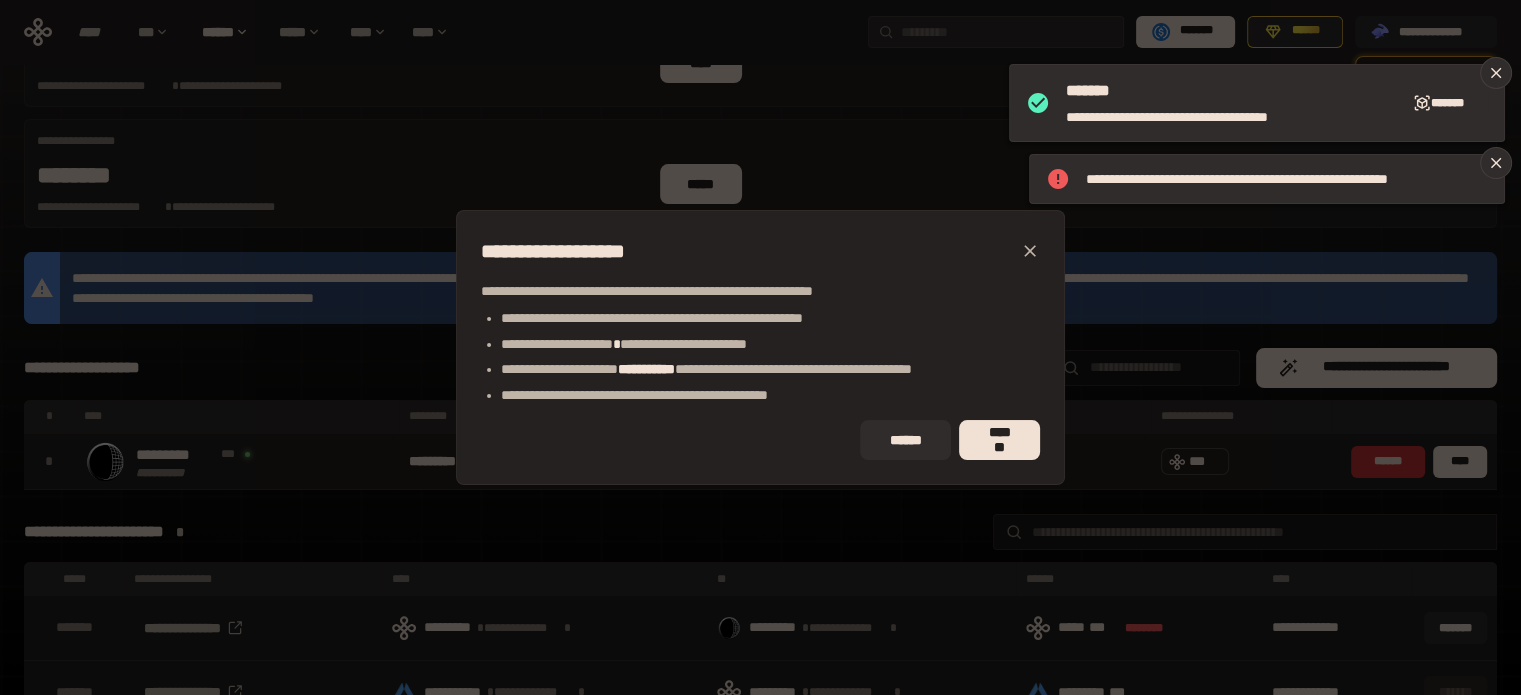 click on "Some text with potential PII" at bounding box center (760, 347) 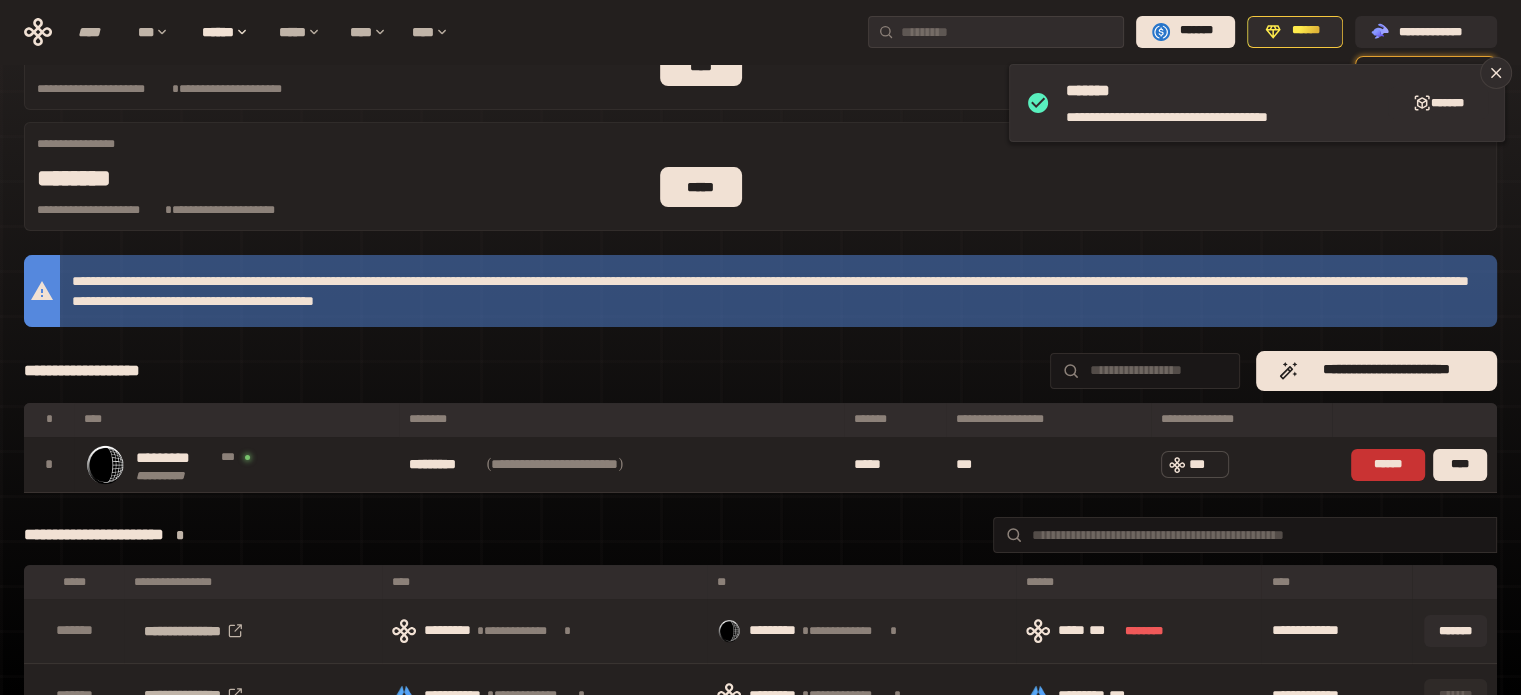 scroll, scrollTop: 107, scrollLeft: 0, axis: vertical 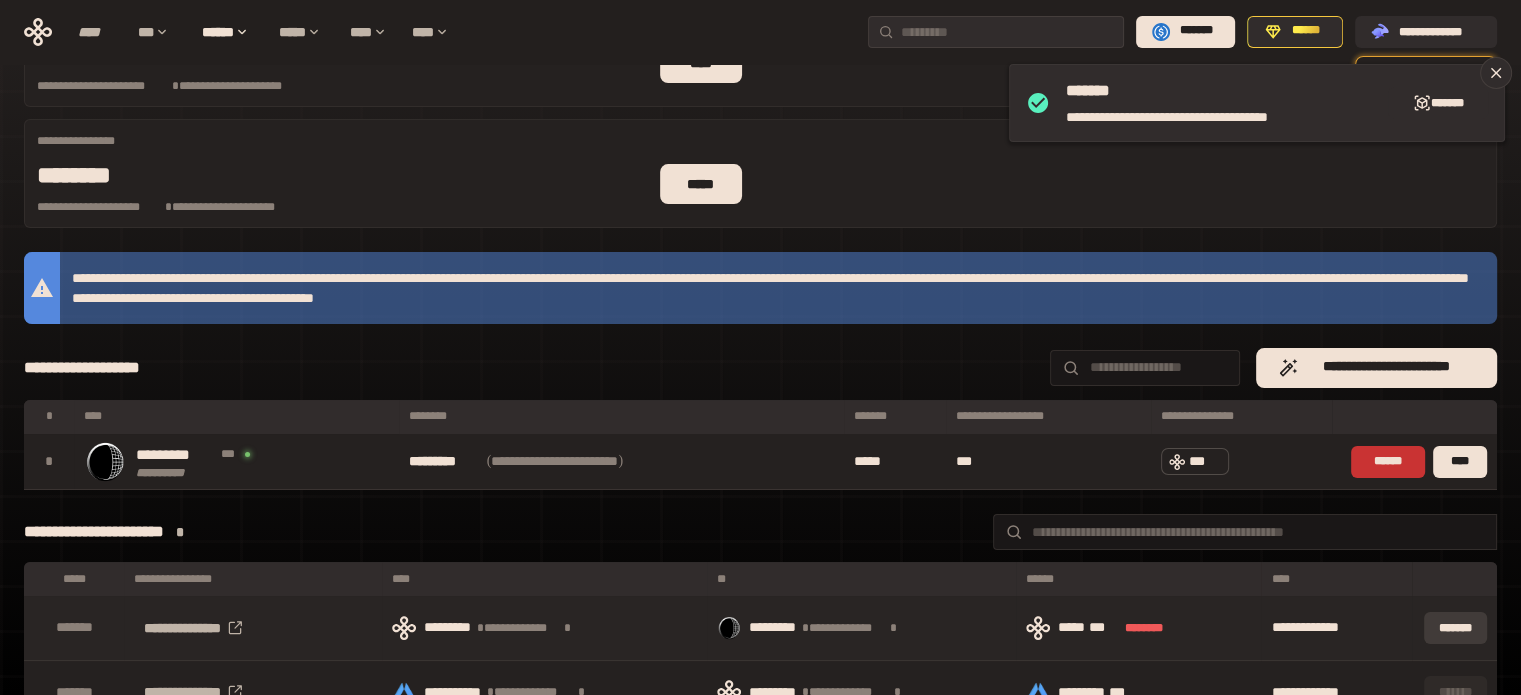 click on "*******" at bounding box center (1455, 628) 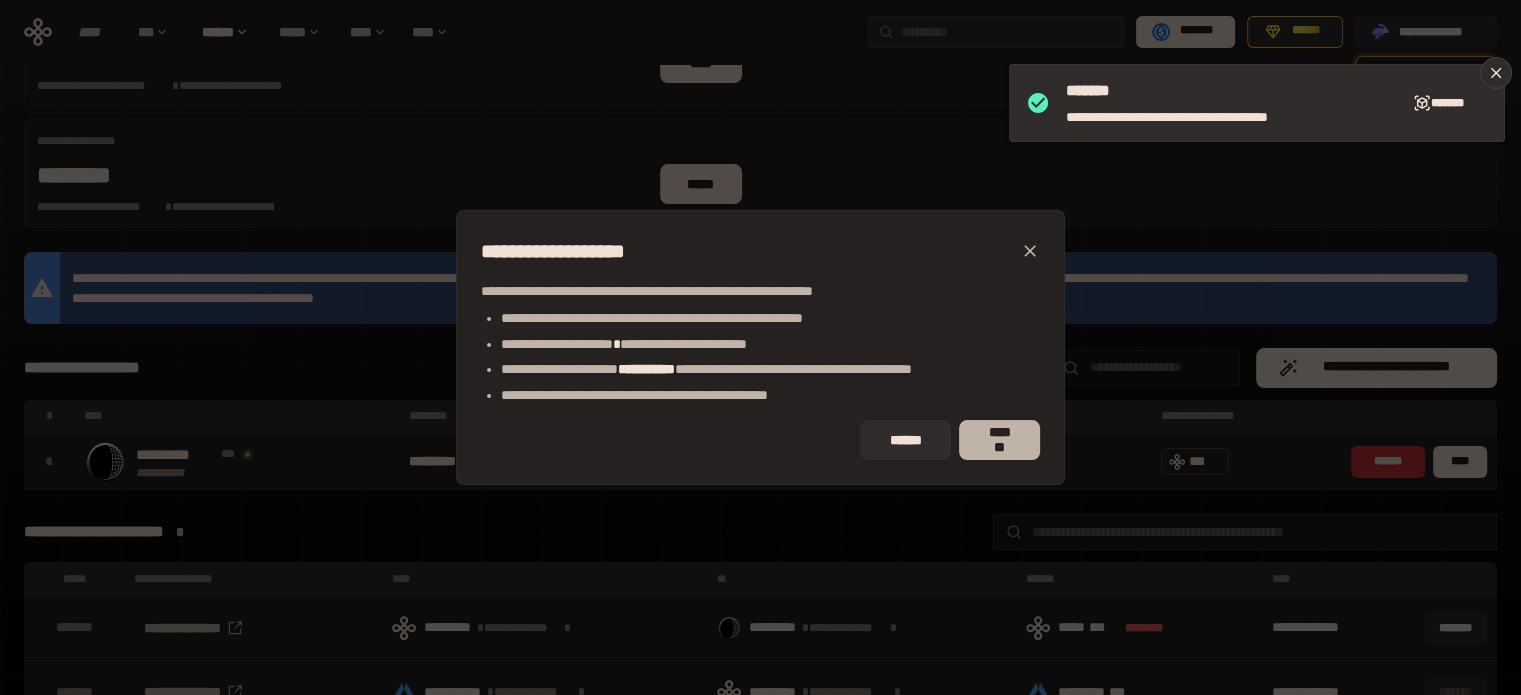 click on "*******" at bounding box center (999, 440) 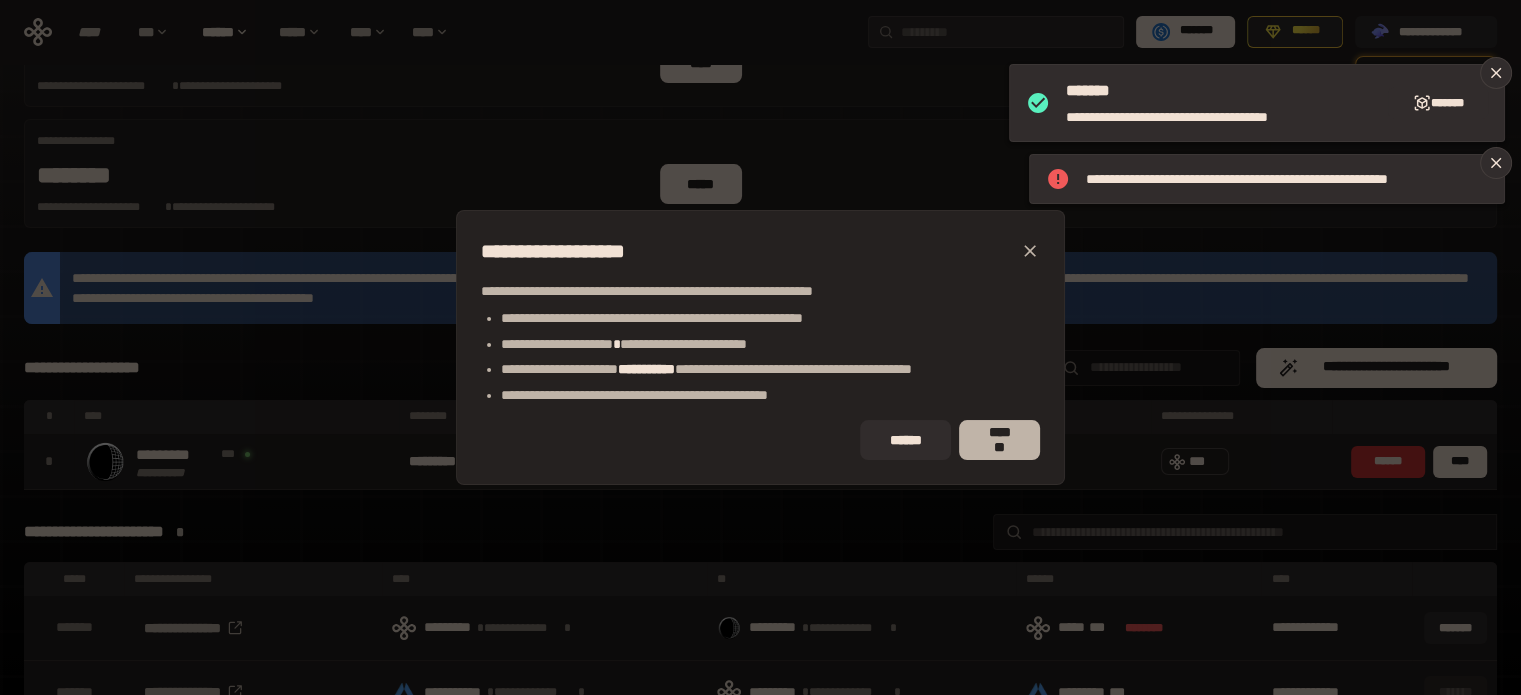 click on "*******" at bounding box center (999, 440) 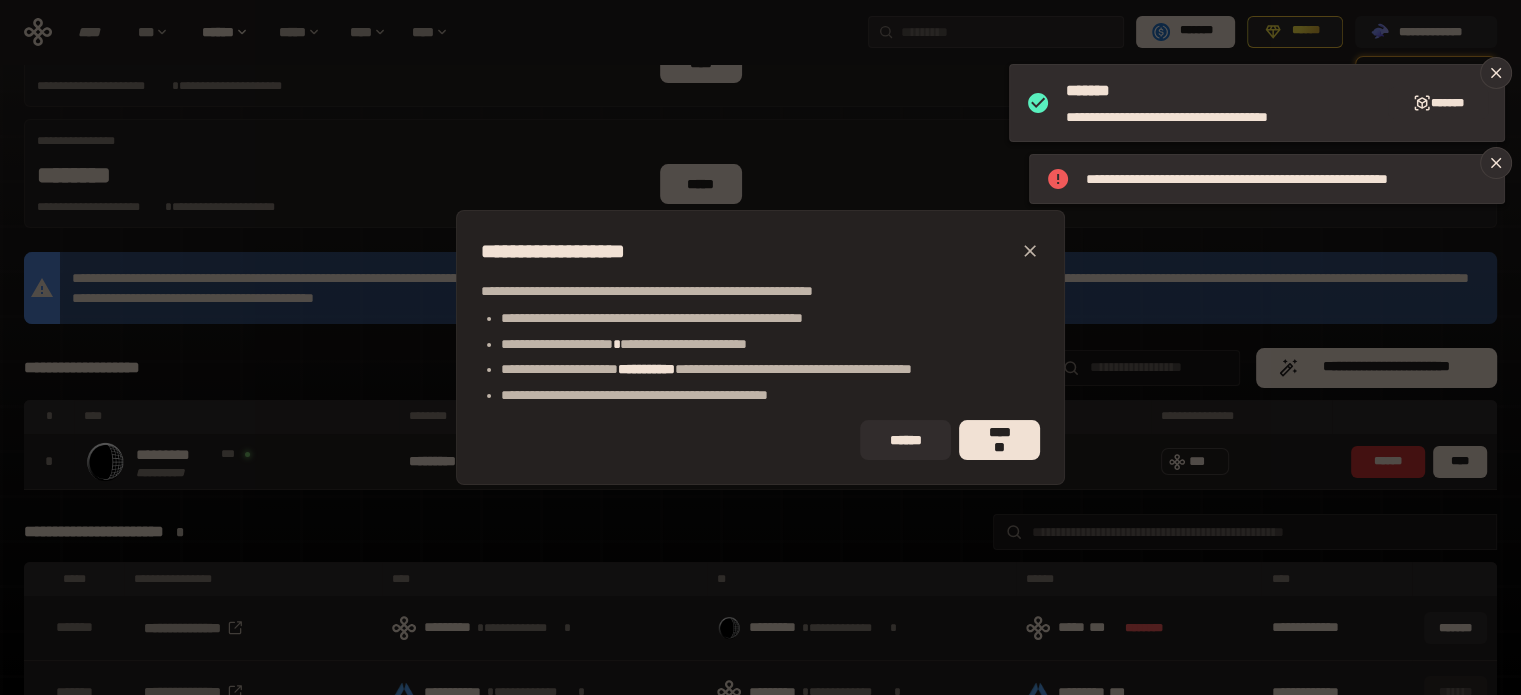 click on "Some text with potential PII" at bounding box center (760, 347) 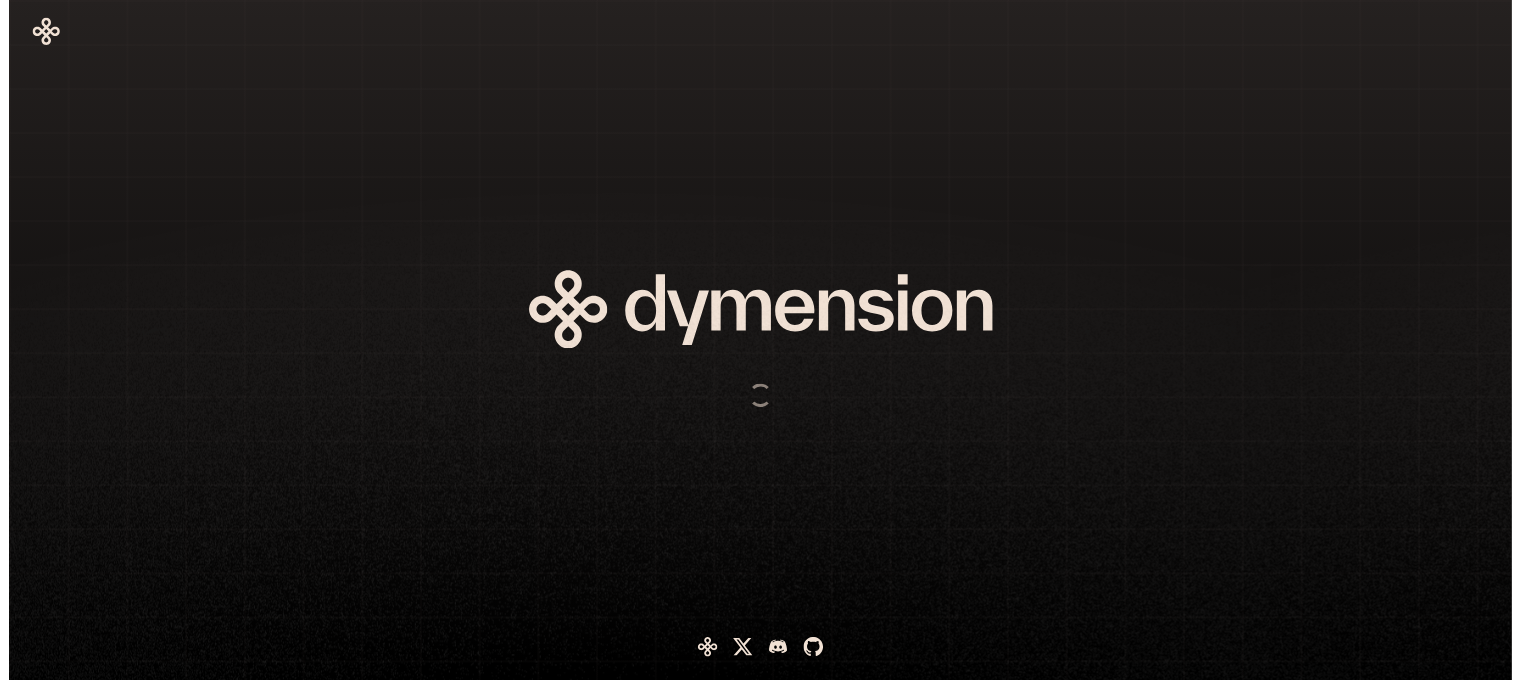 scroll, scrollTop: 0, scrollLeft: 0, axis: both 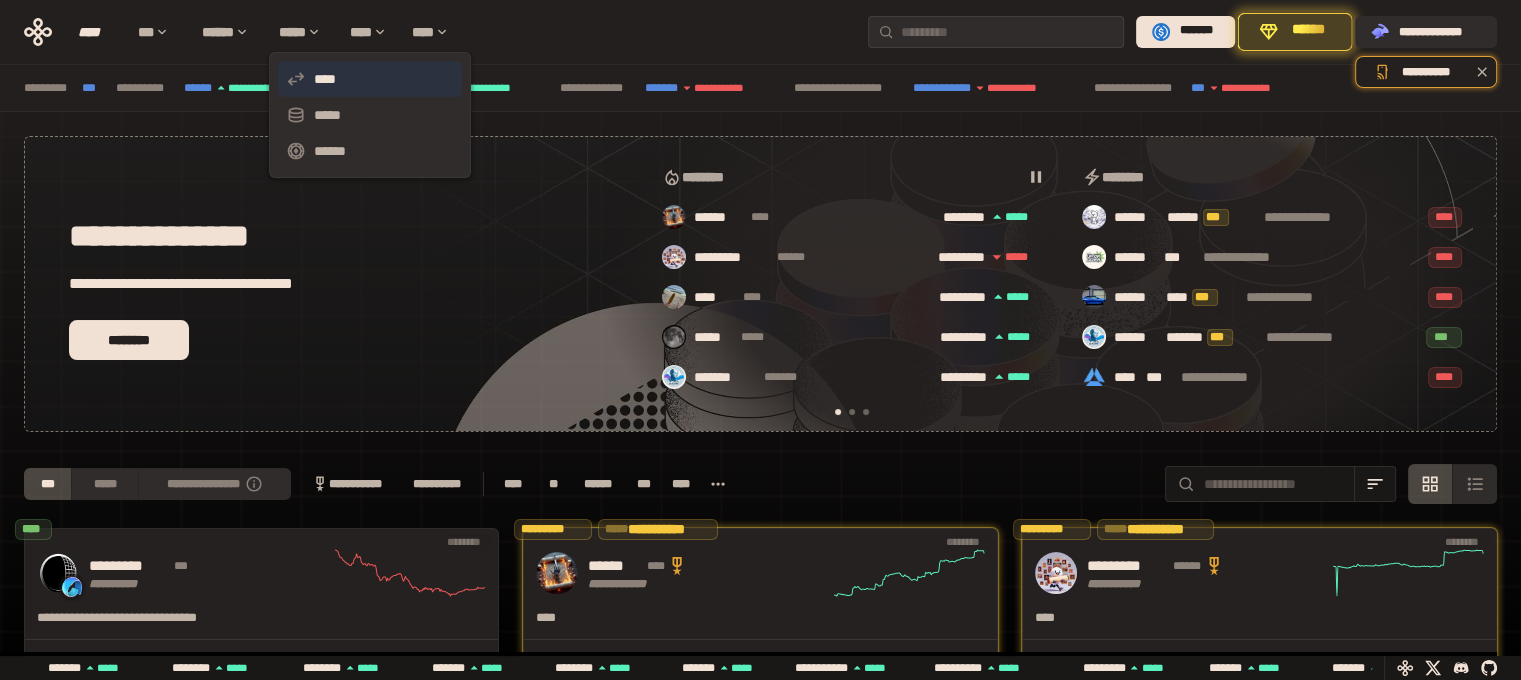 click on "****" at bounding box center (370, 79) 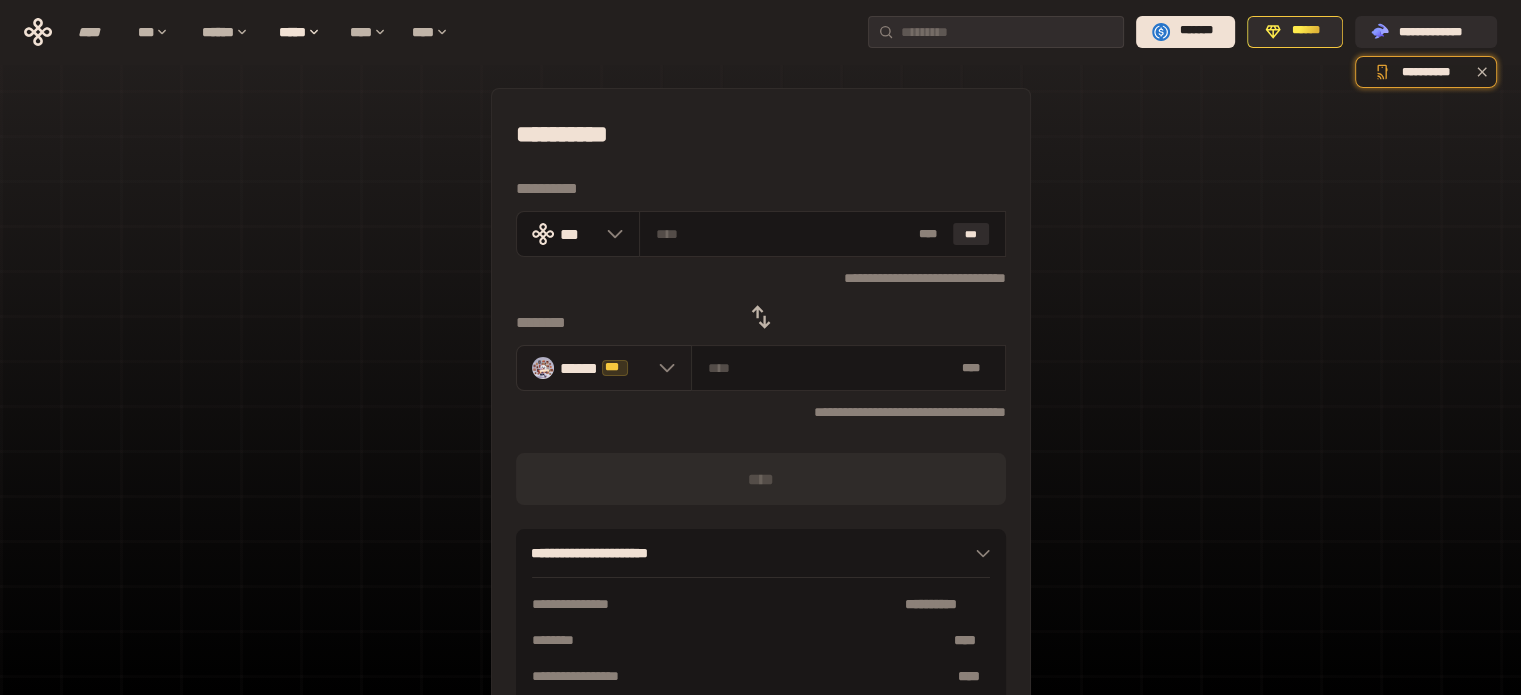 click on "******   *** *********" at bounding box center [604, 367] 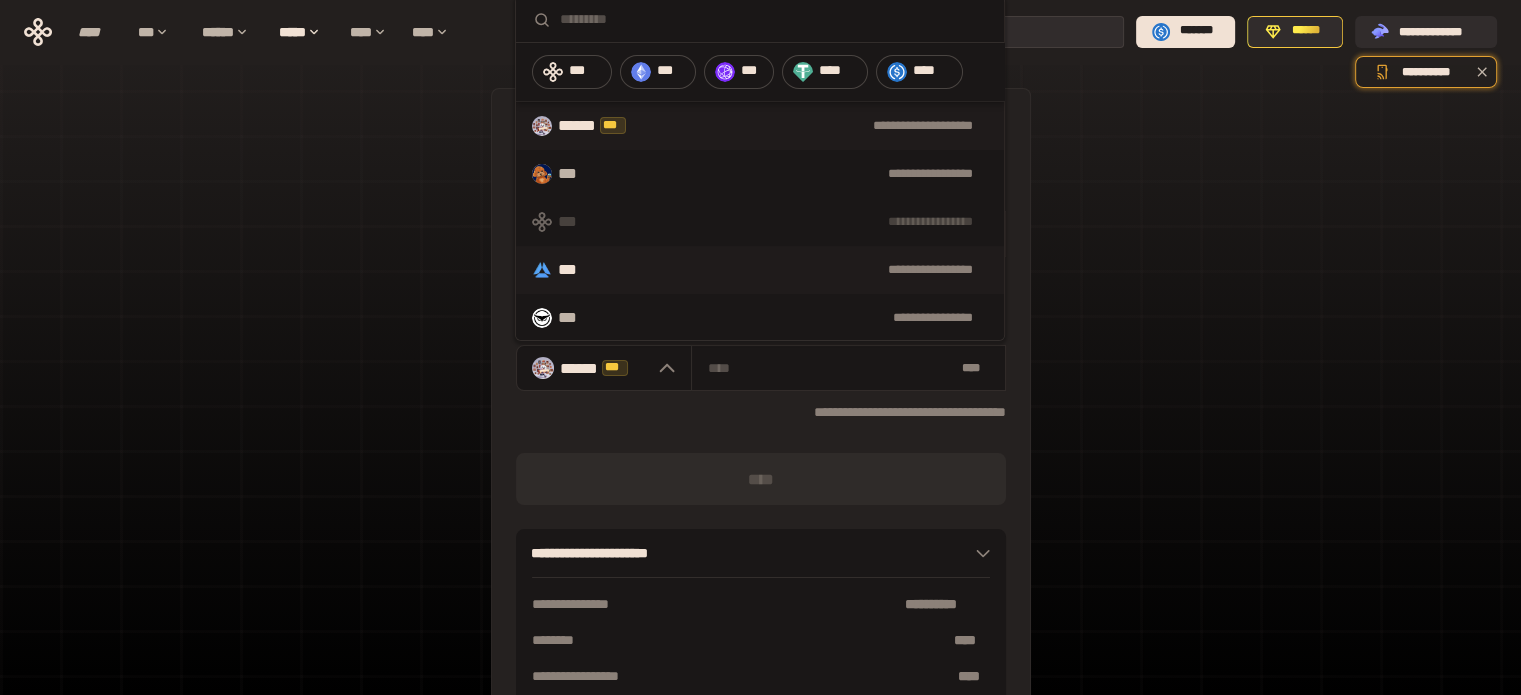 click on "**********" at bounding box center [760, 270] 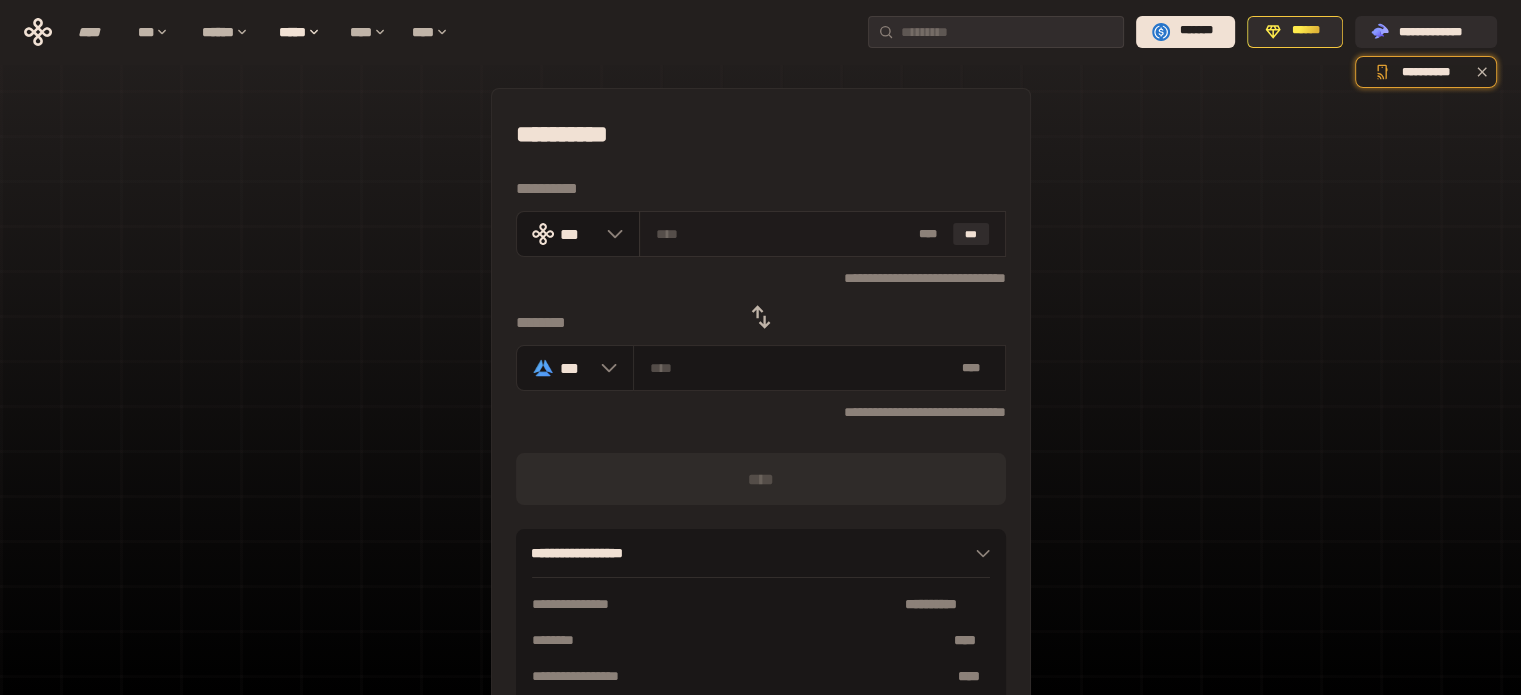 click at bounding box center (783, 234) 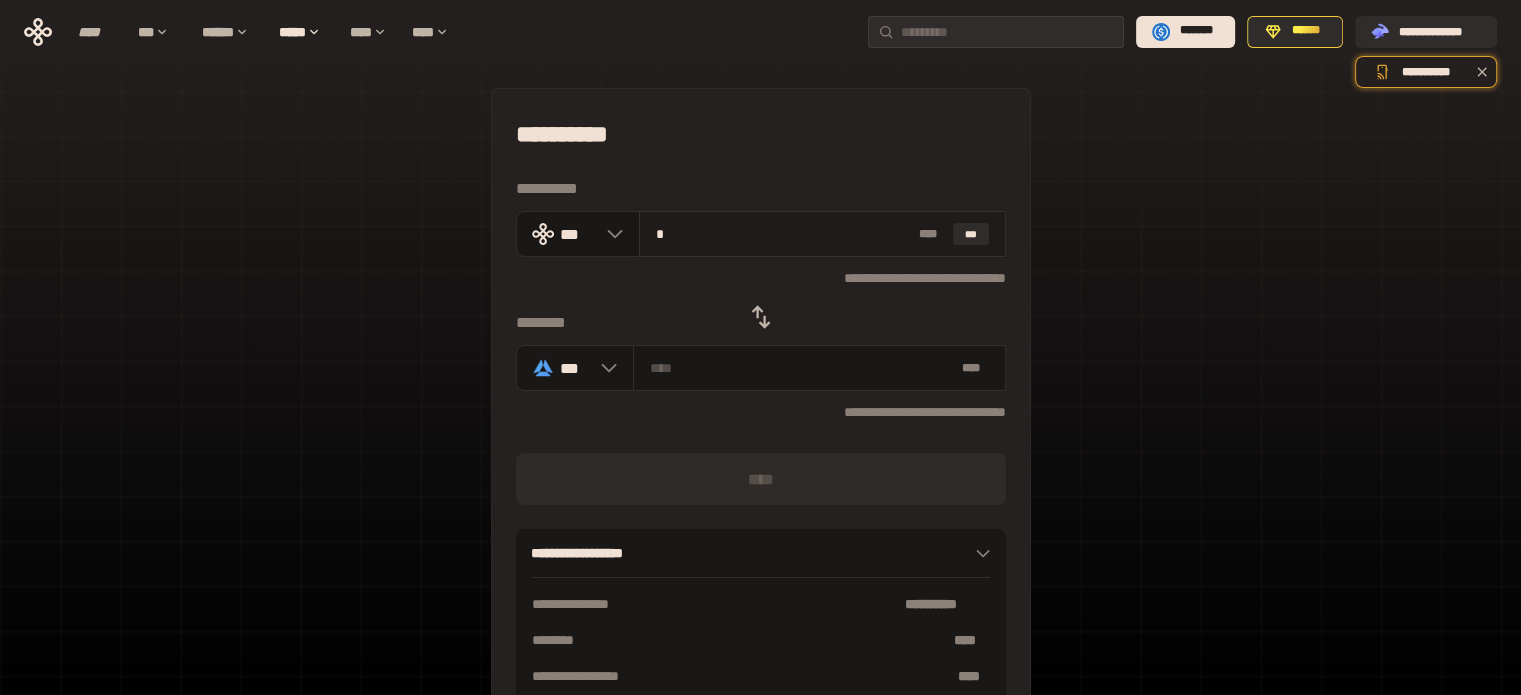 type on "**********" 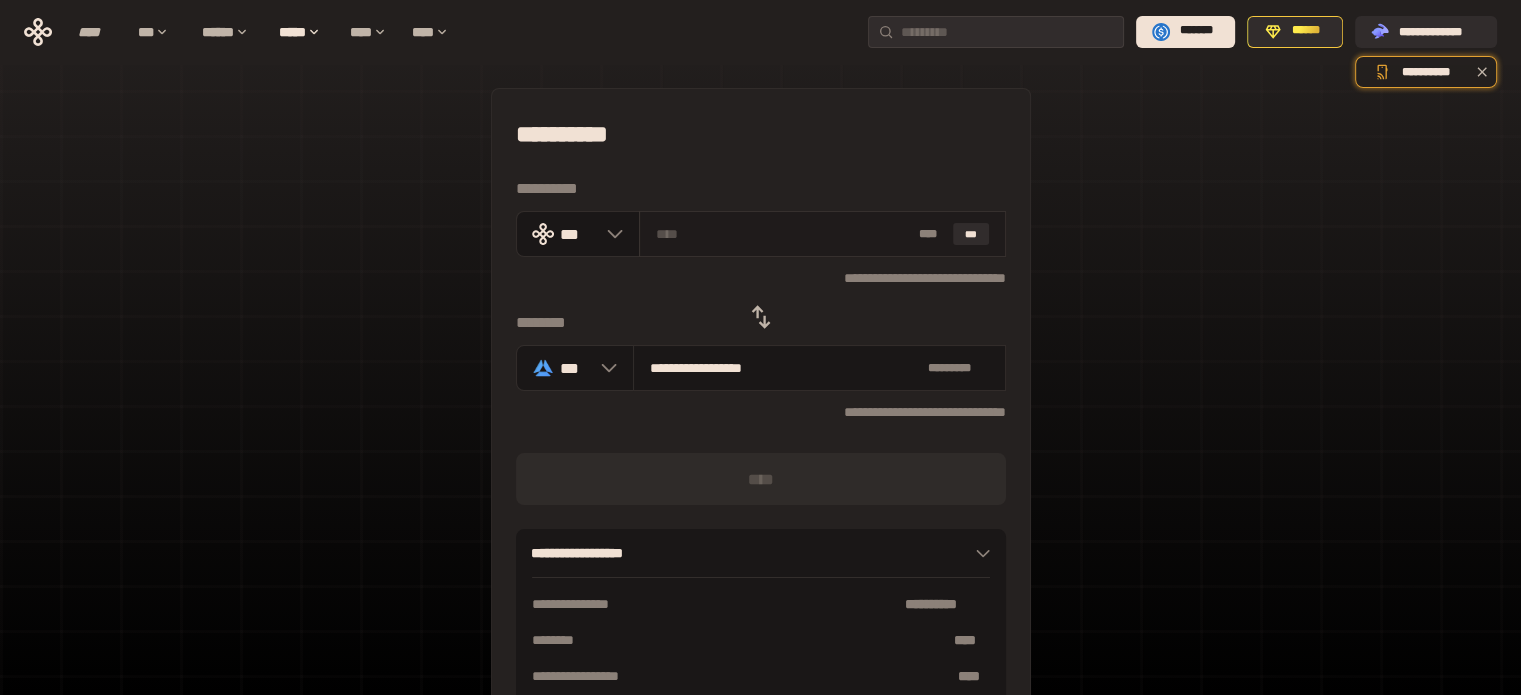 type on "*" 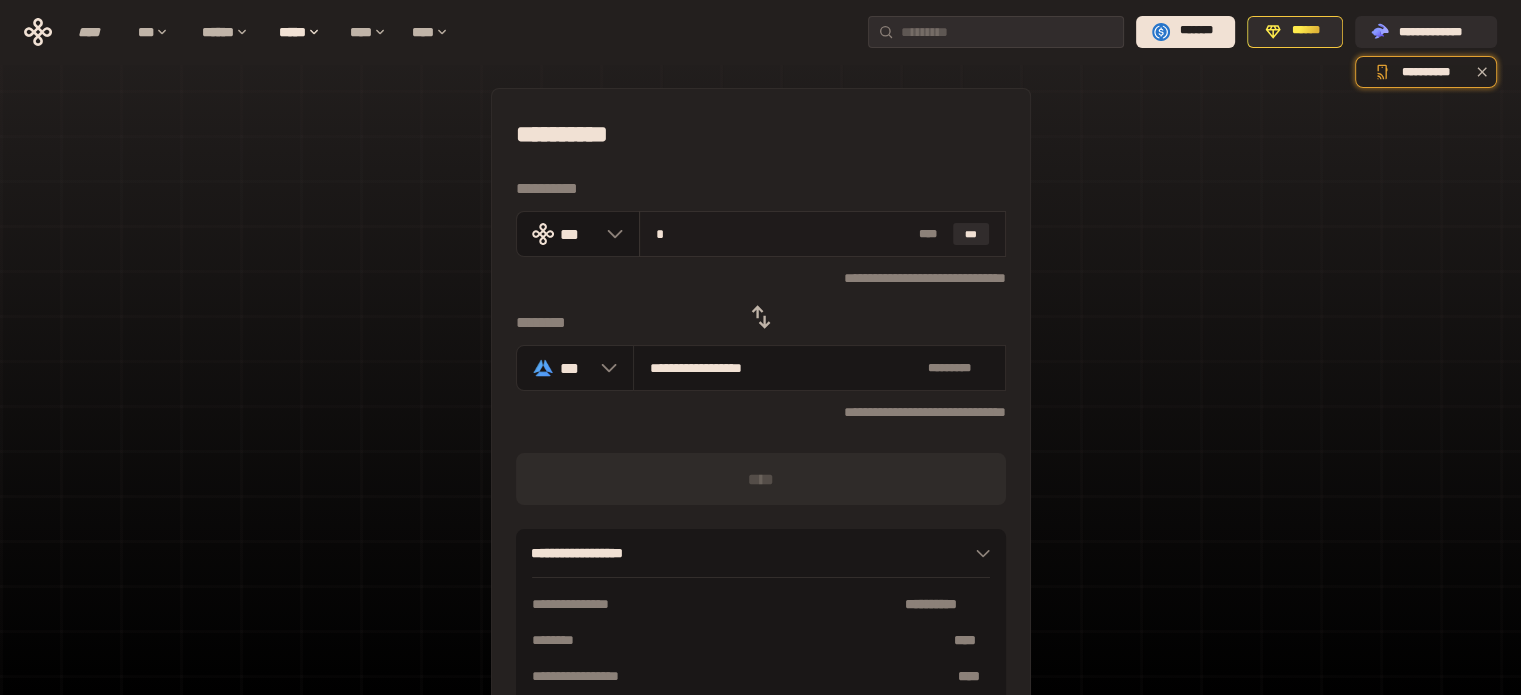 type on "**********" 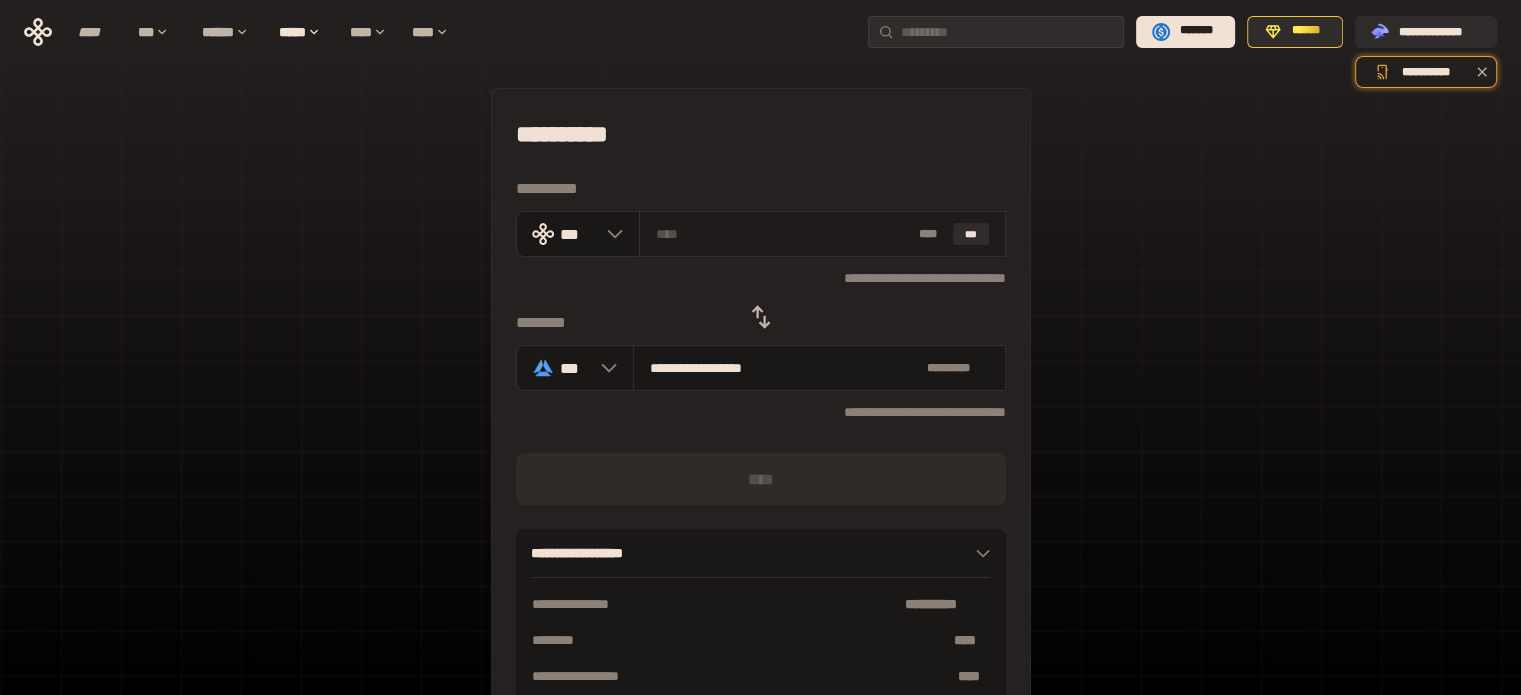 type on "*" 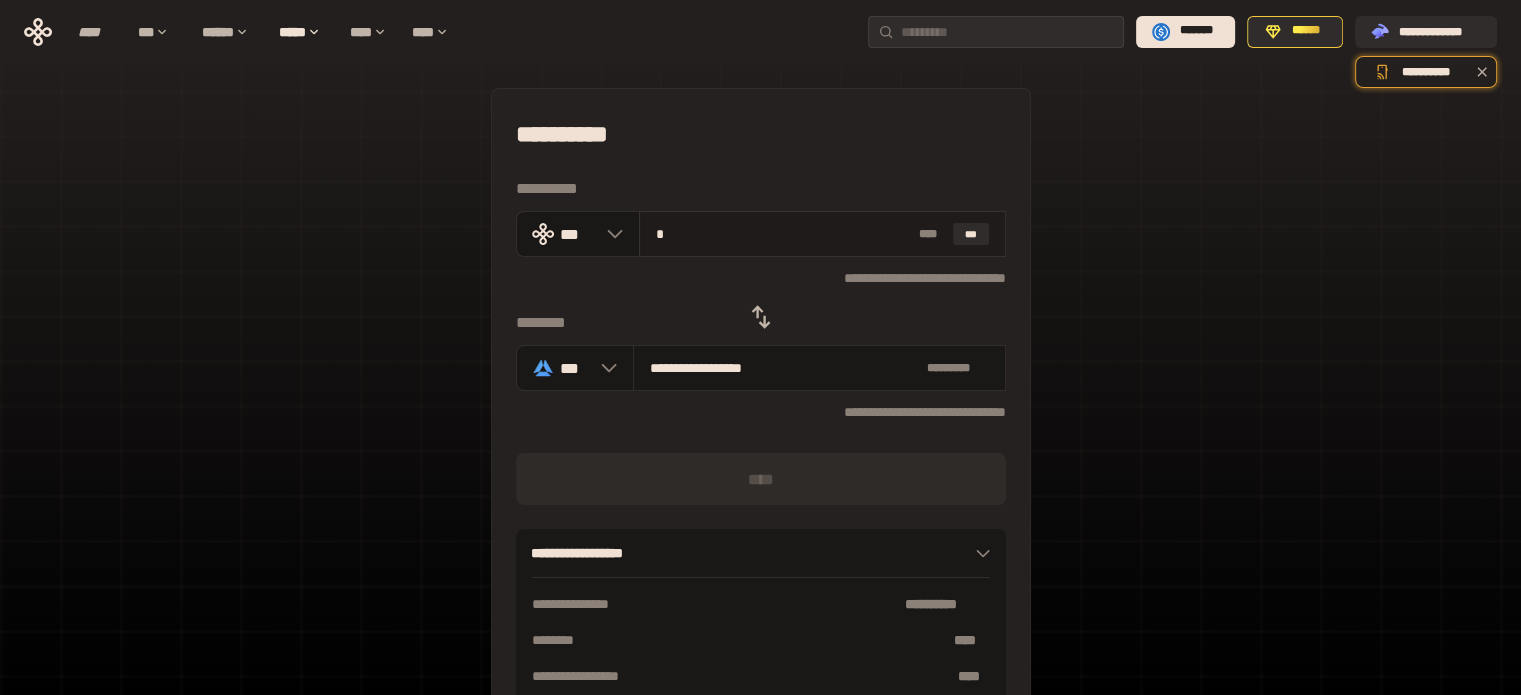 type on "**********" 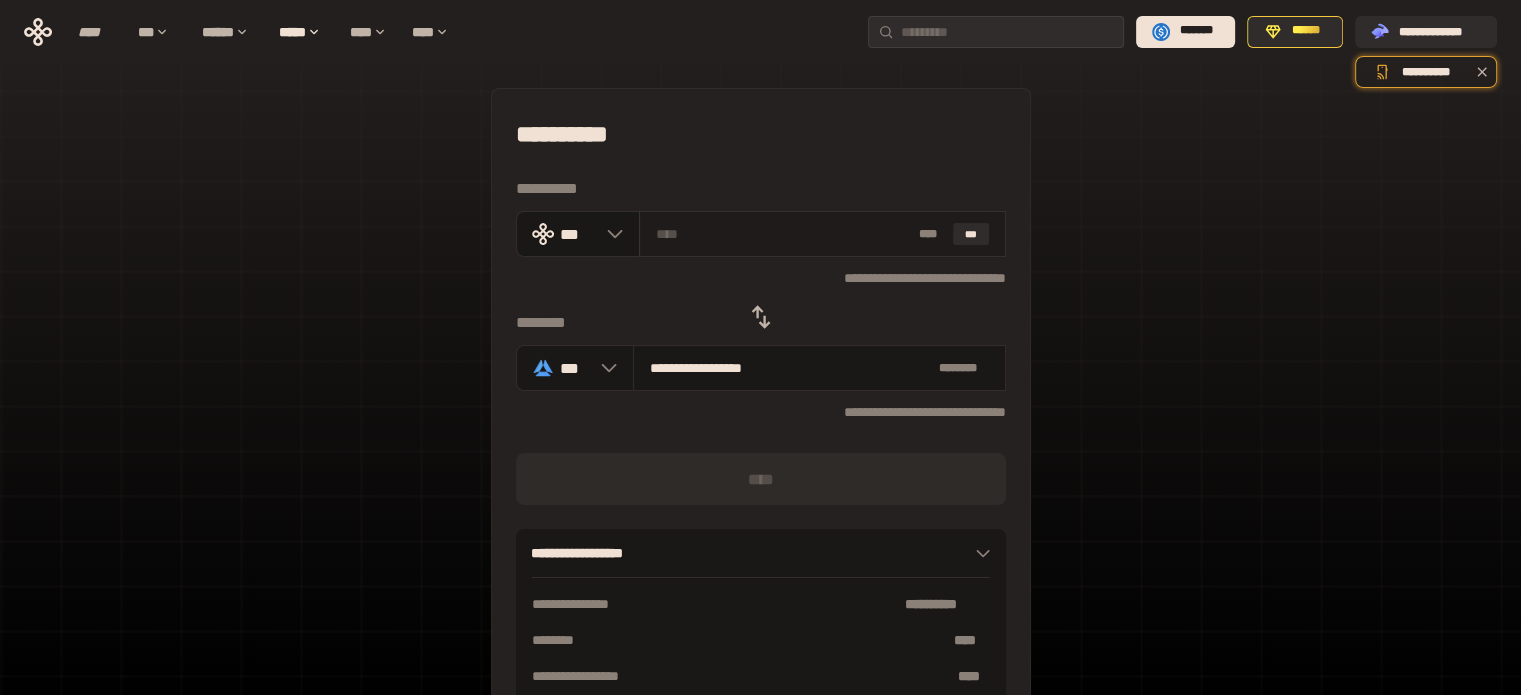 type on "*" 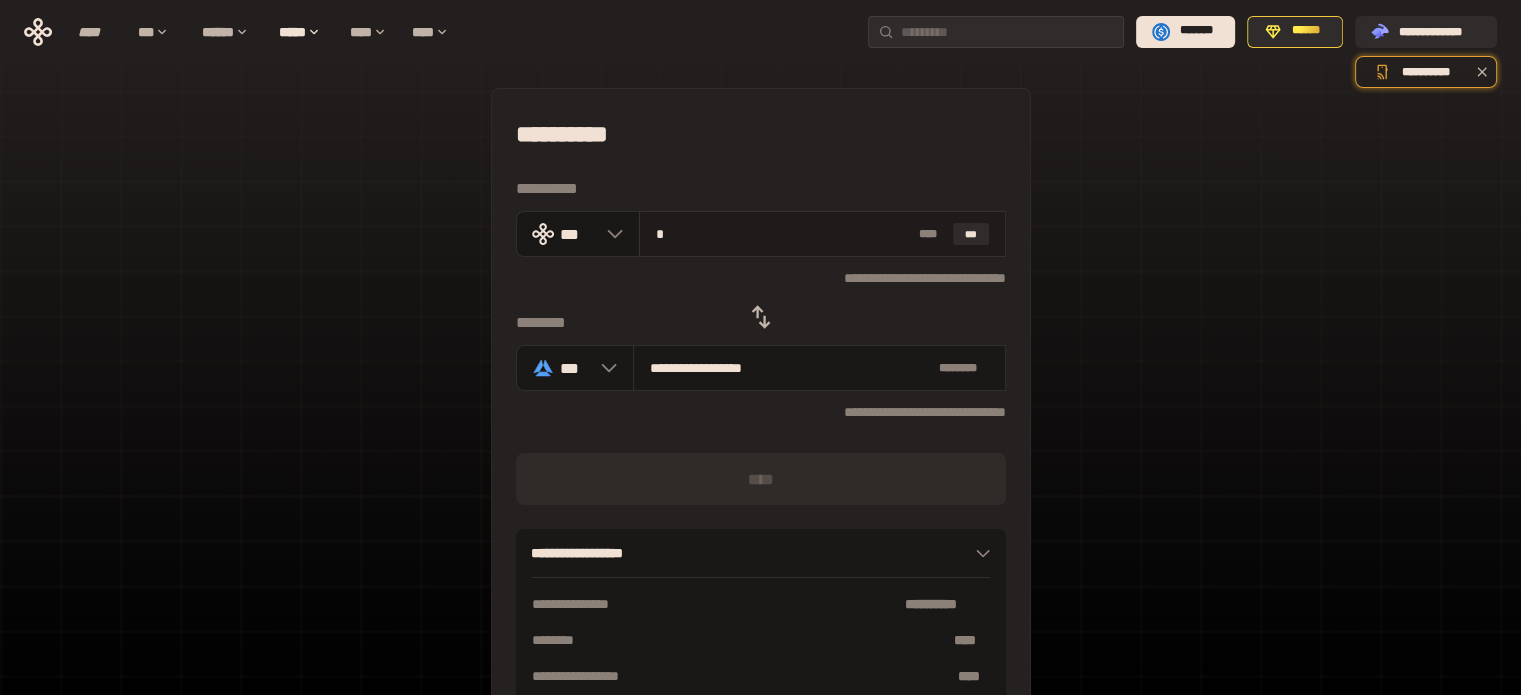 type on "**********" 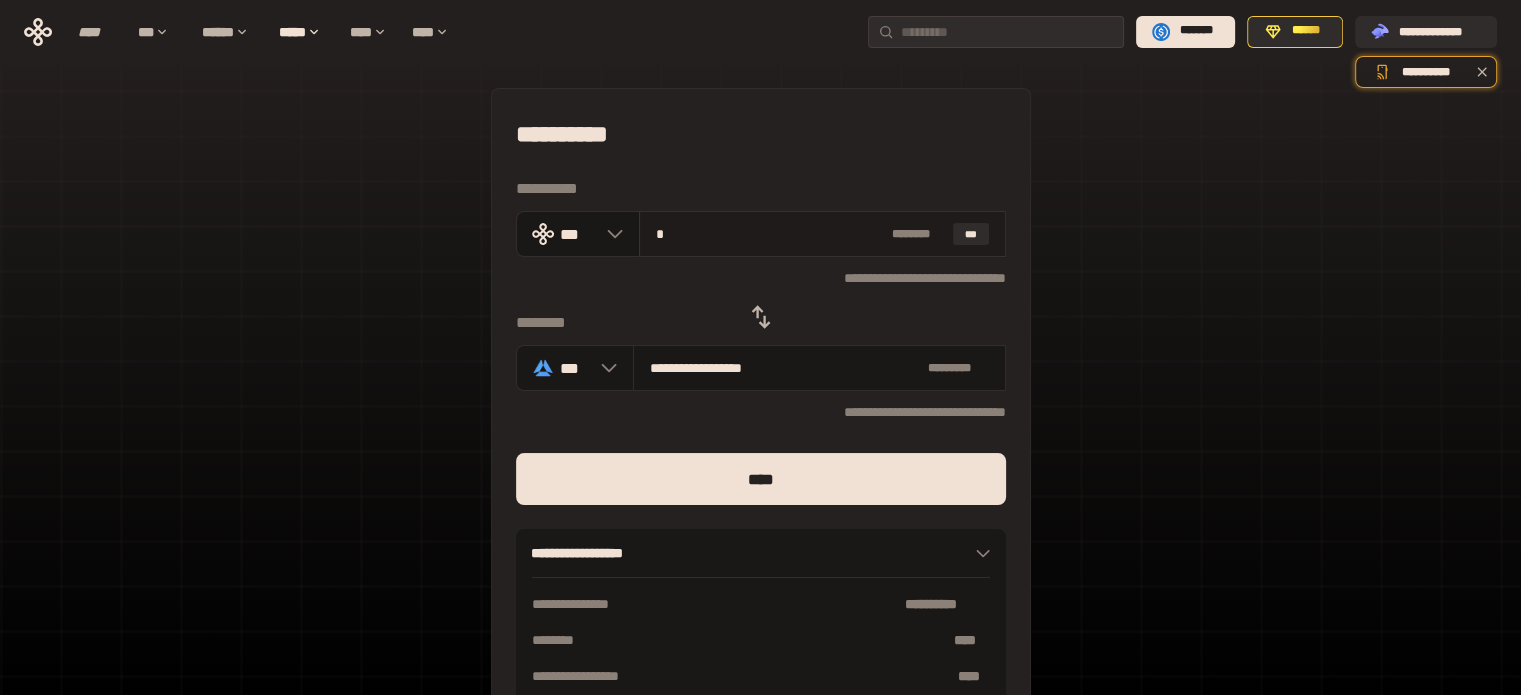 type on "**" 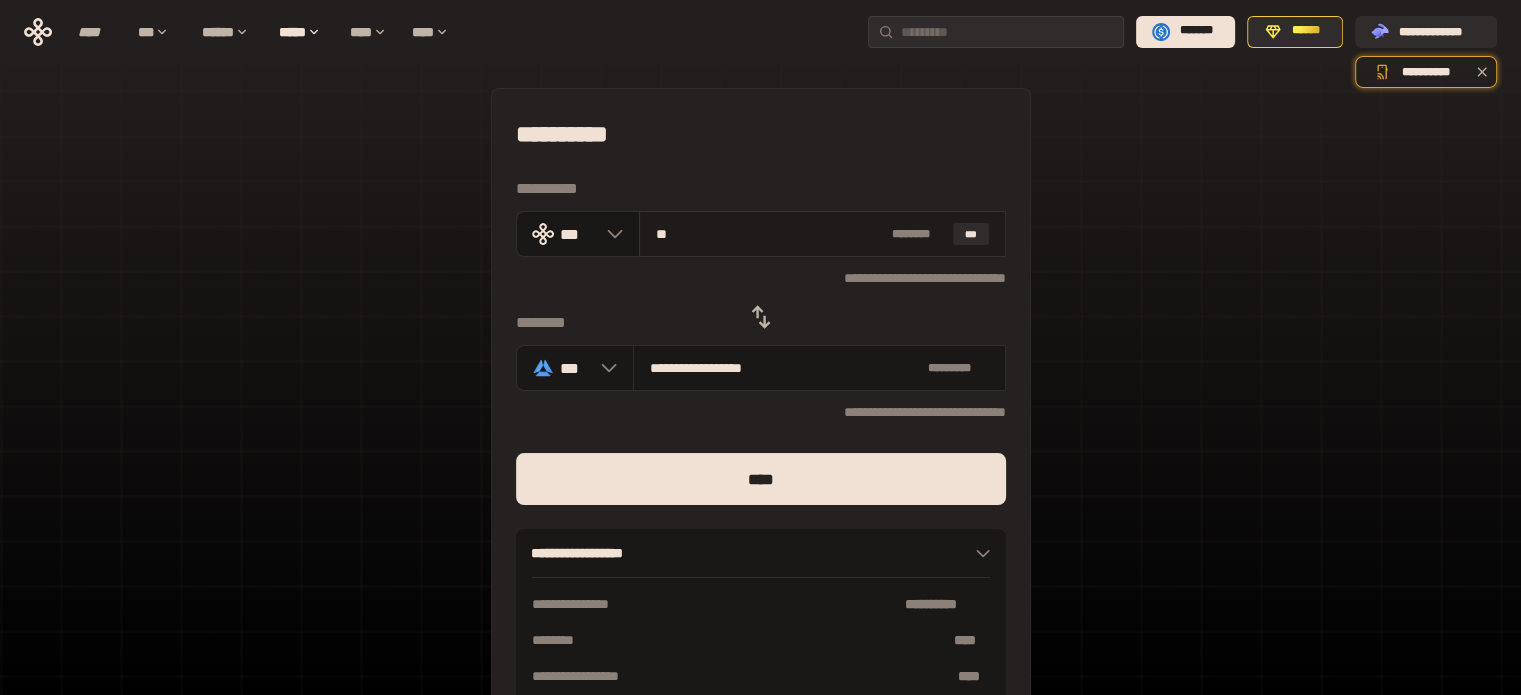 type on "**********" 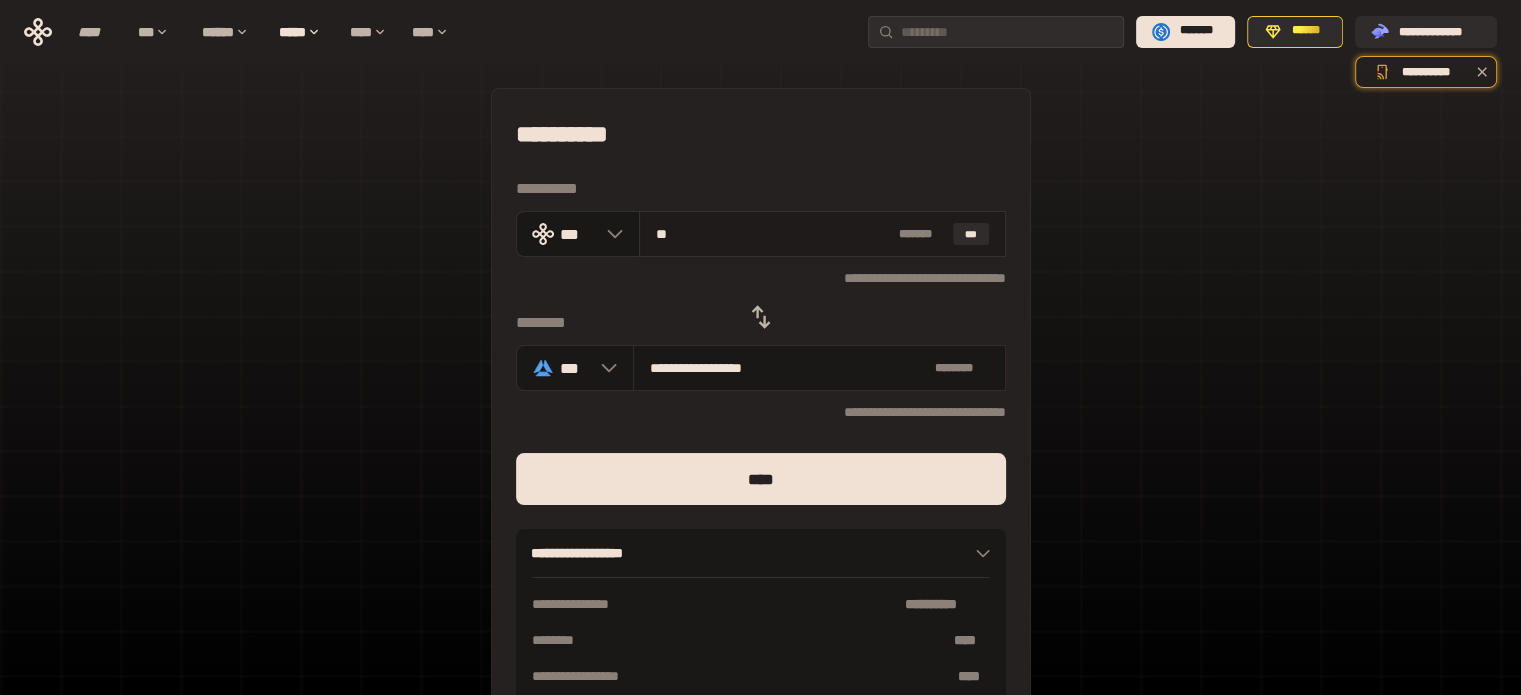 type on "***" 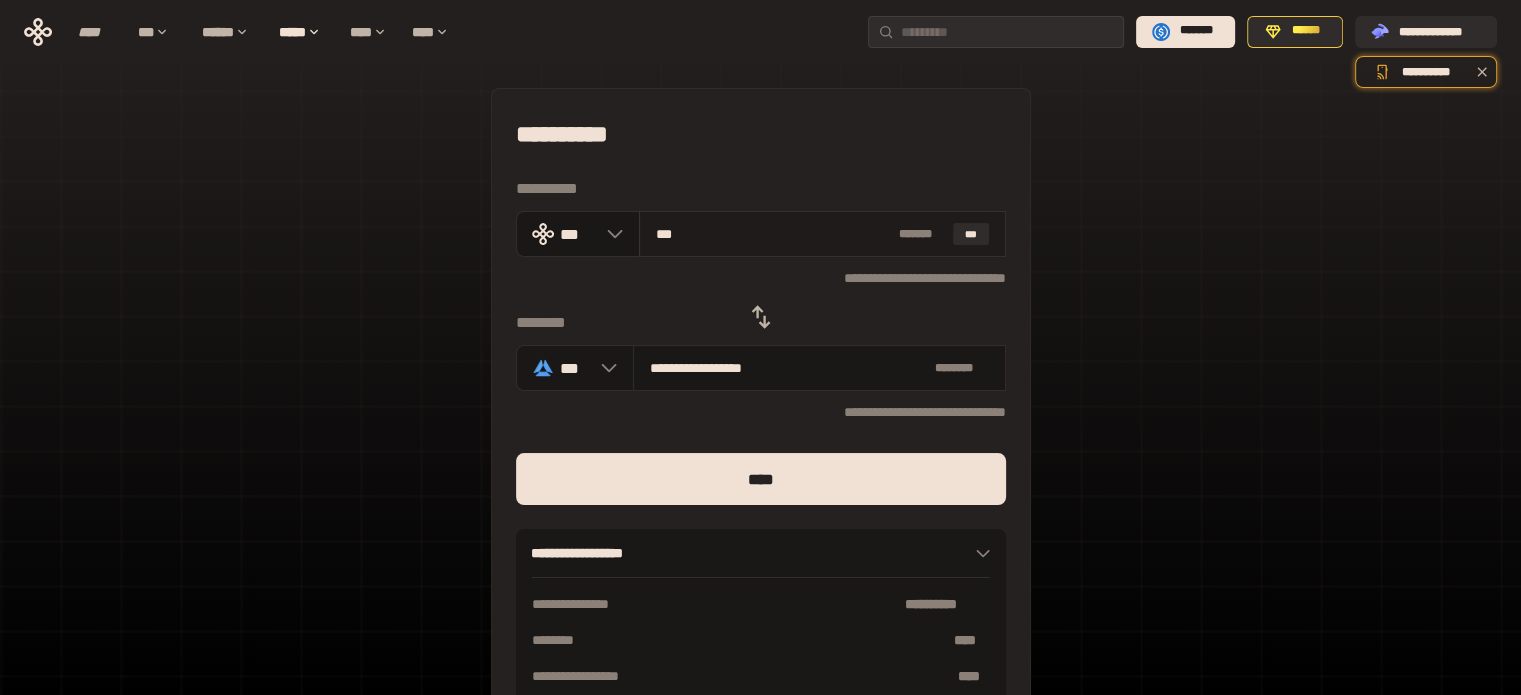 type on "**********" 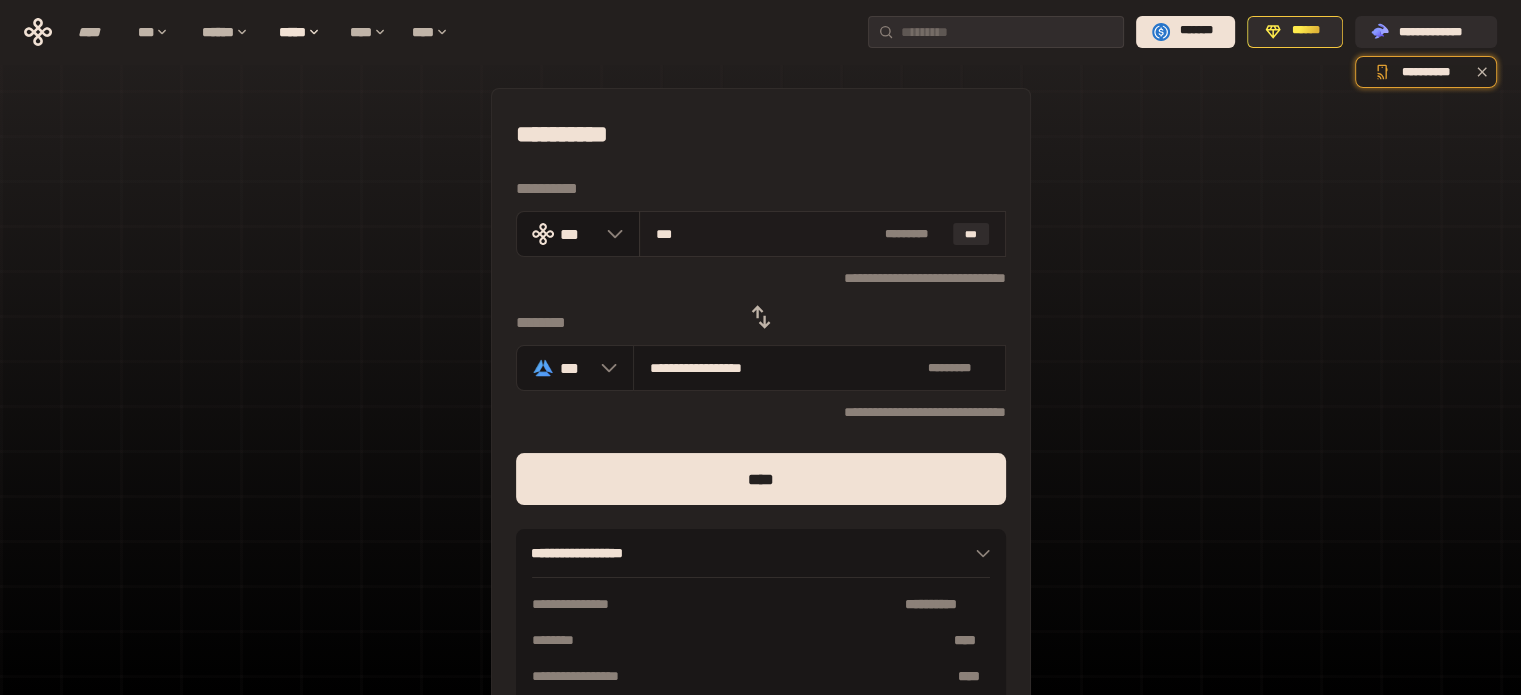 type on "**" 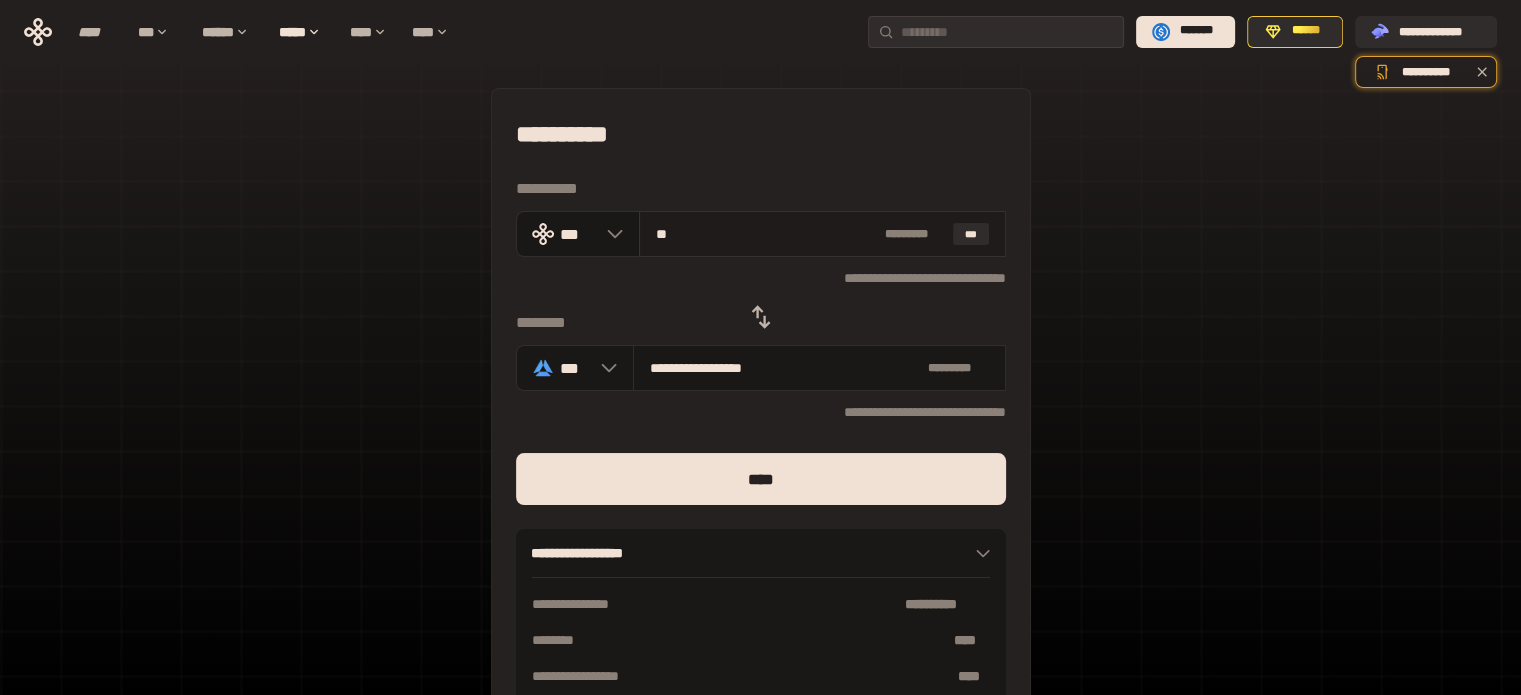 type on "**********" 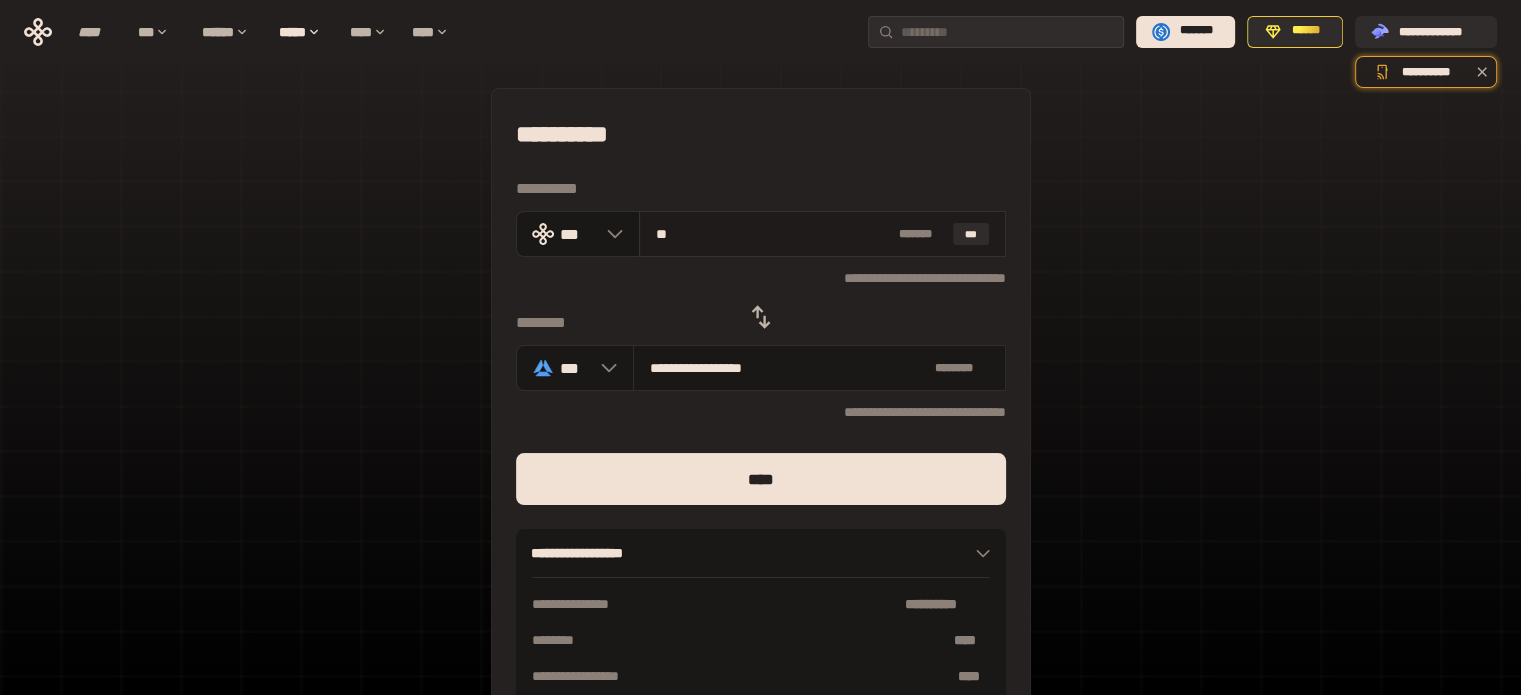 type on "*" 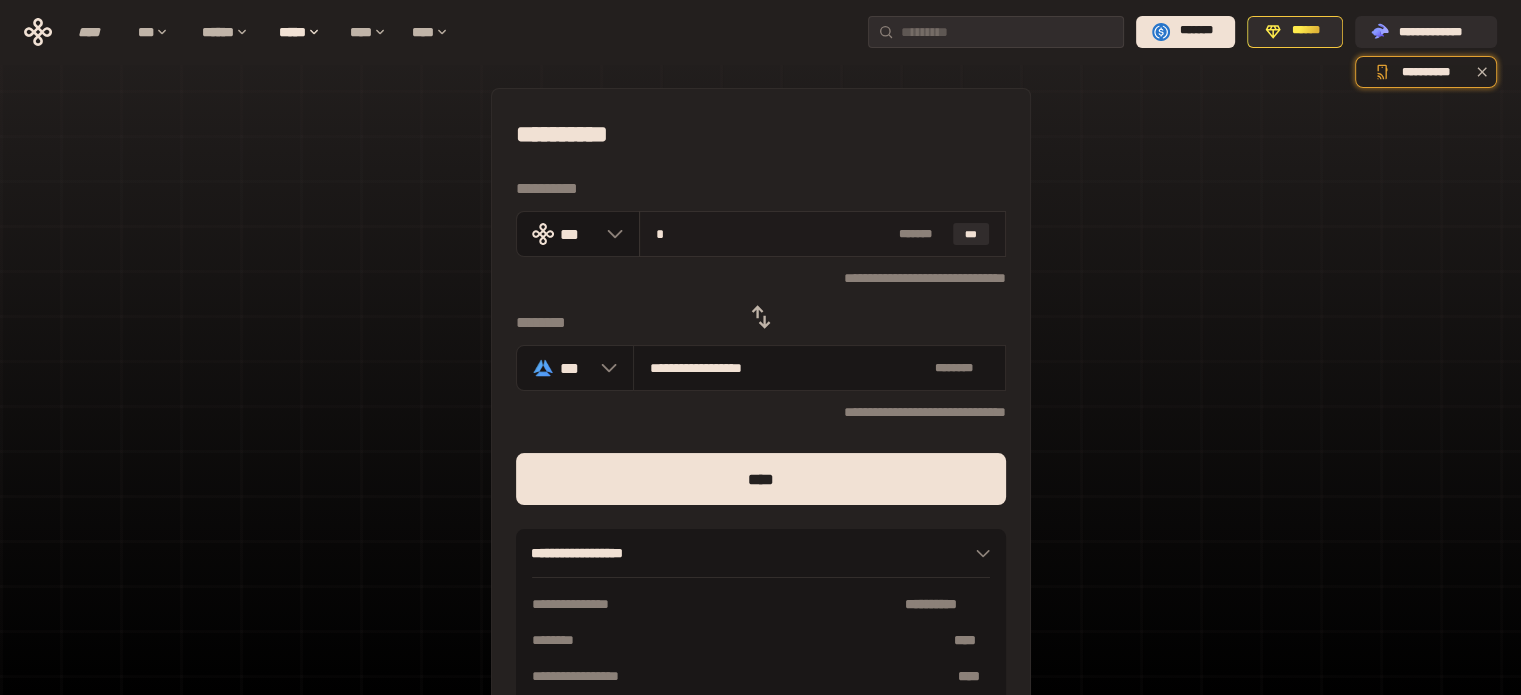 type on "**********" 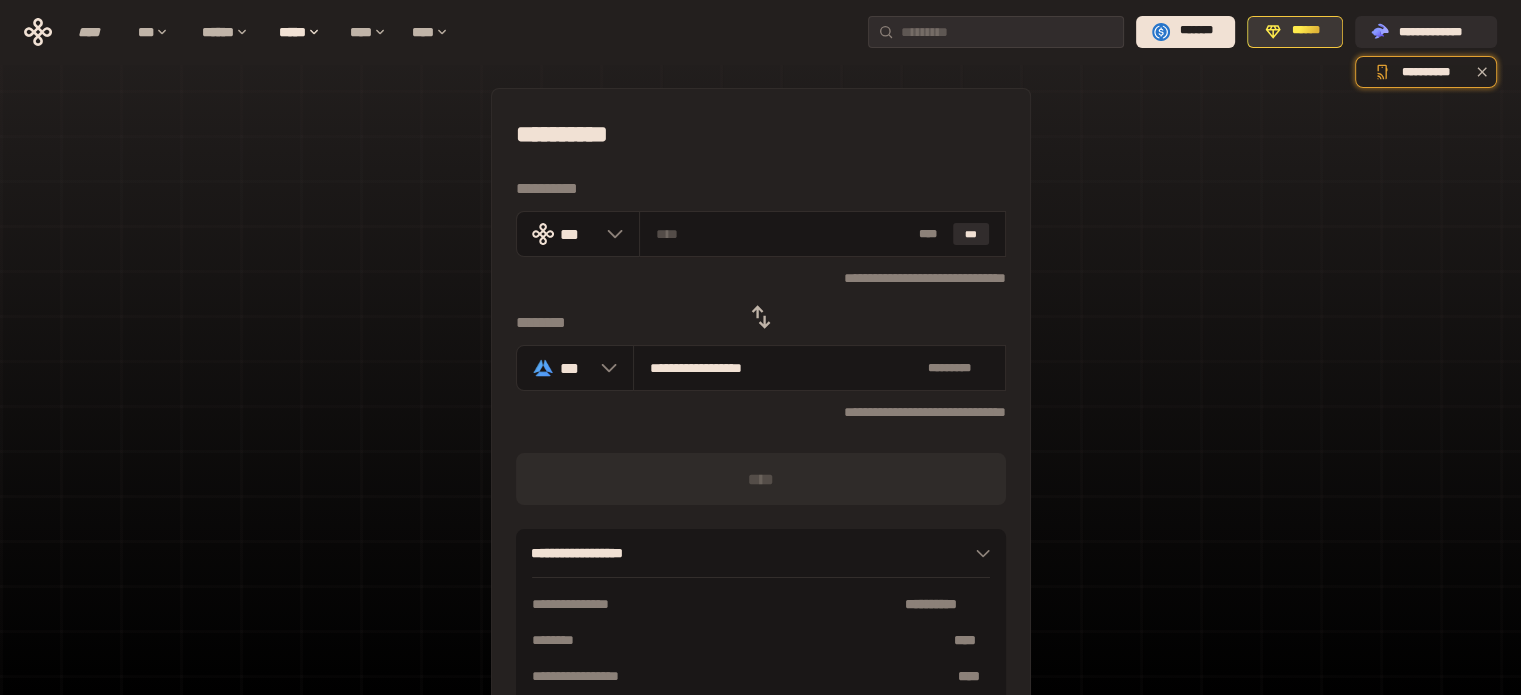 click on "******" at bounding box center [1295, 32] 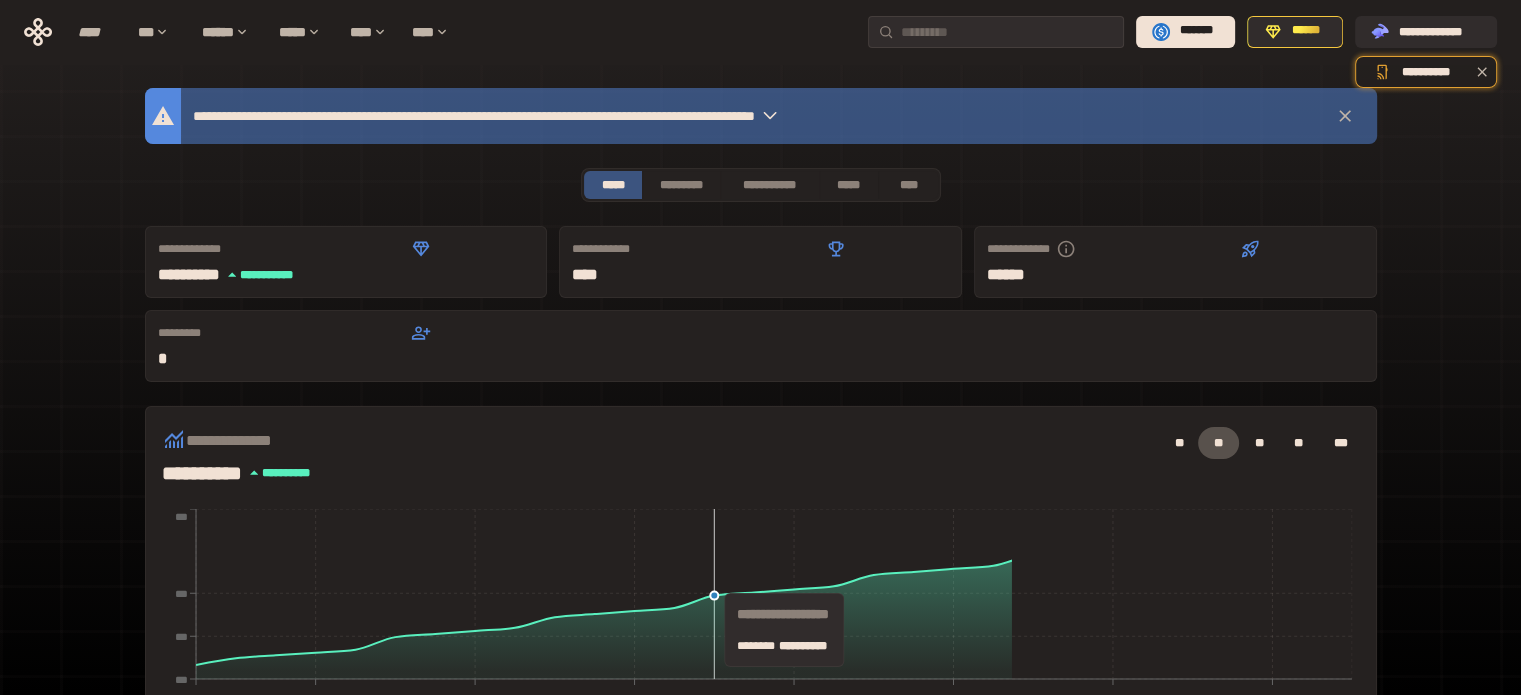 scroll, scrollTop: 500, scrollLeft: 0, axis: vertical 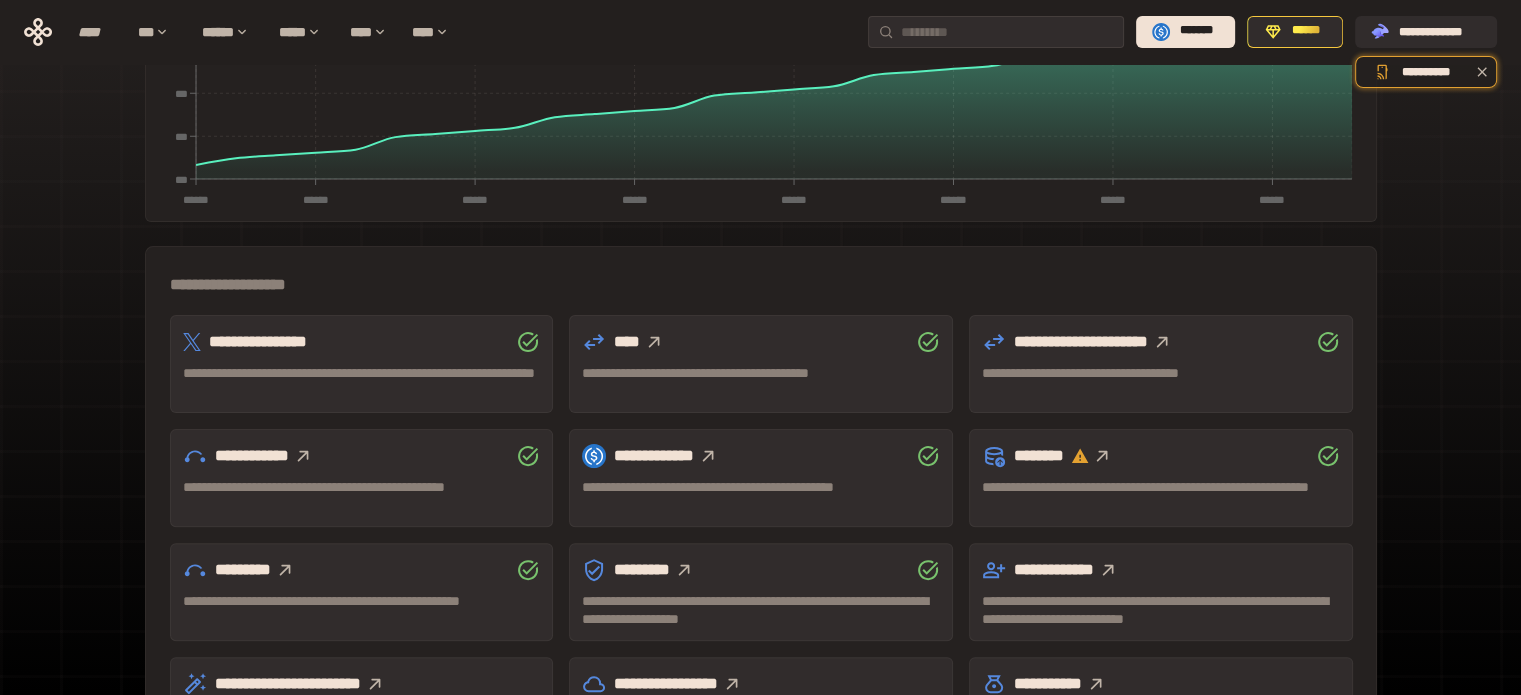 click 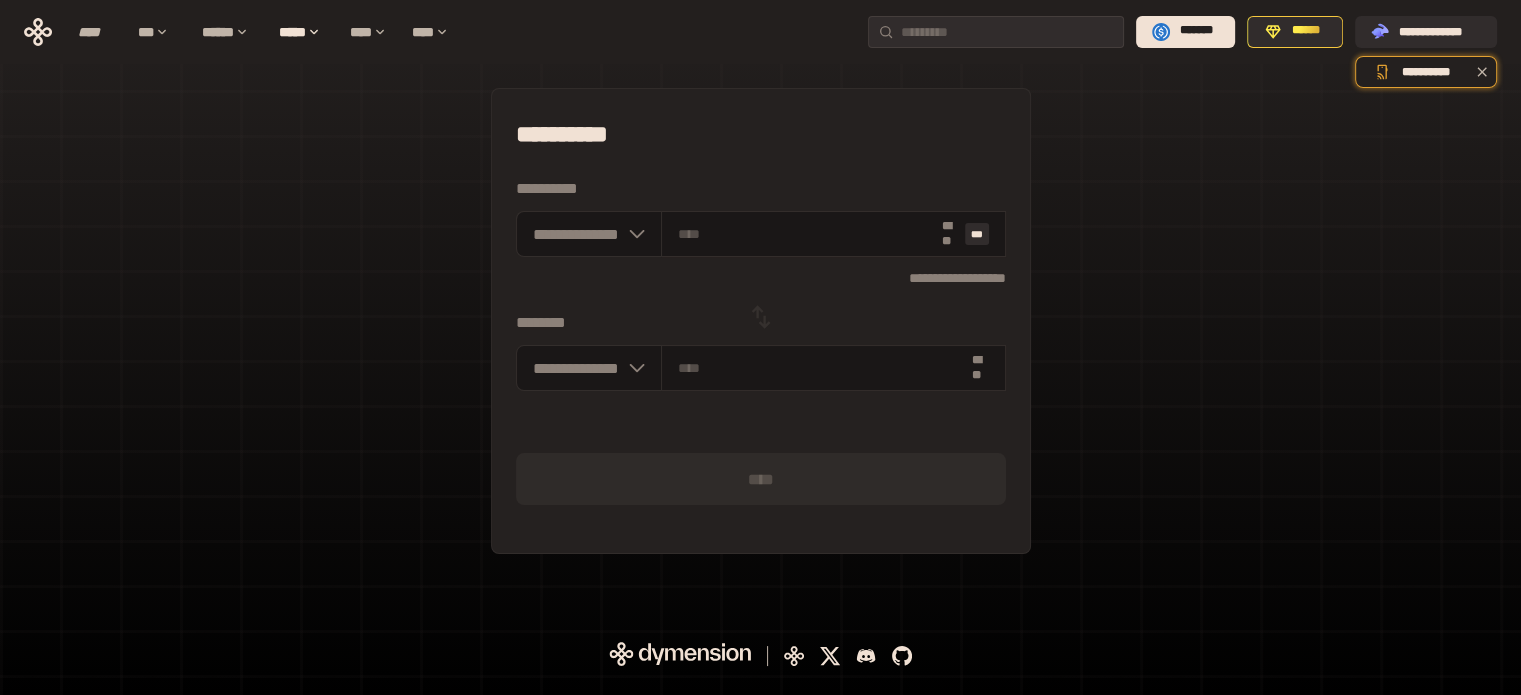 scroll, scrollTop: 0, scrollLeft: 0, axis: both 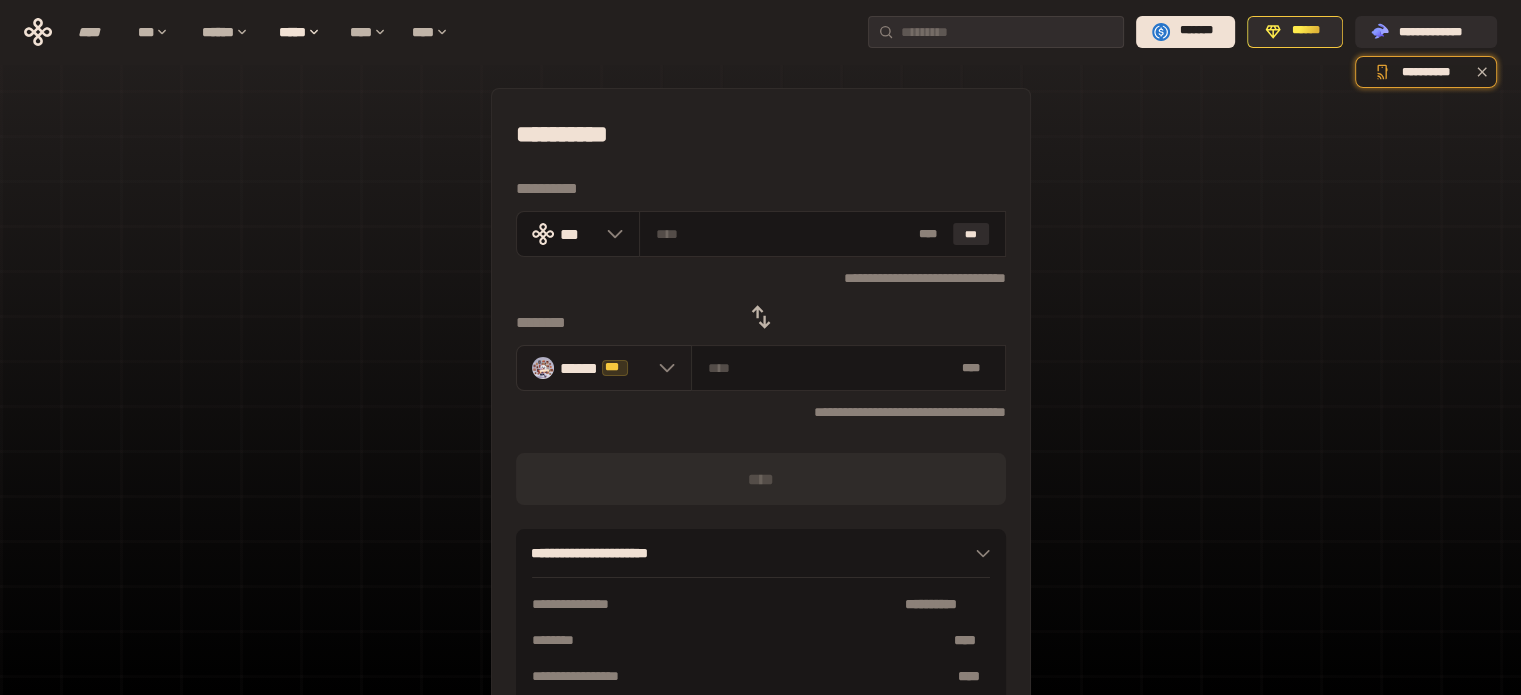 click on "******   ***" at bounding box center [604, 368] 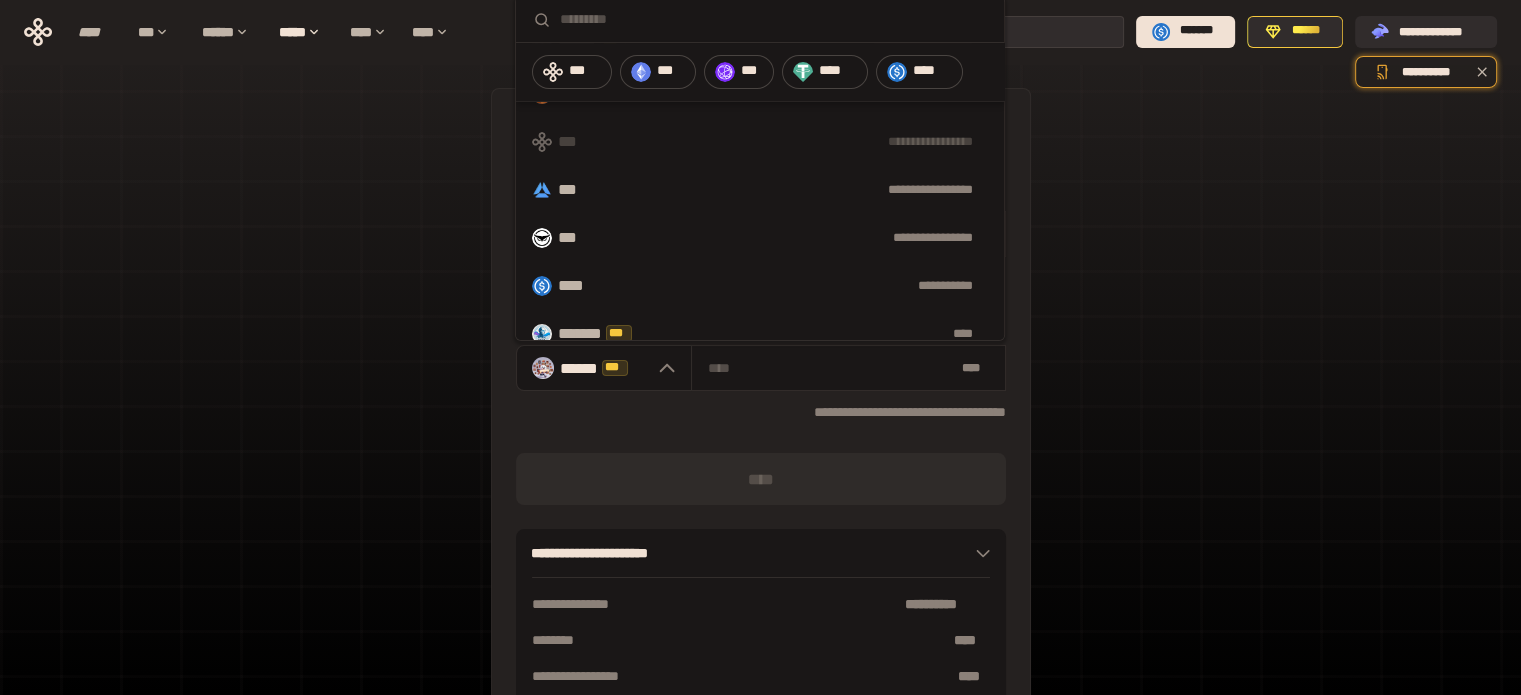 scroll, scrollTop: 166, scrollLeft: 0, axis: vertical 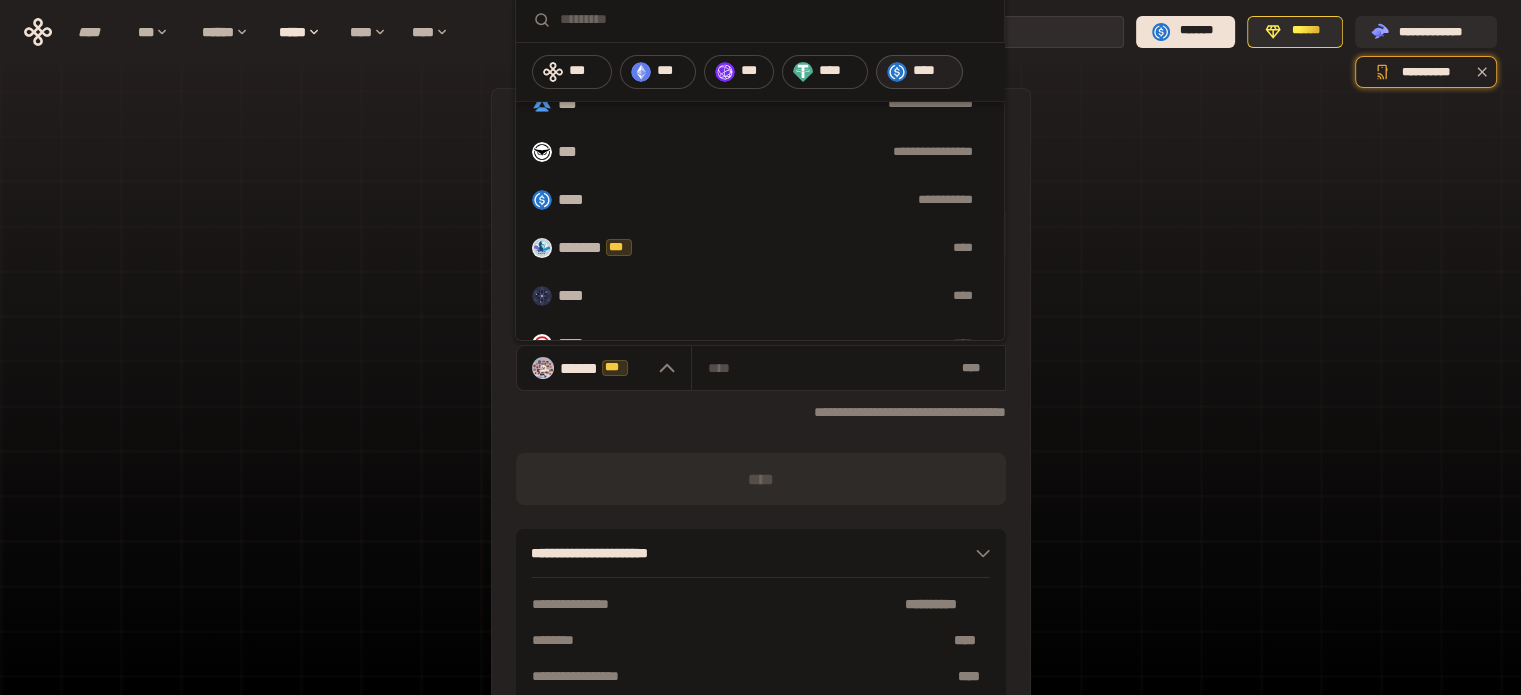 click on "****" at bounding box center (933, 71) 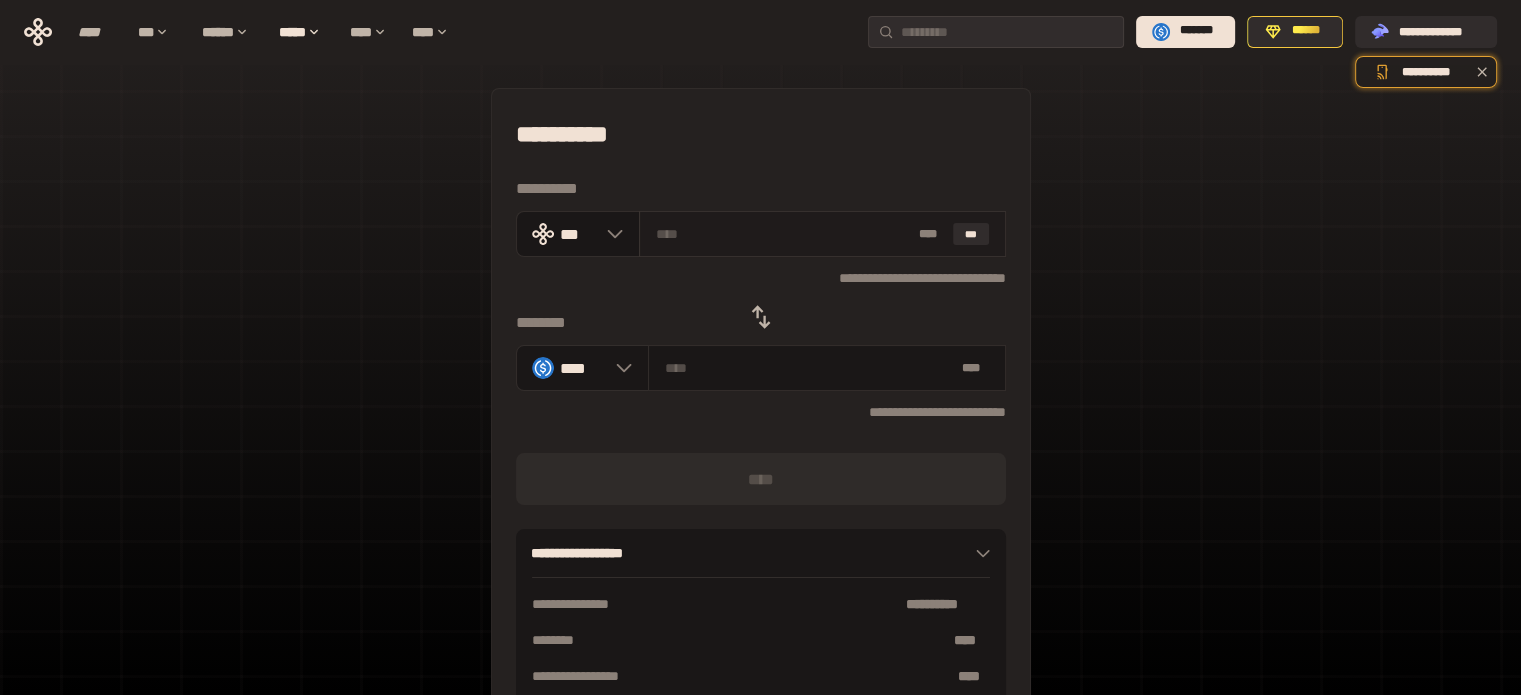 click at bounding box center [783, 234] 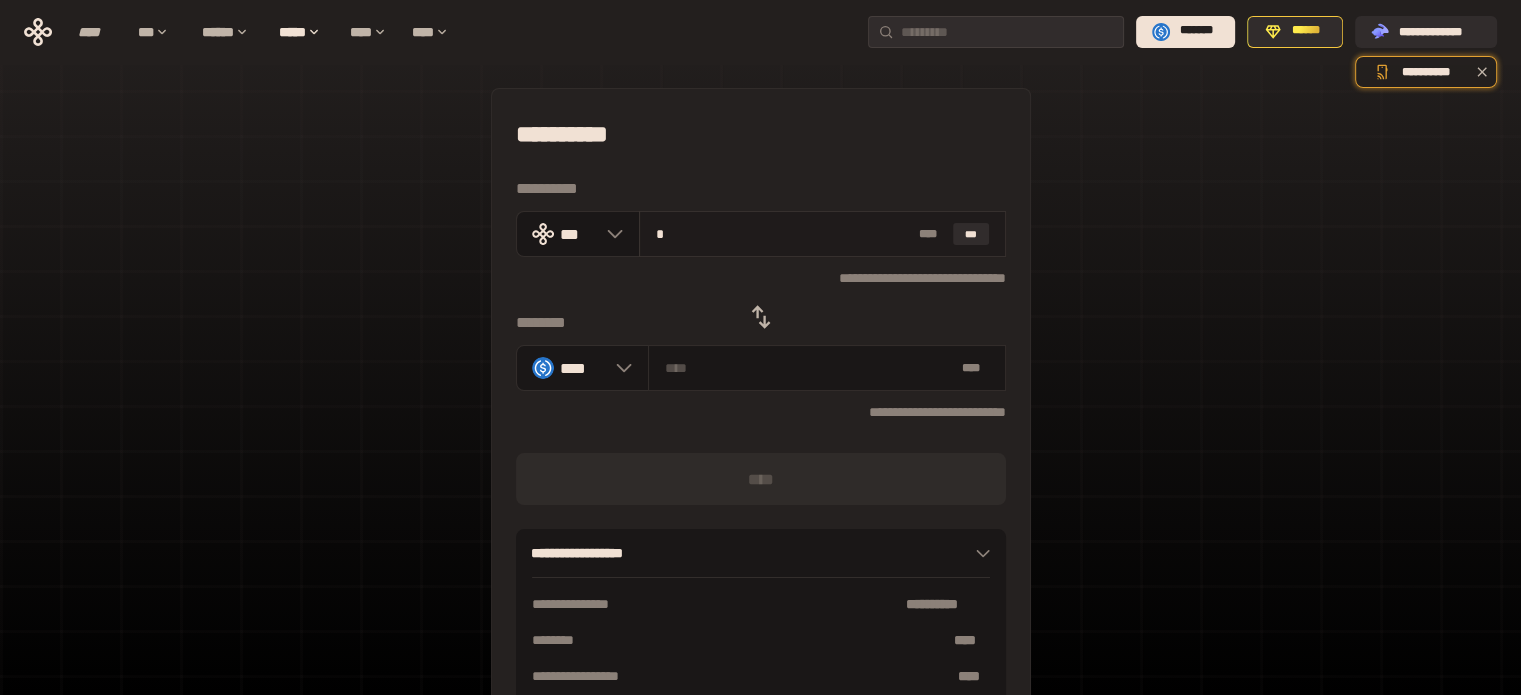 type on "********" 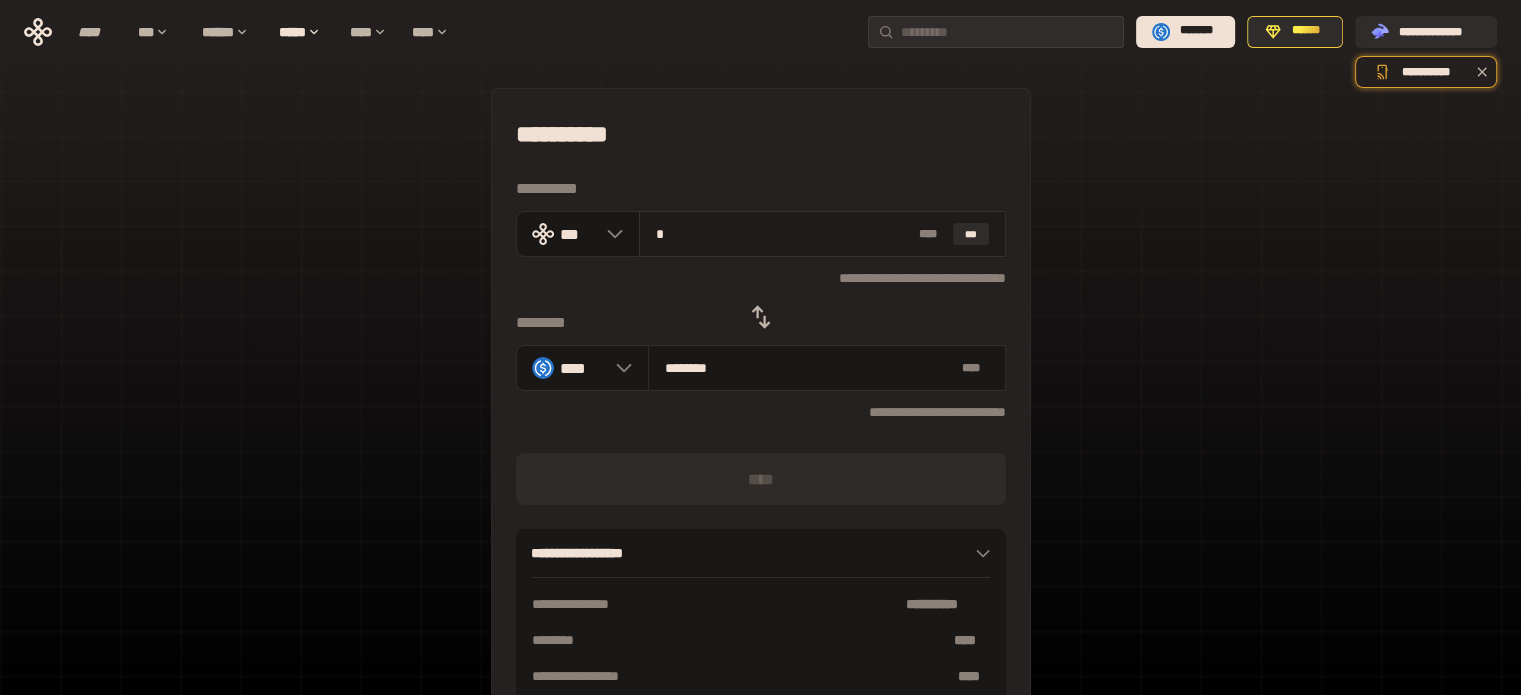 type on "**" 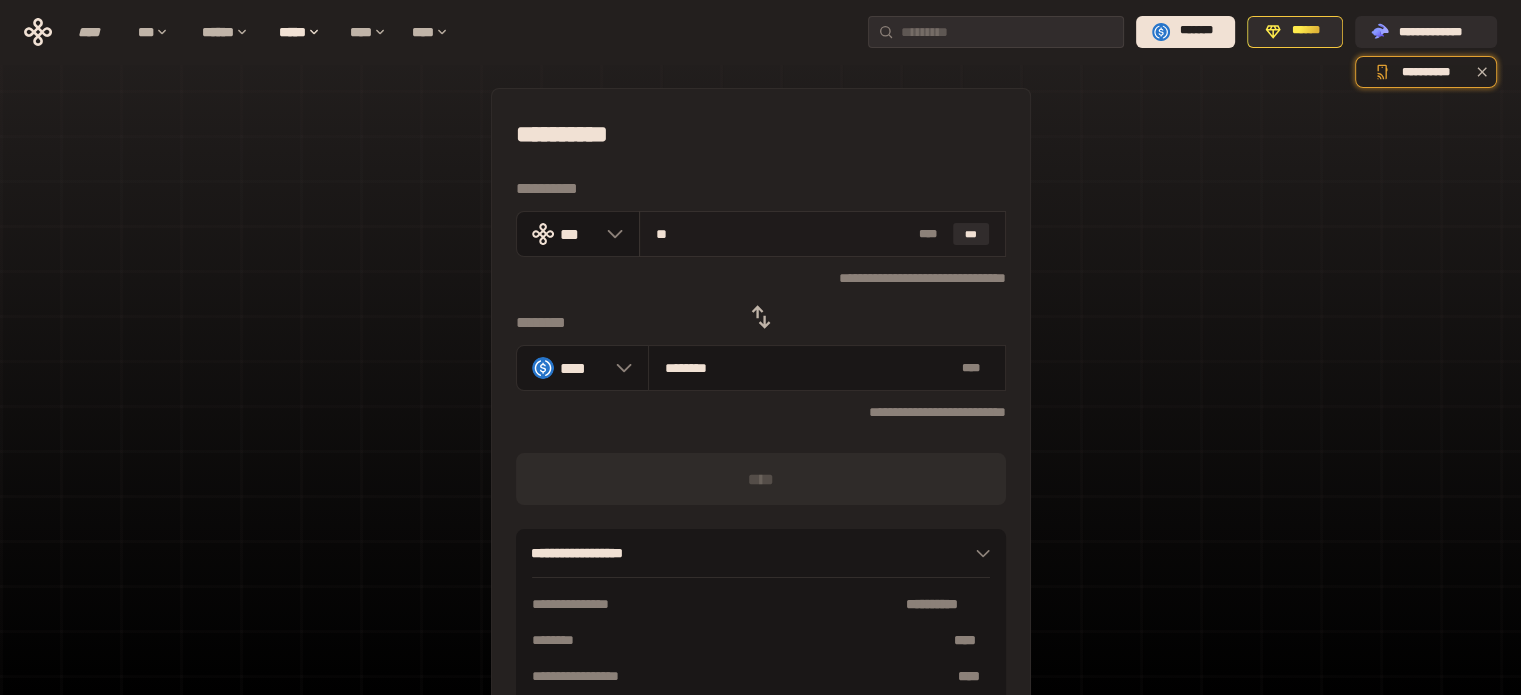 type on "********" 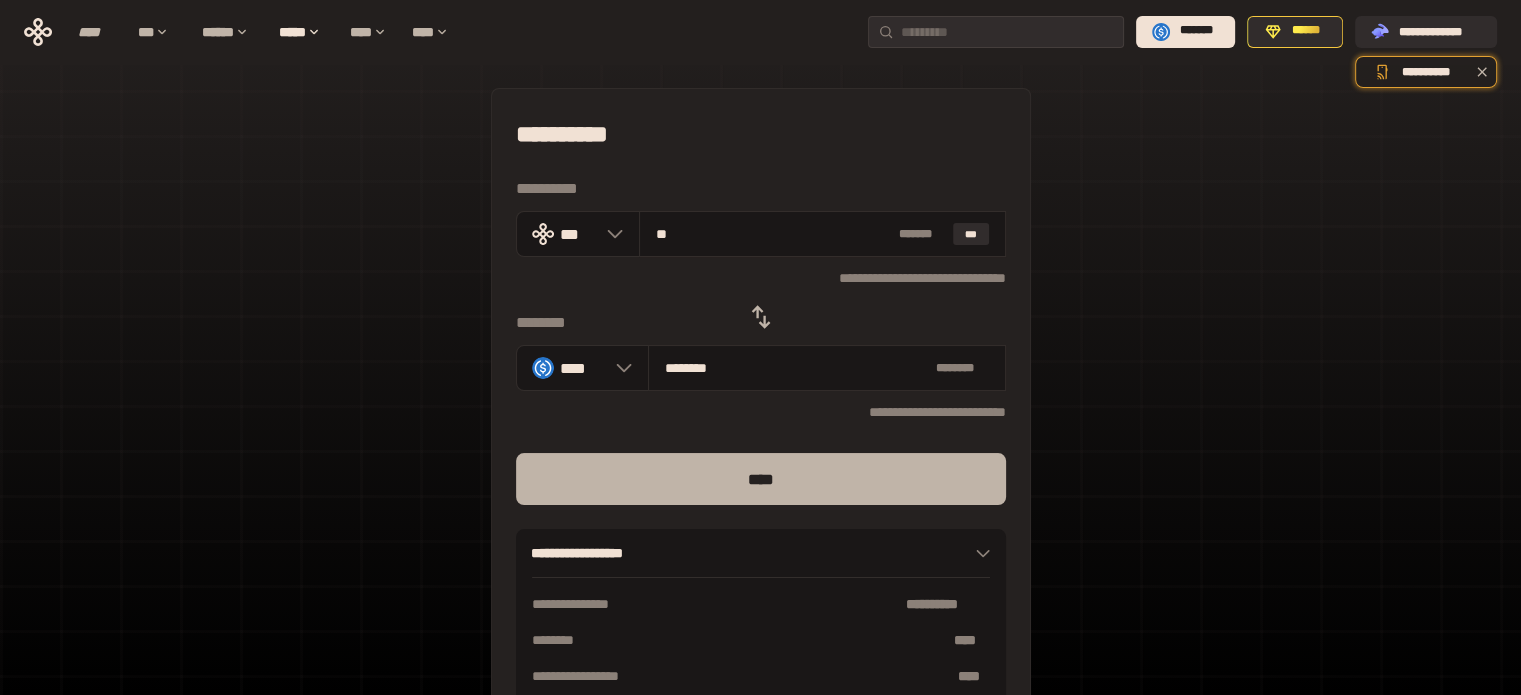 type on "**" 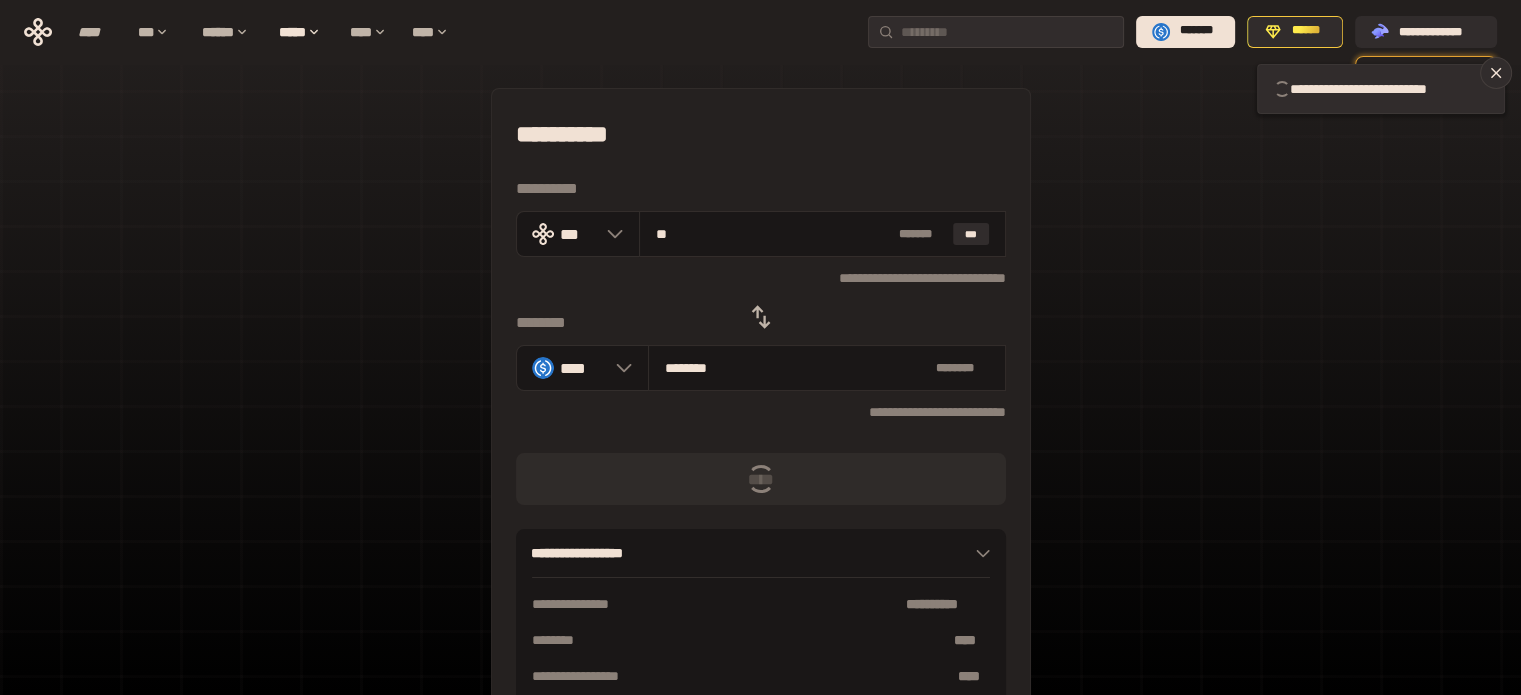 type 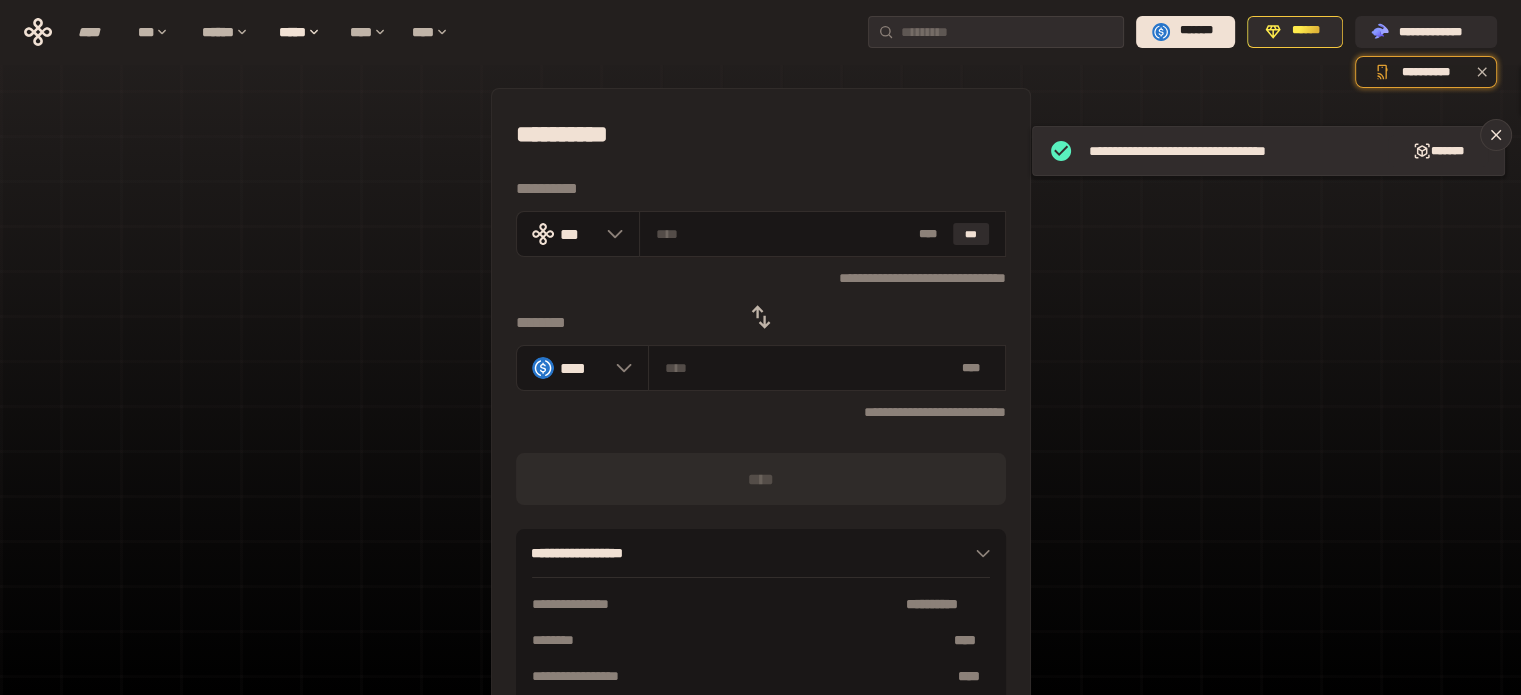 click 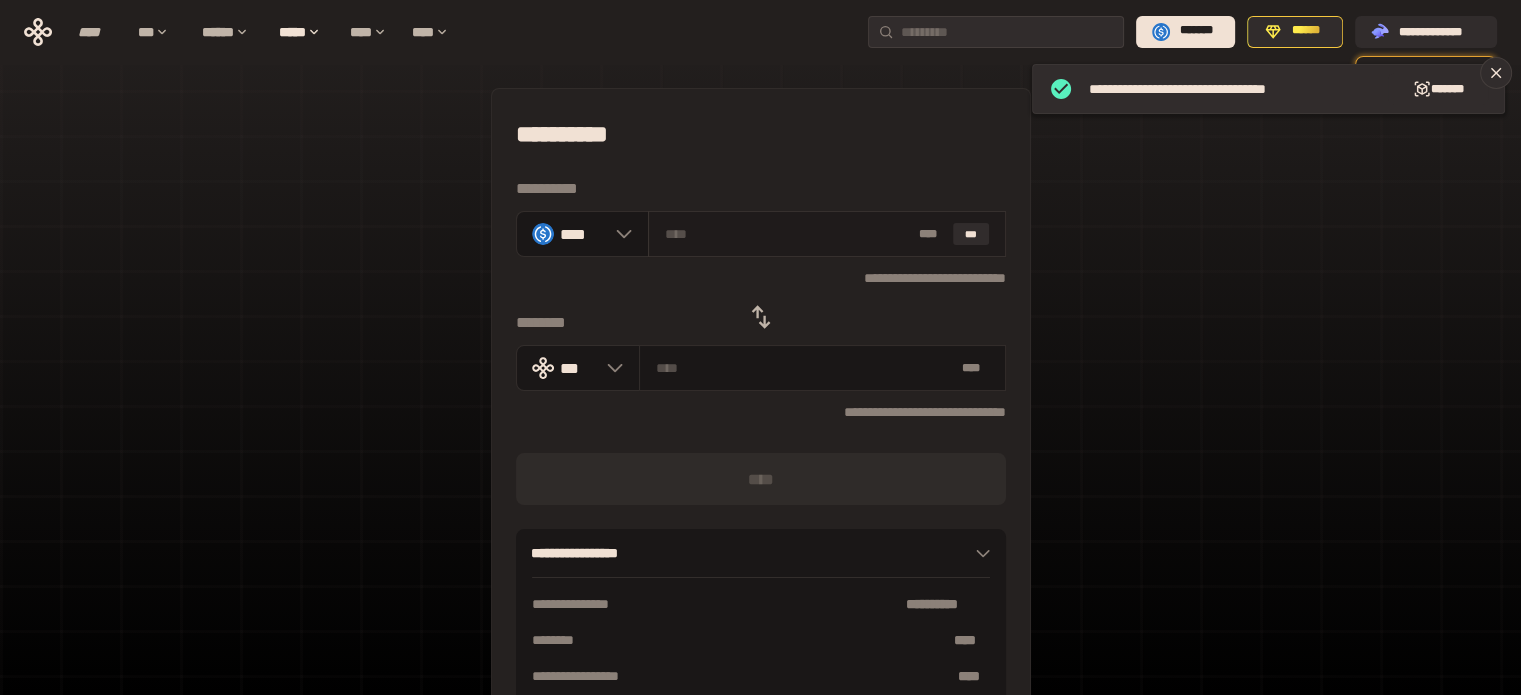 click at bounding box center [788, 234] 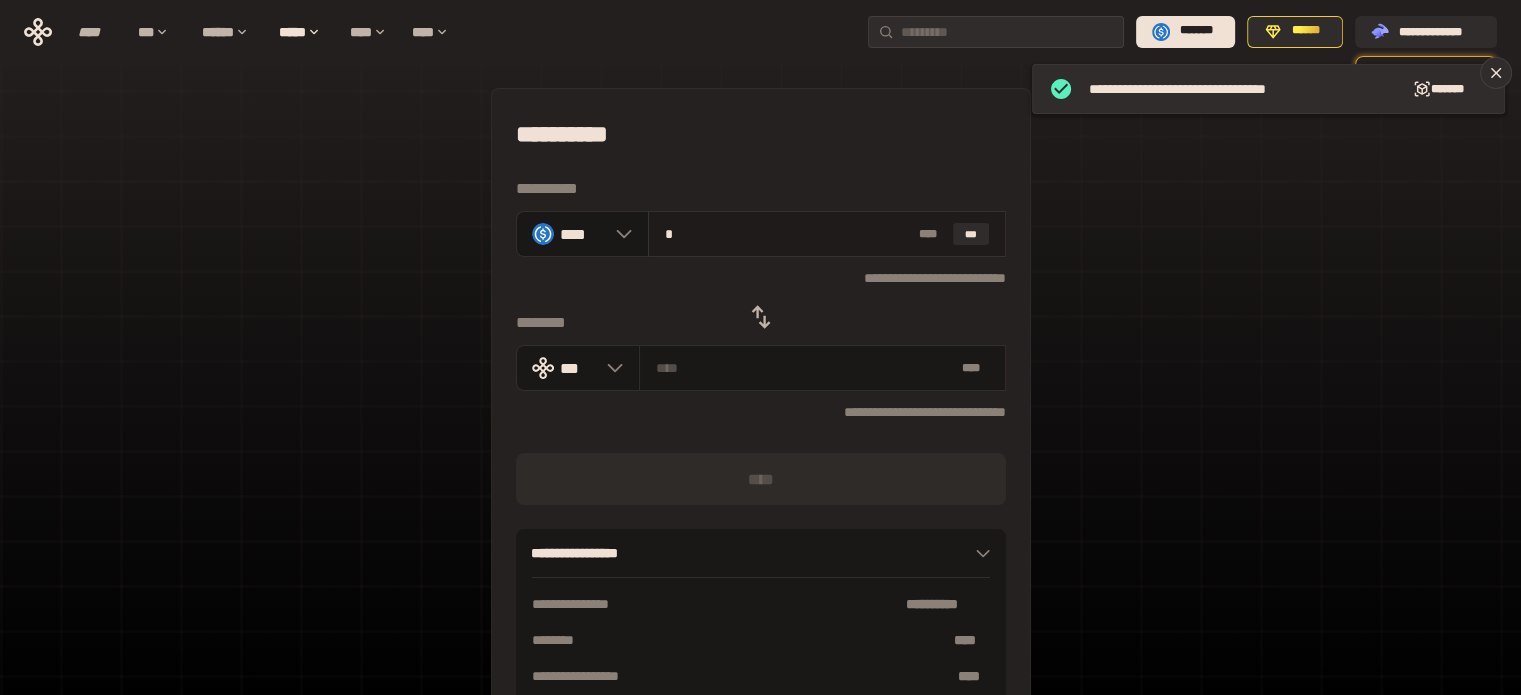 type on "**********" 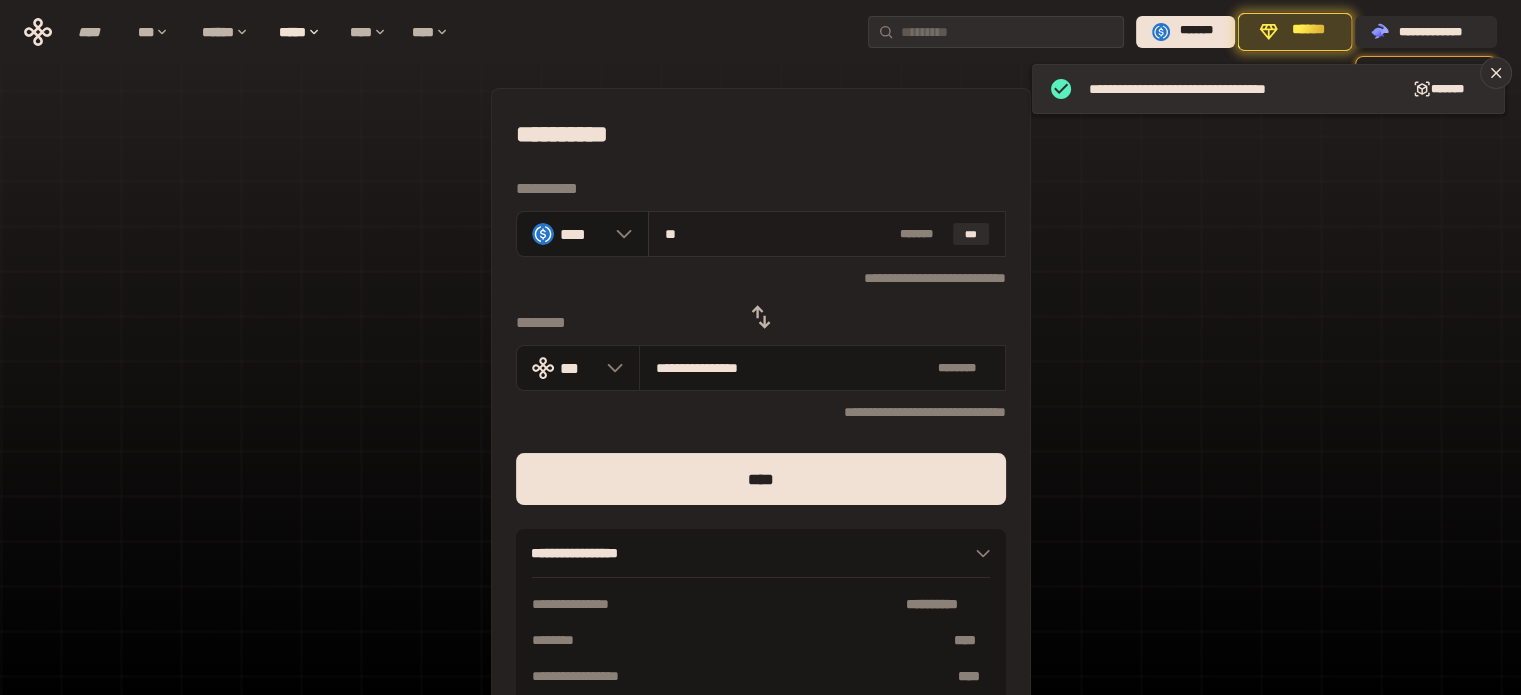 type on "***" 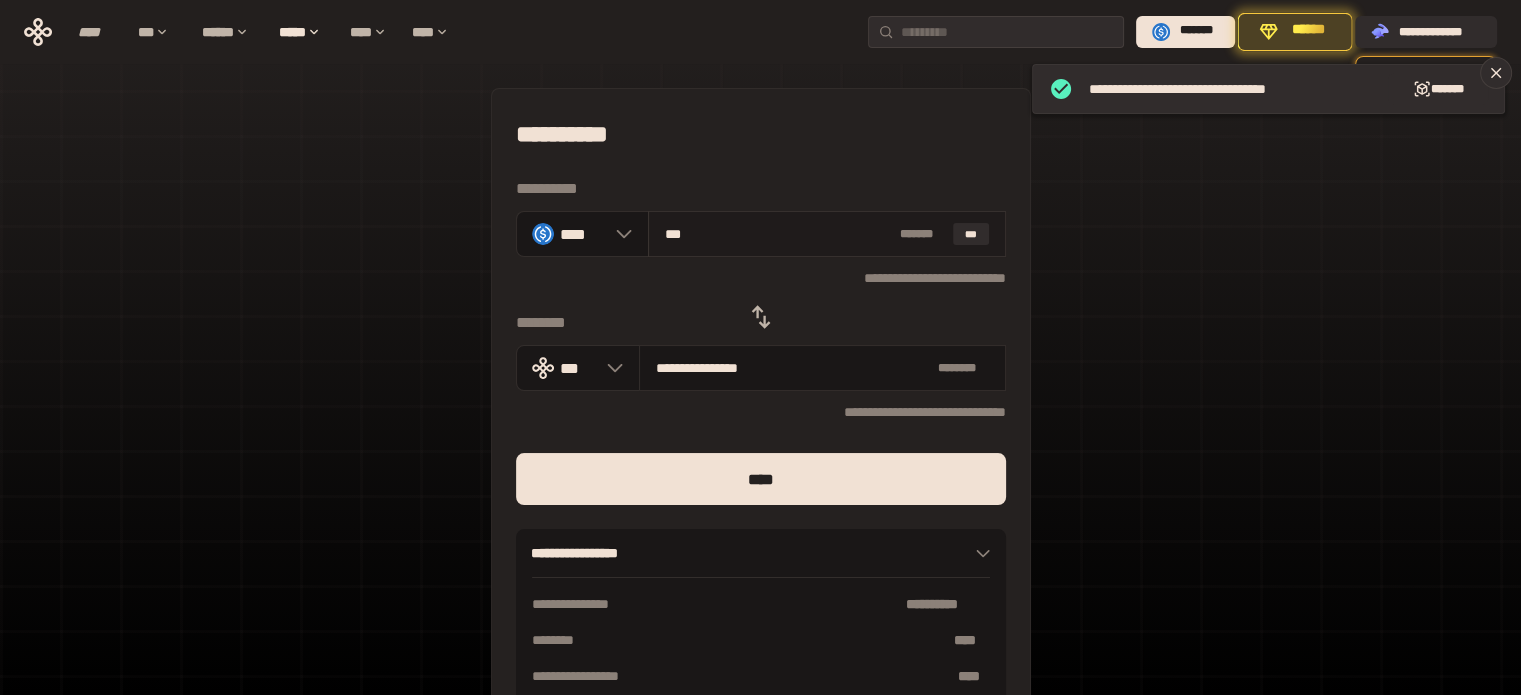 type on "**********" 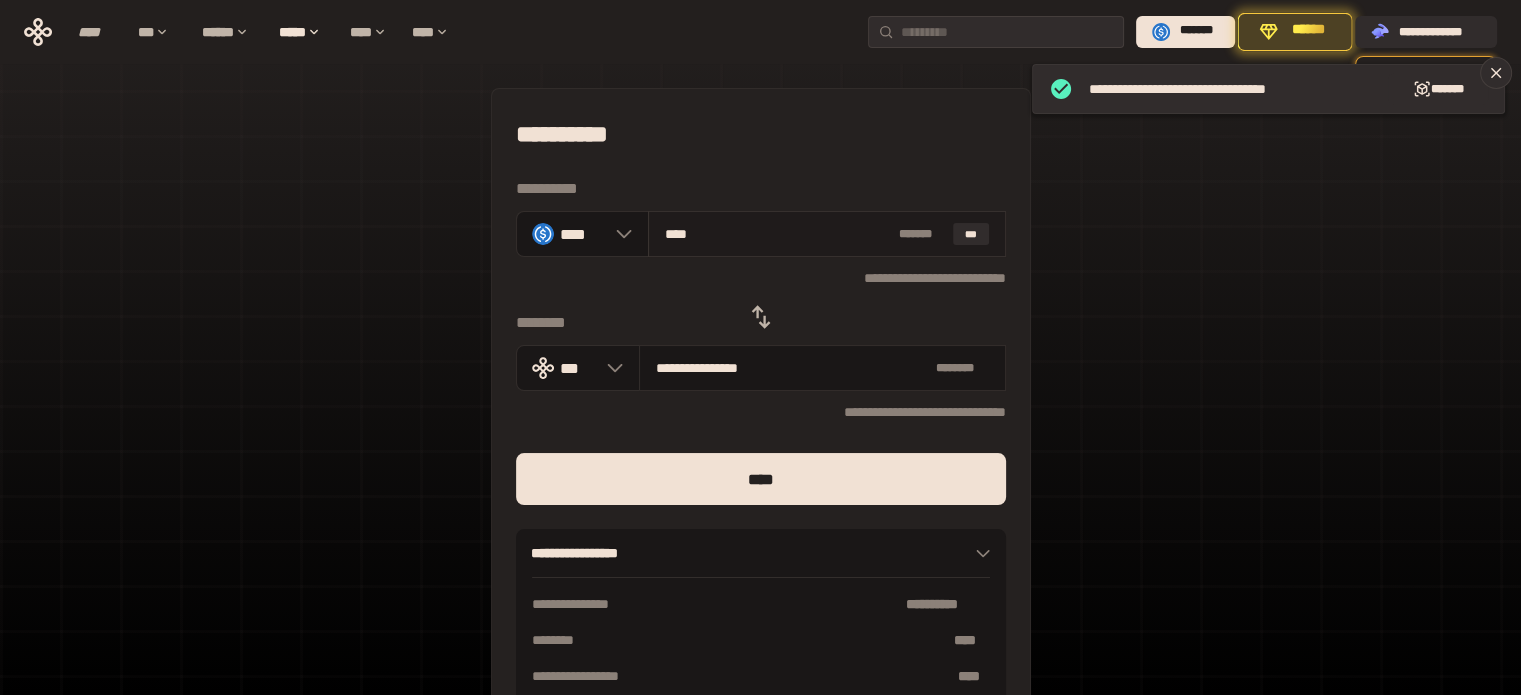 type on "**********" 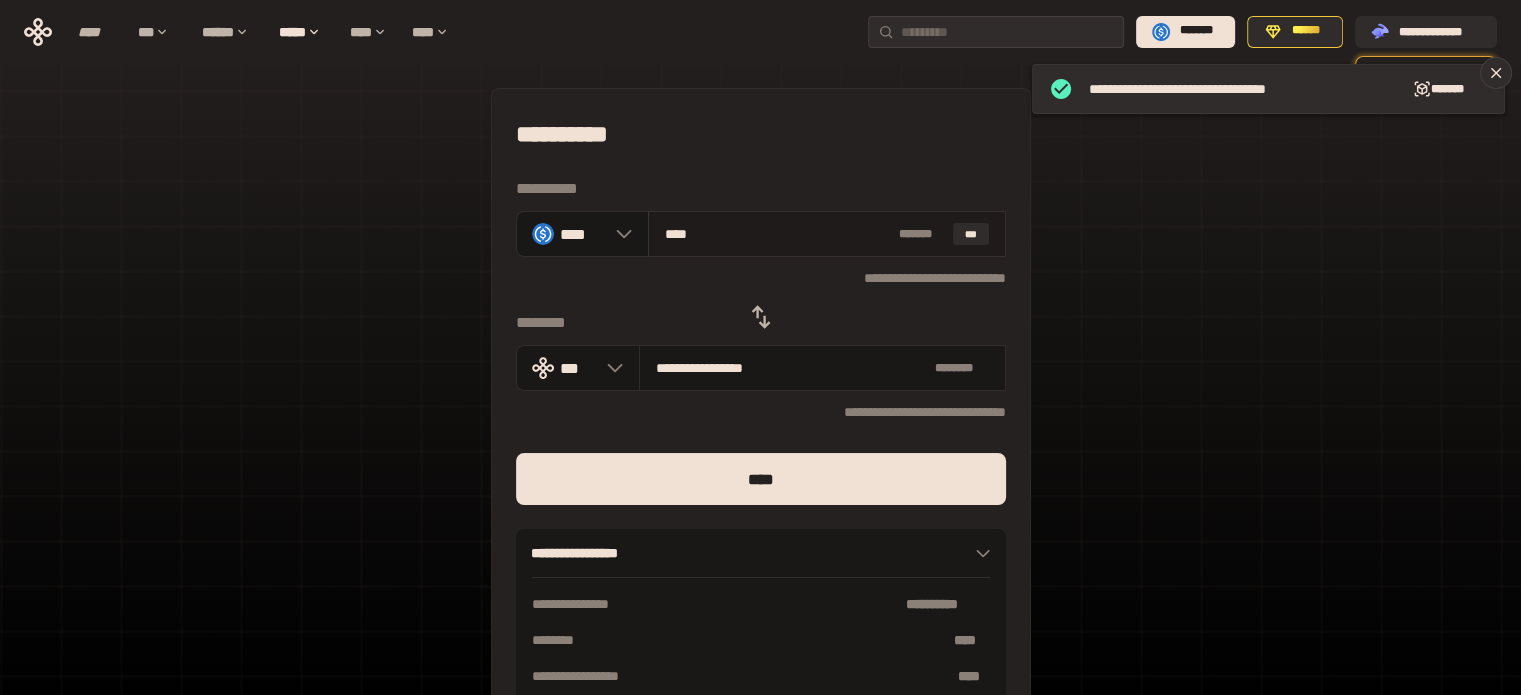 type on "***" 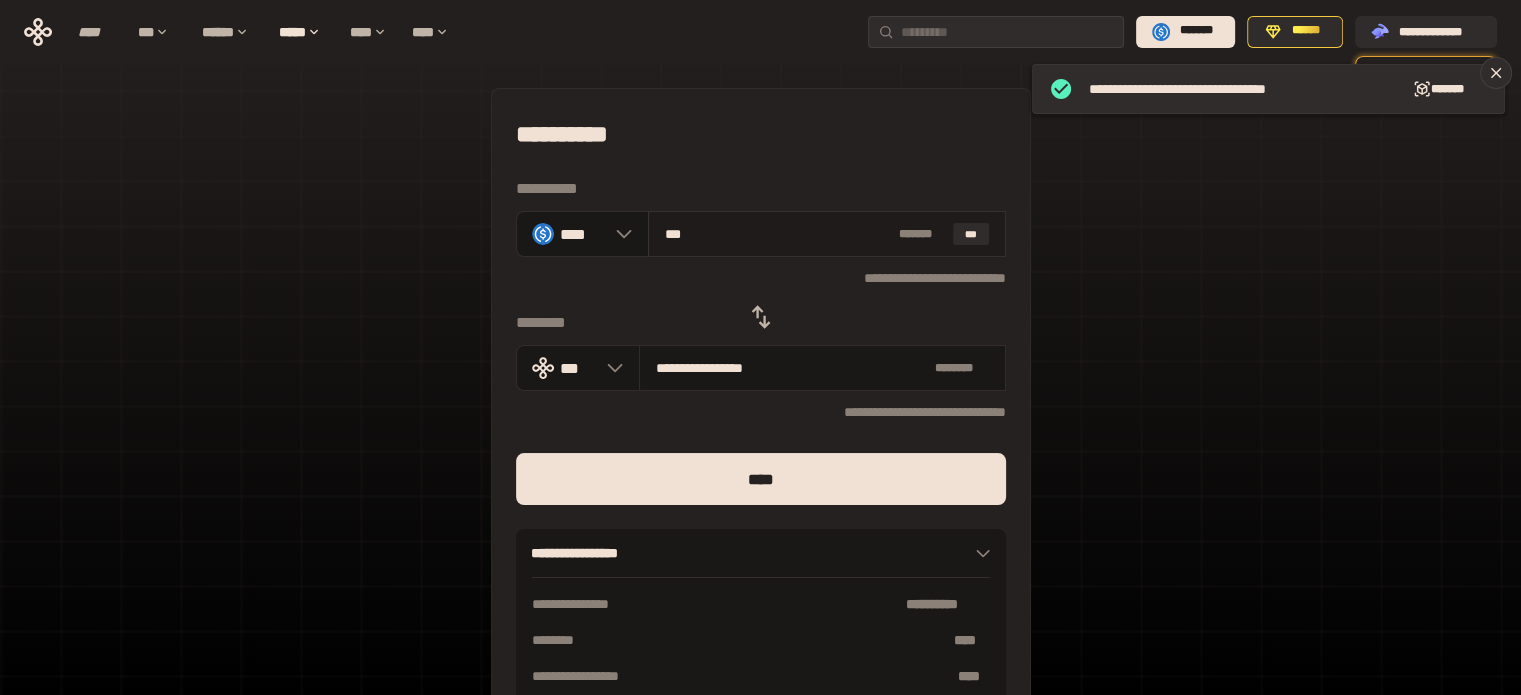 type on "**********" 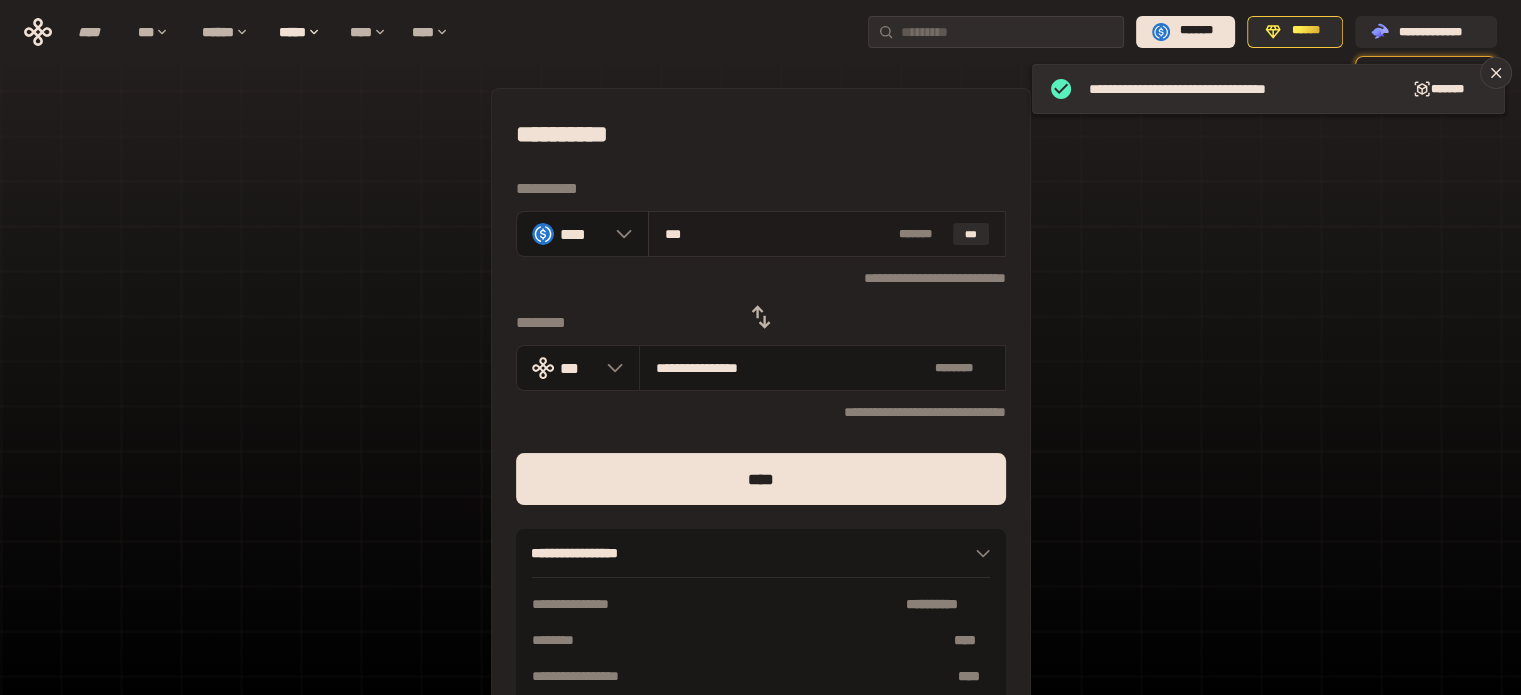 type on "****" 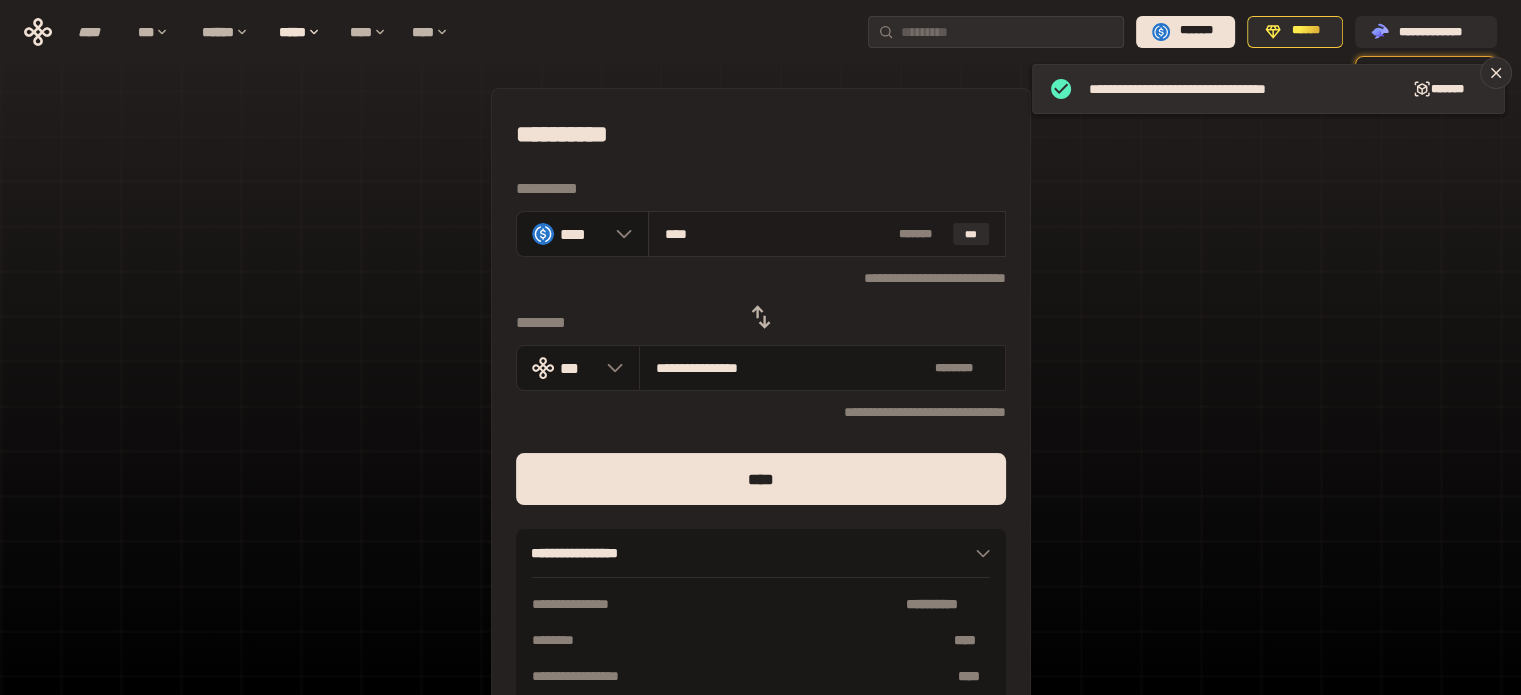 type on "**********" 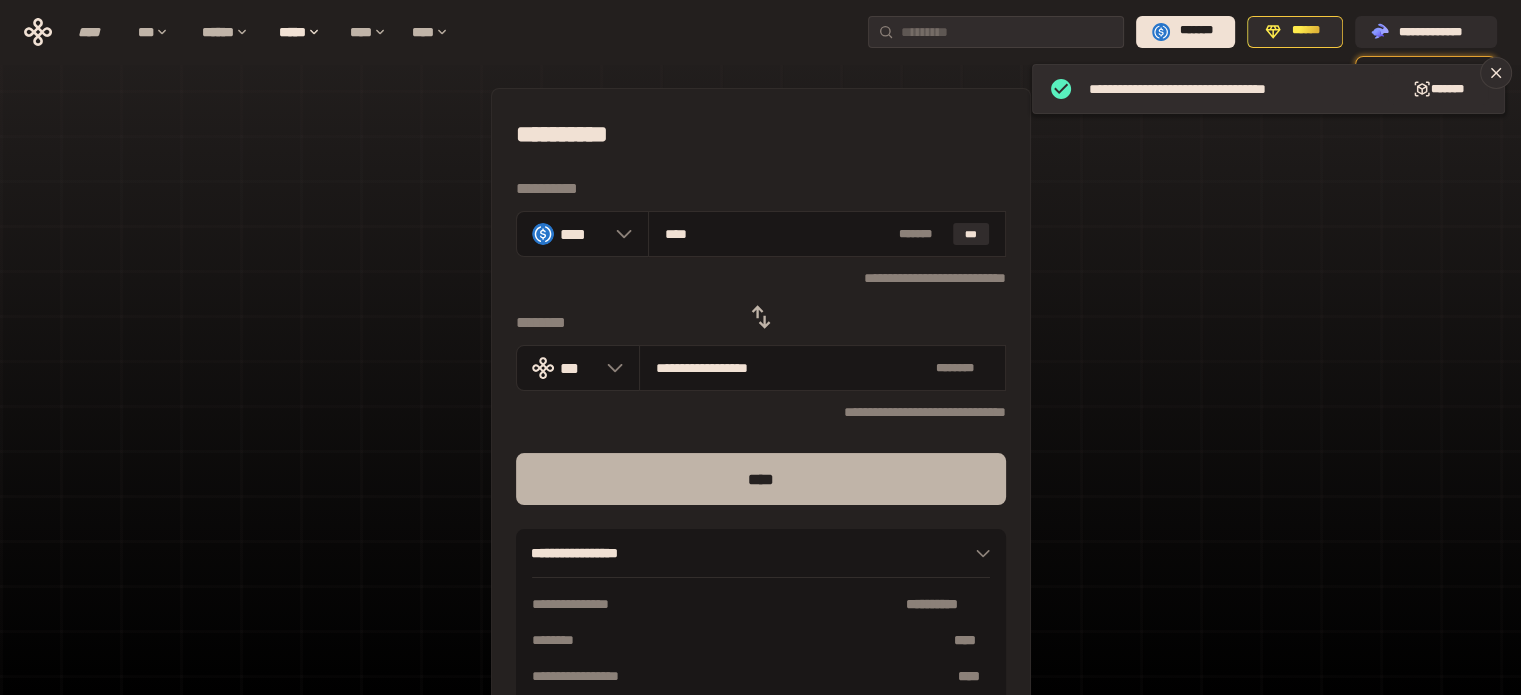 type on "****" 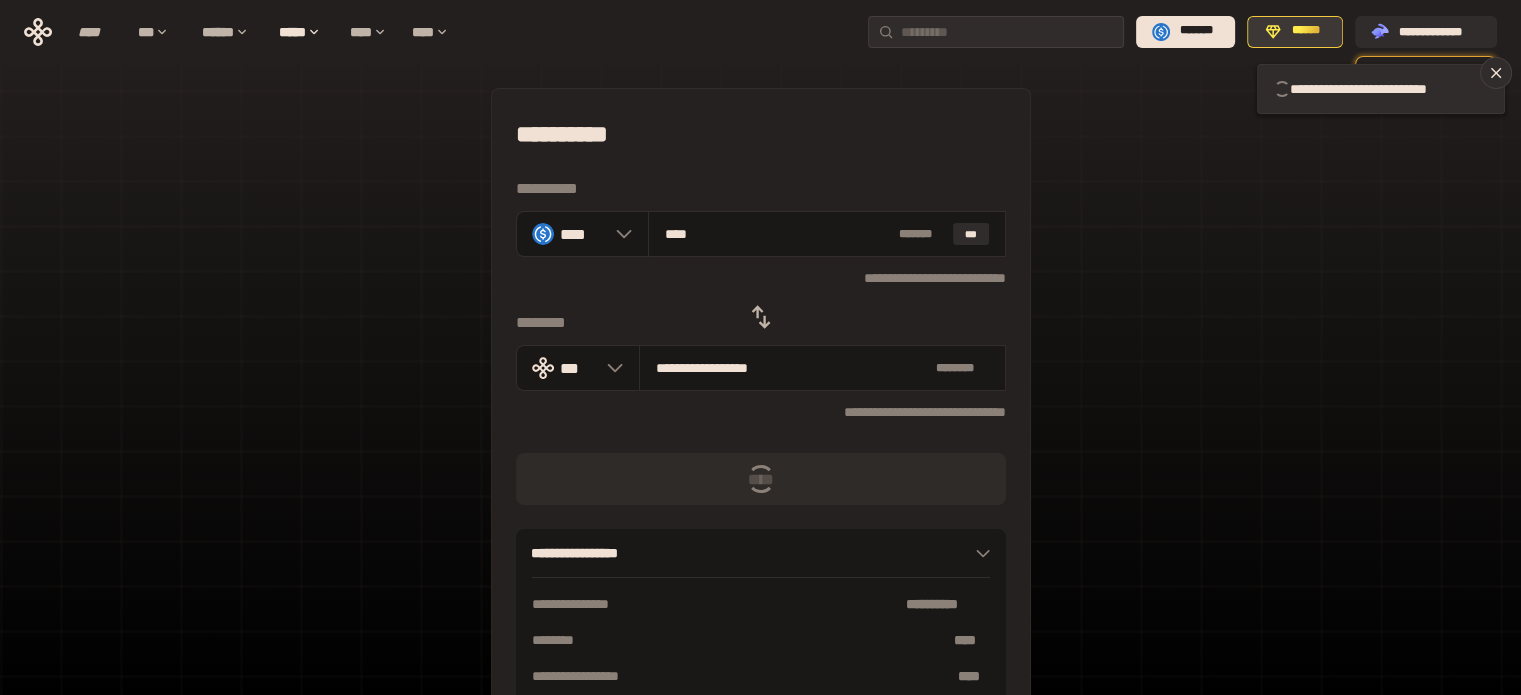 type 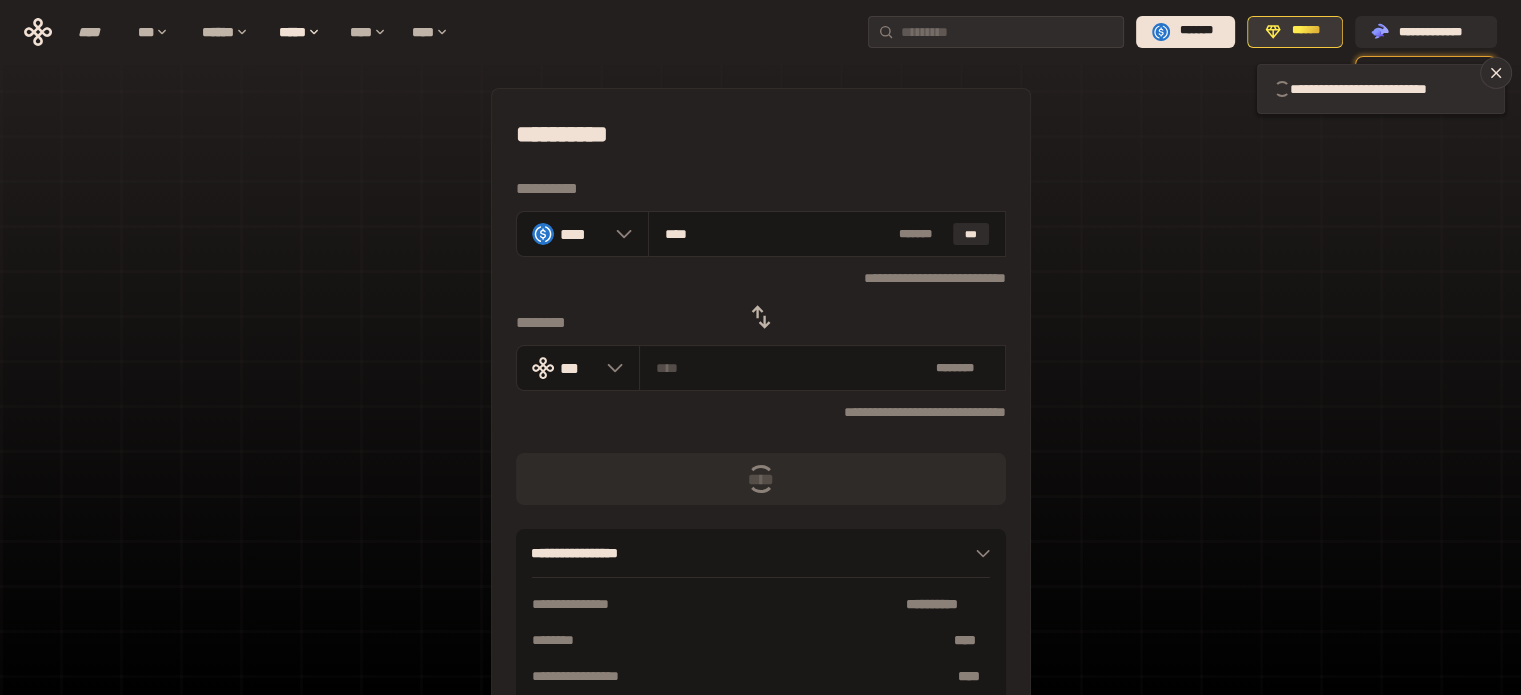 type 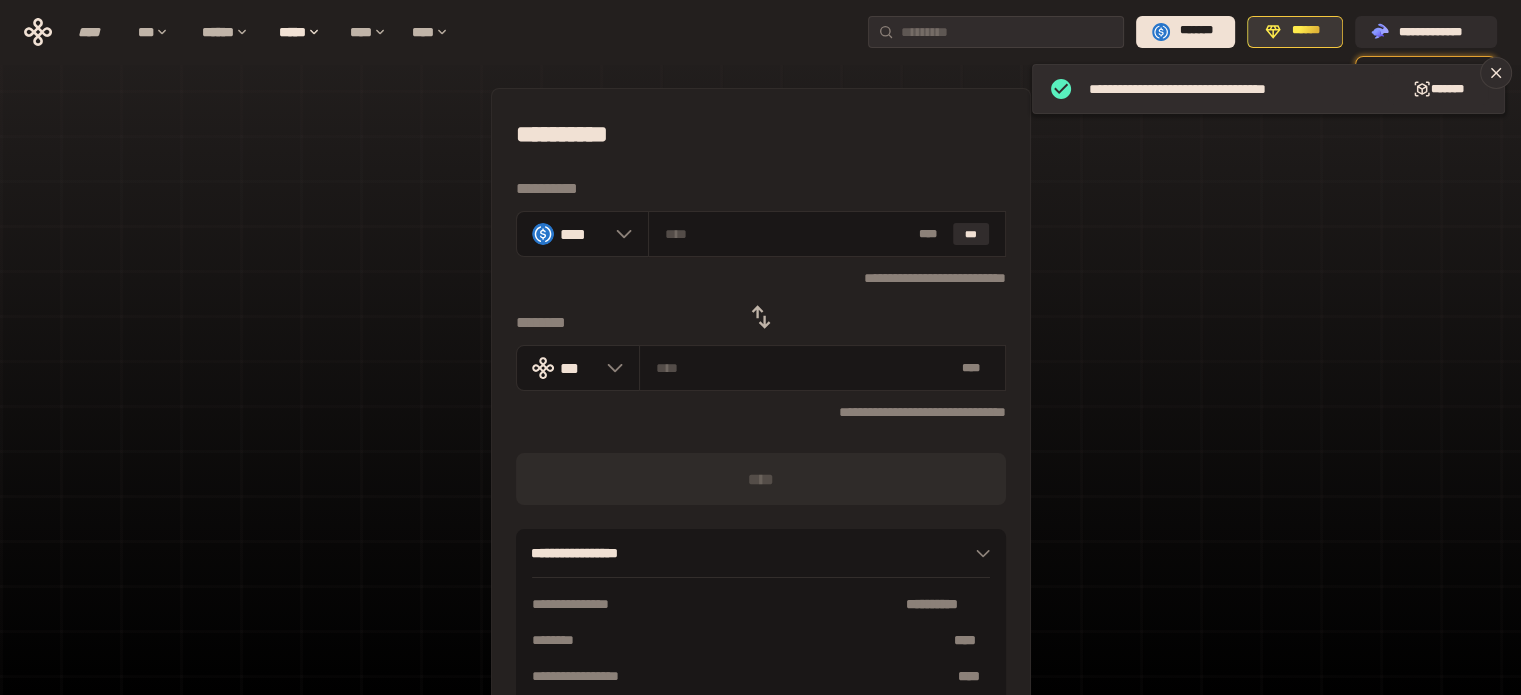 click on "******" at bounding box center [1295, 32] 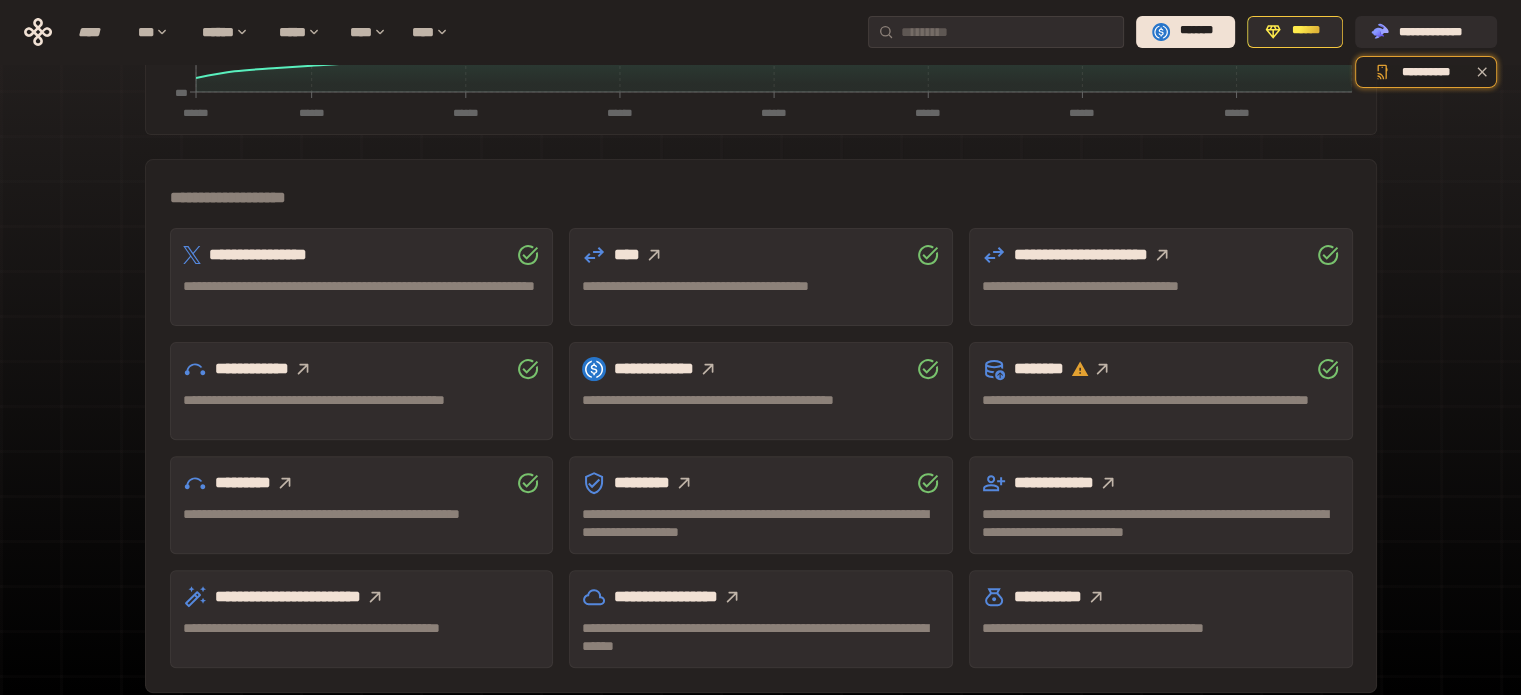 scroll, scrollTop: 589, scrollLeft: 0, axis: vertical 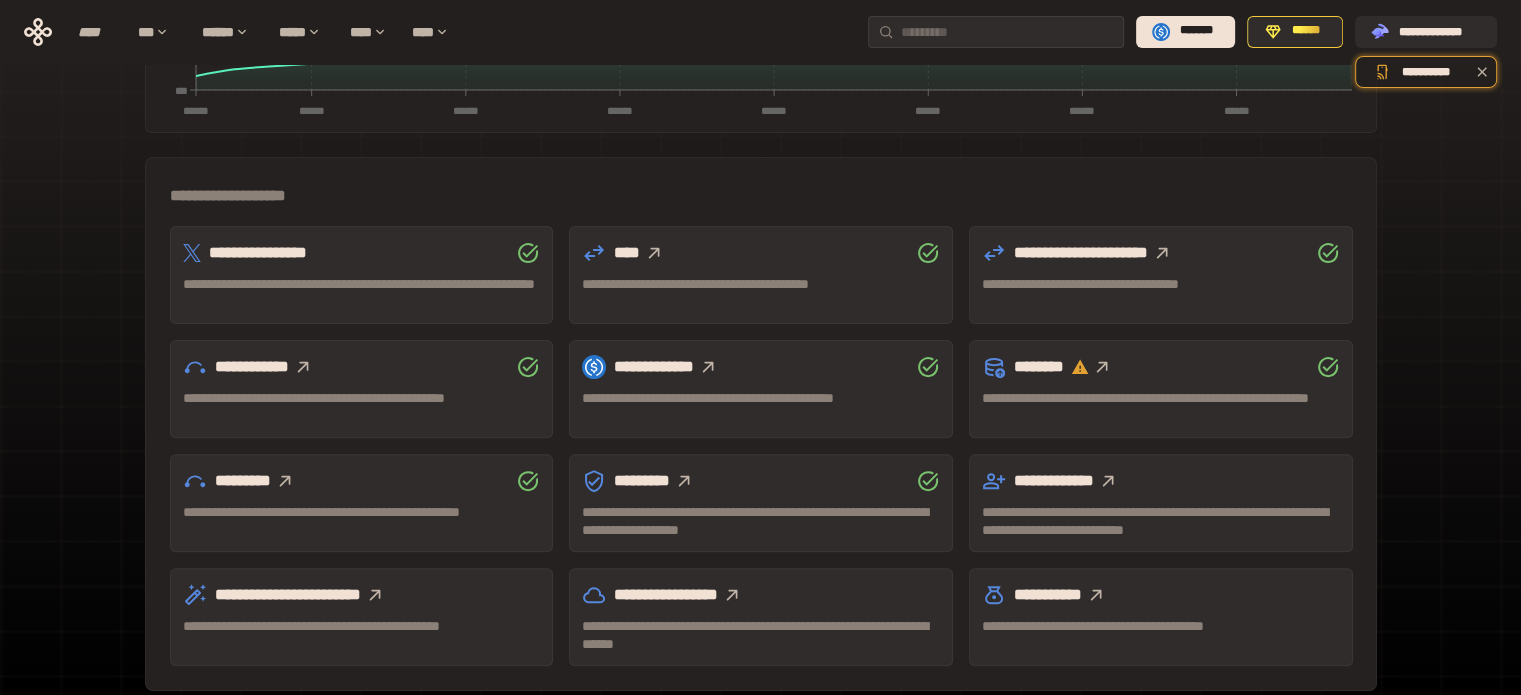 click 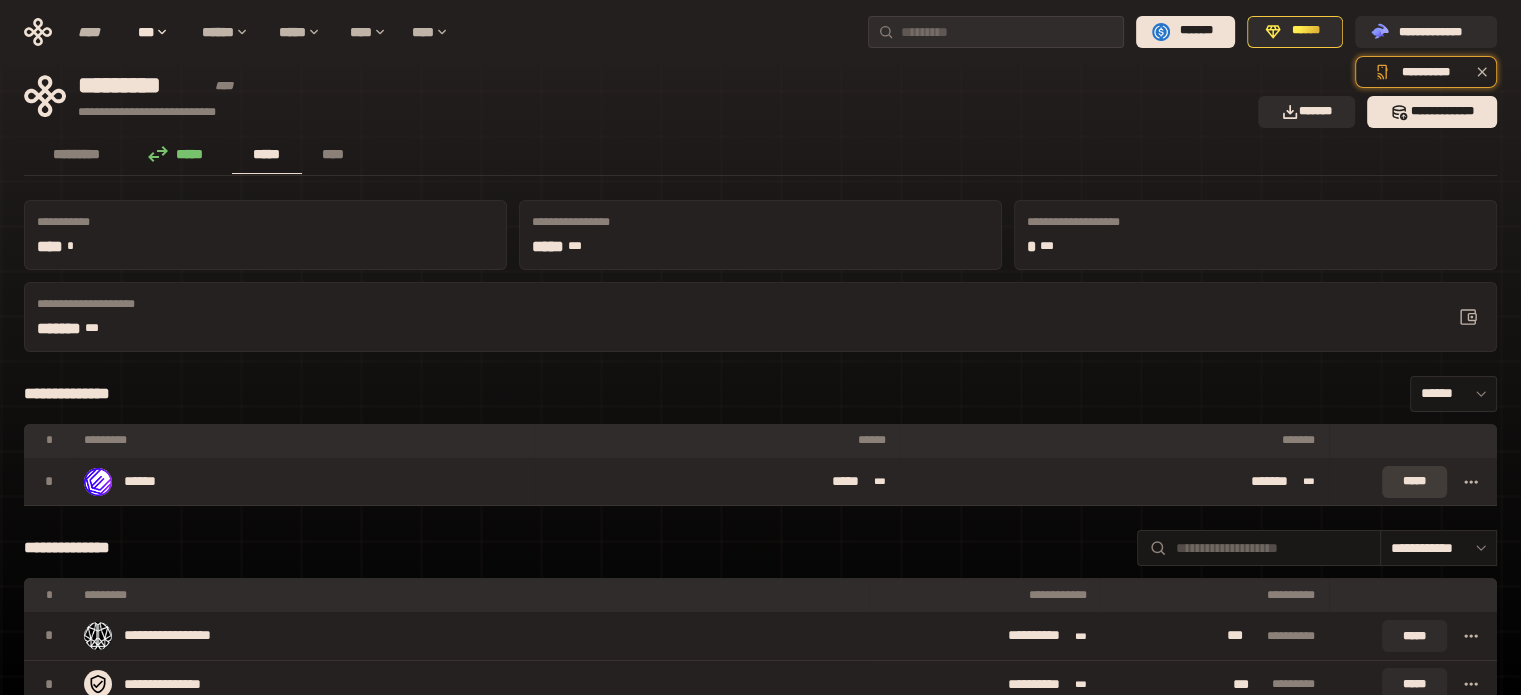 click on "*****" at bounding box center (1414, 482) 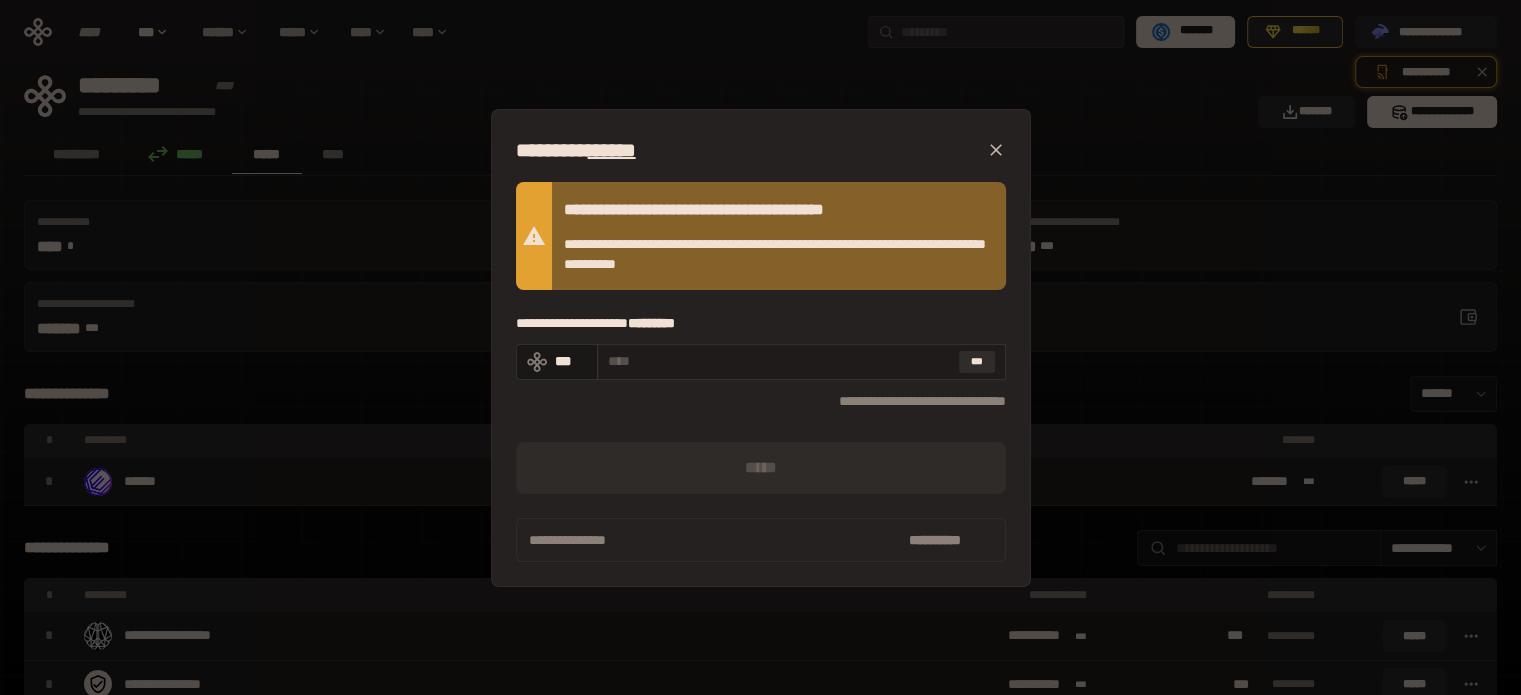 click at bounding box center [779, 361] 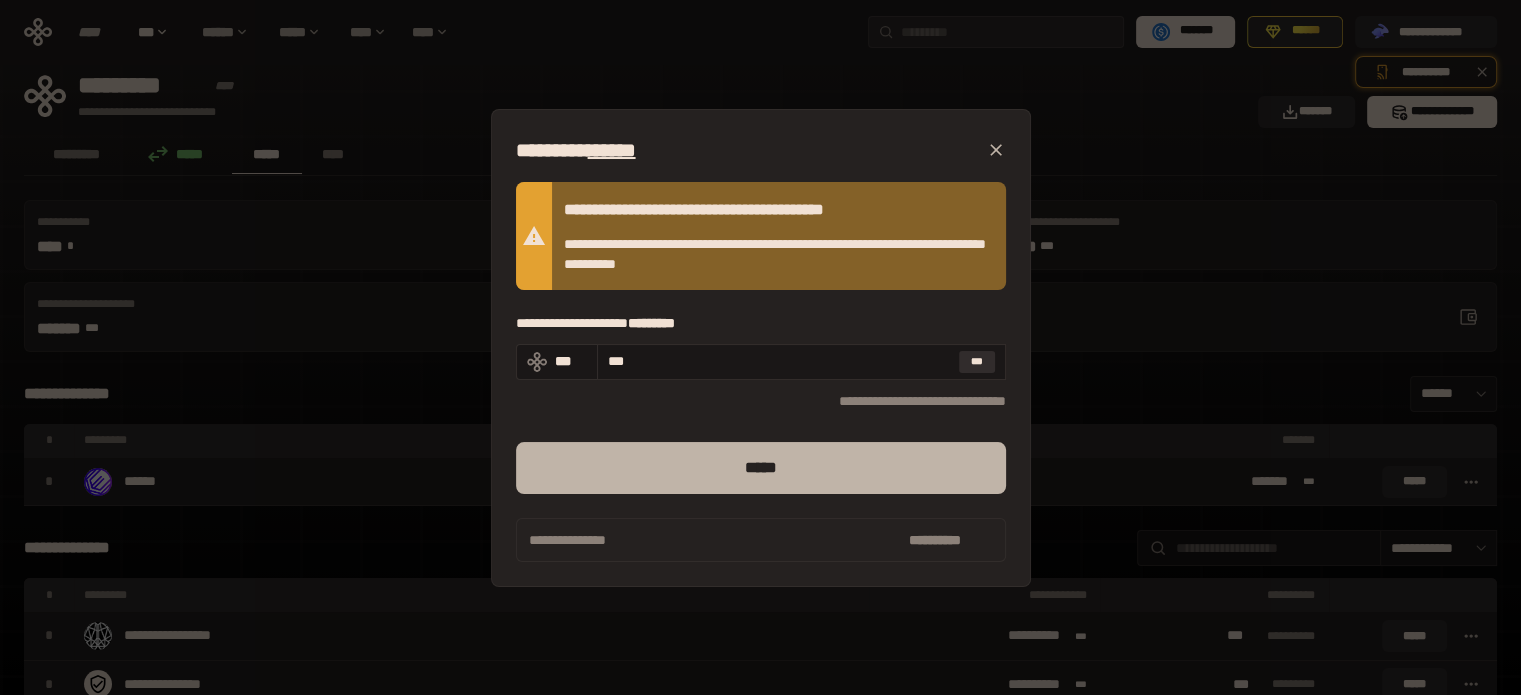 type on "***" 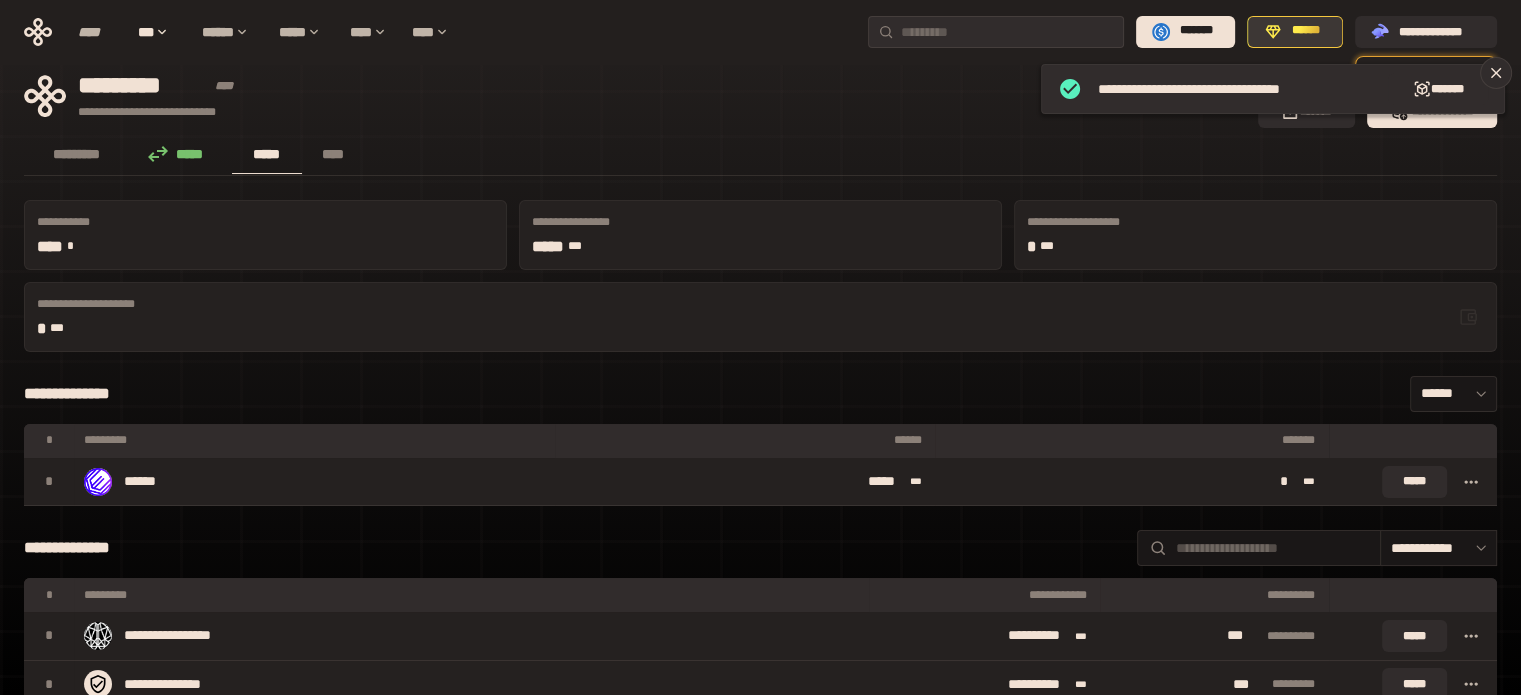 click on "******" at bounding box center [1295, 32] 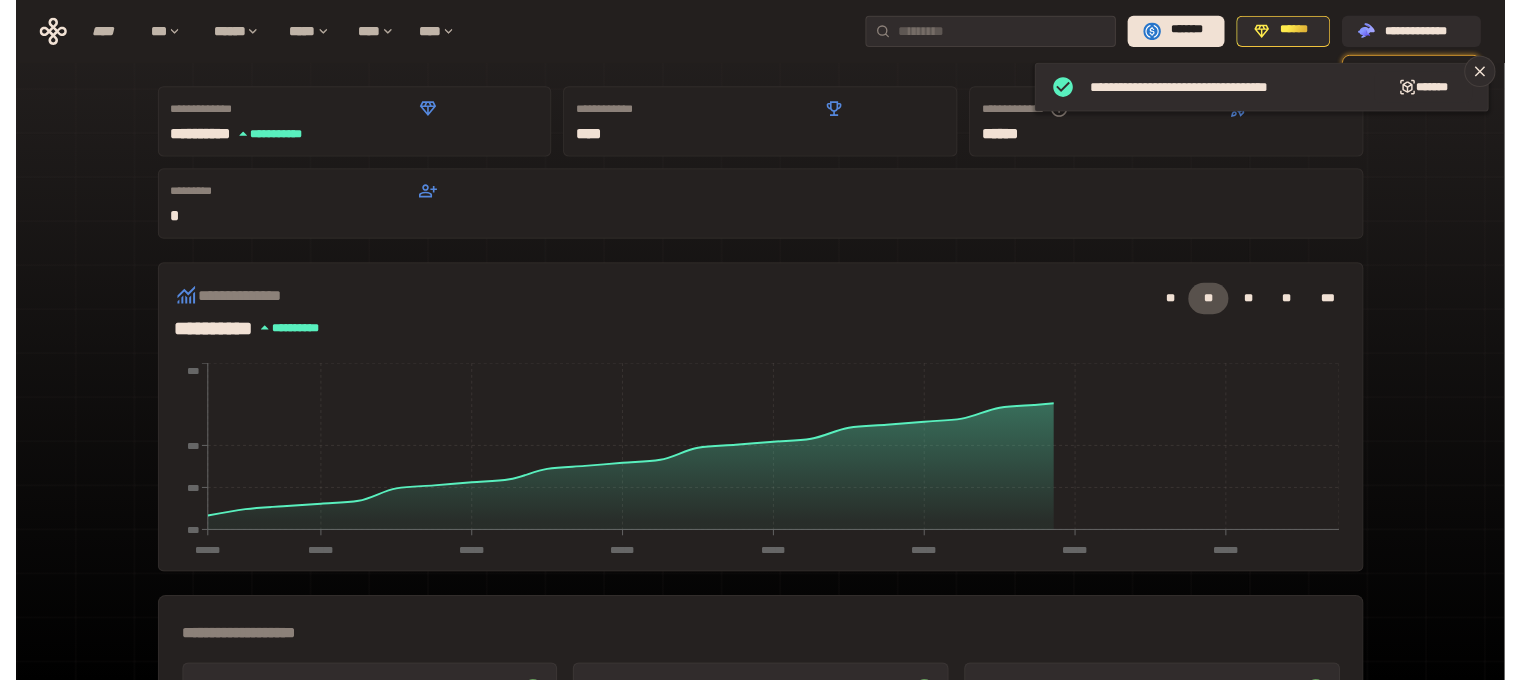 scroll, scrollTop: 589, scrollLeft: 0, axis: vertical 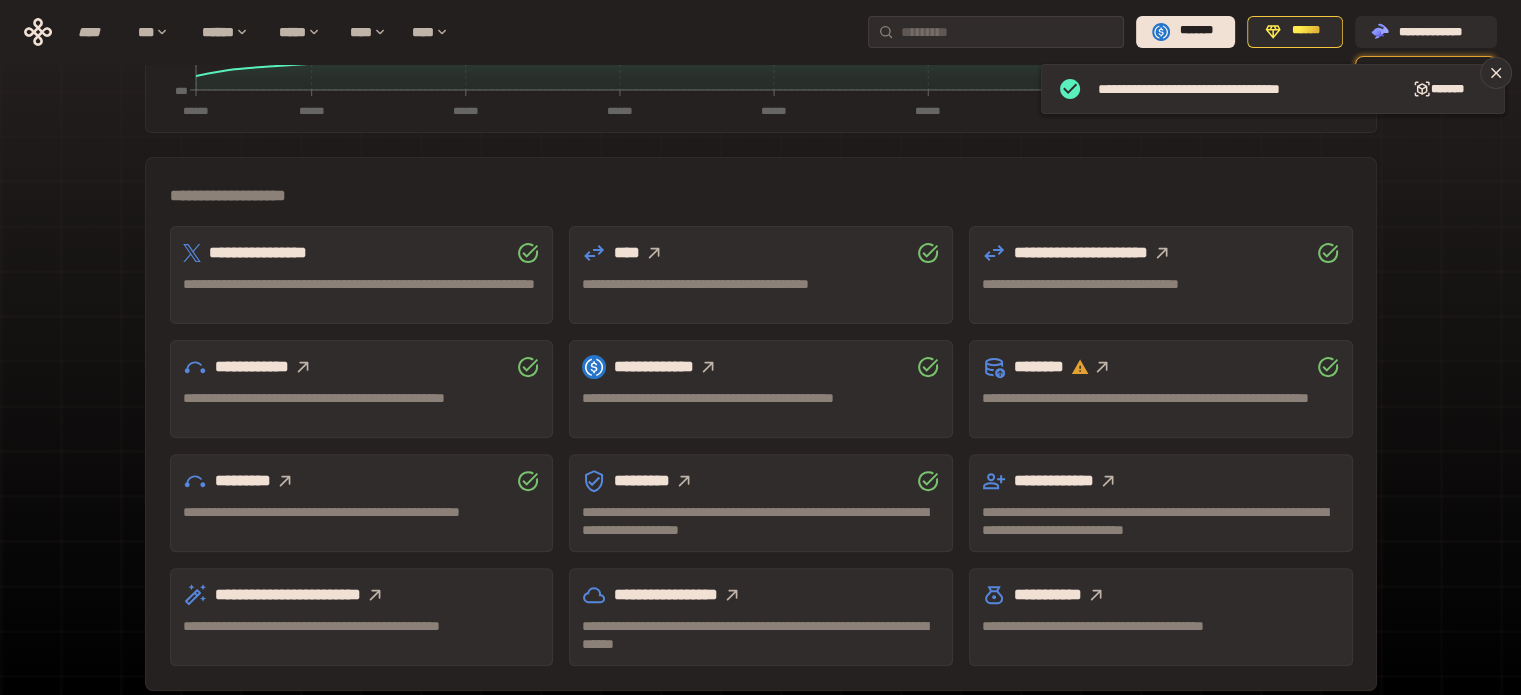 click 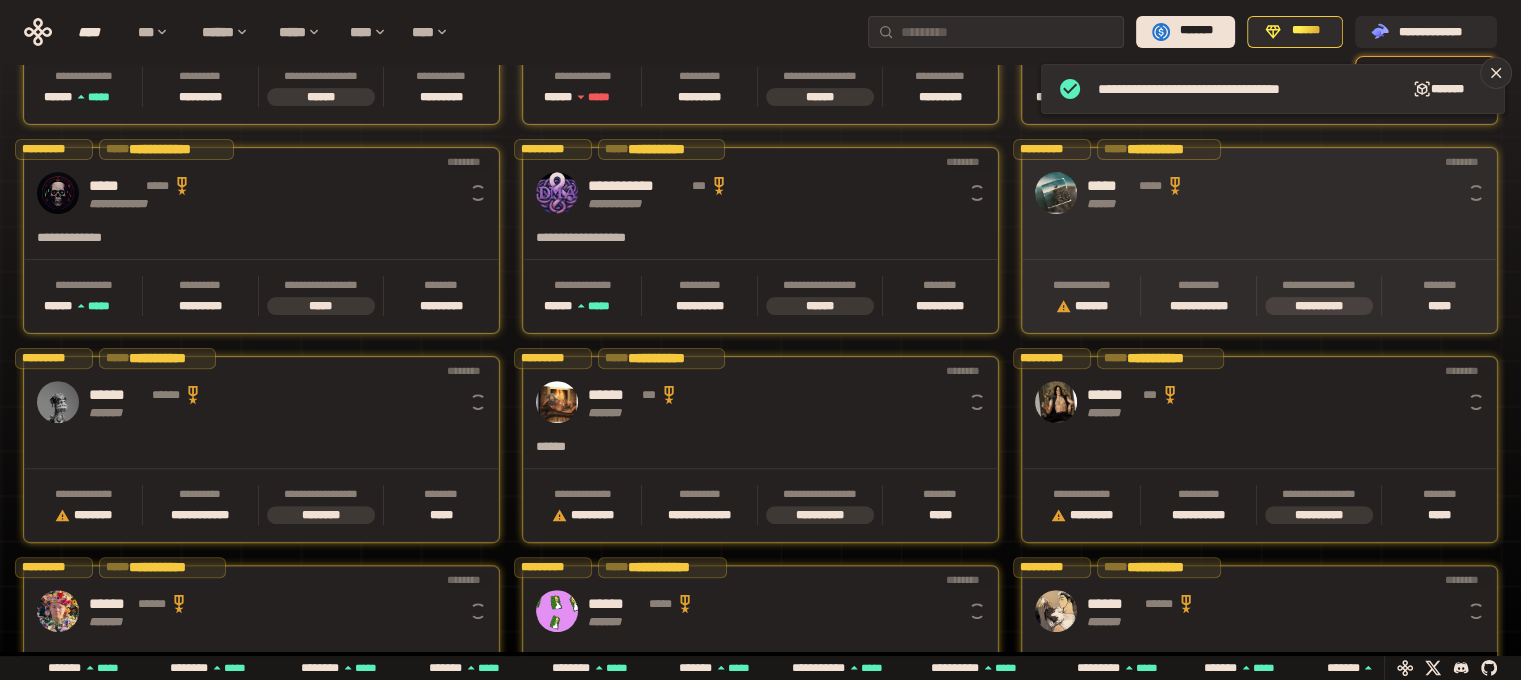 scroll, scrollTop: 0, scrollLeft: 16, axis: horizontal 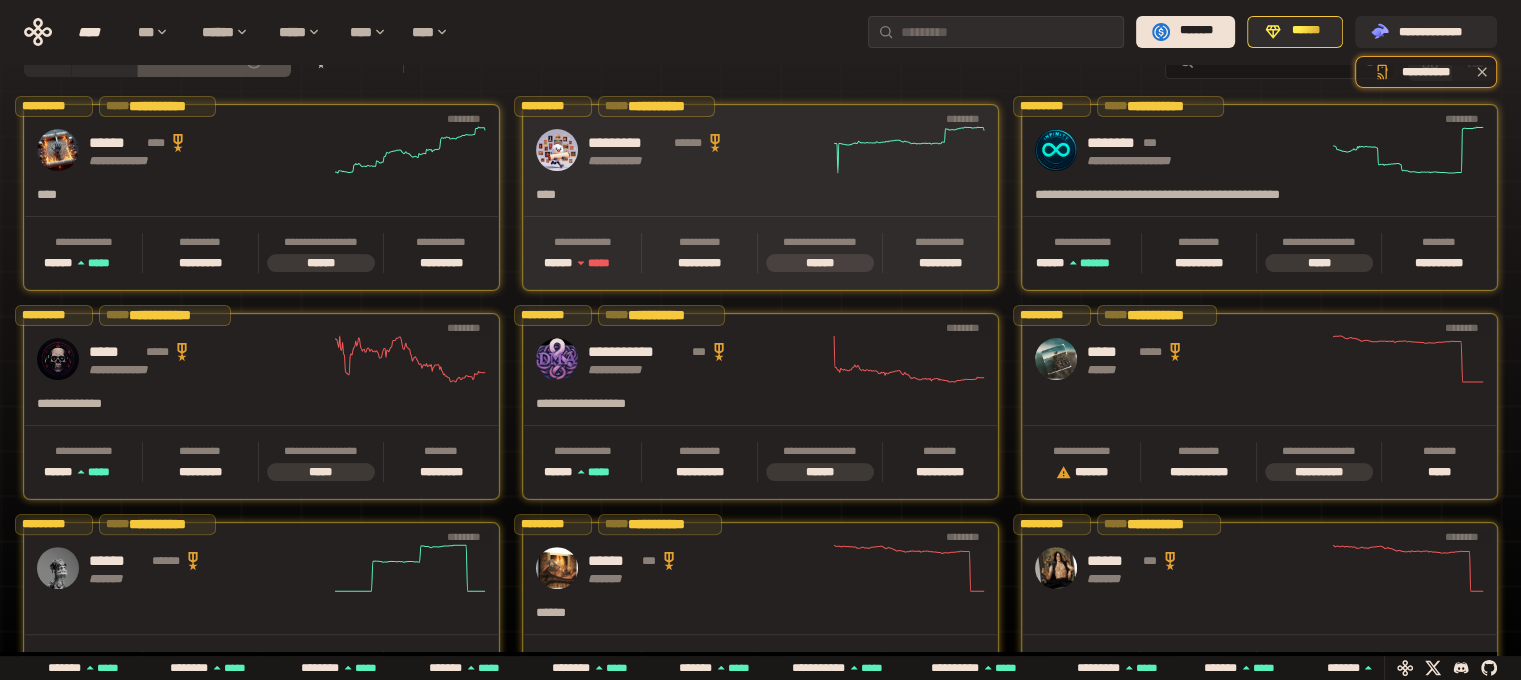 click on "**********" at bounding box center [760, 150] 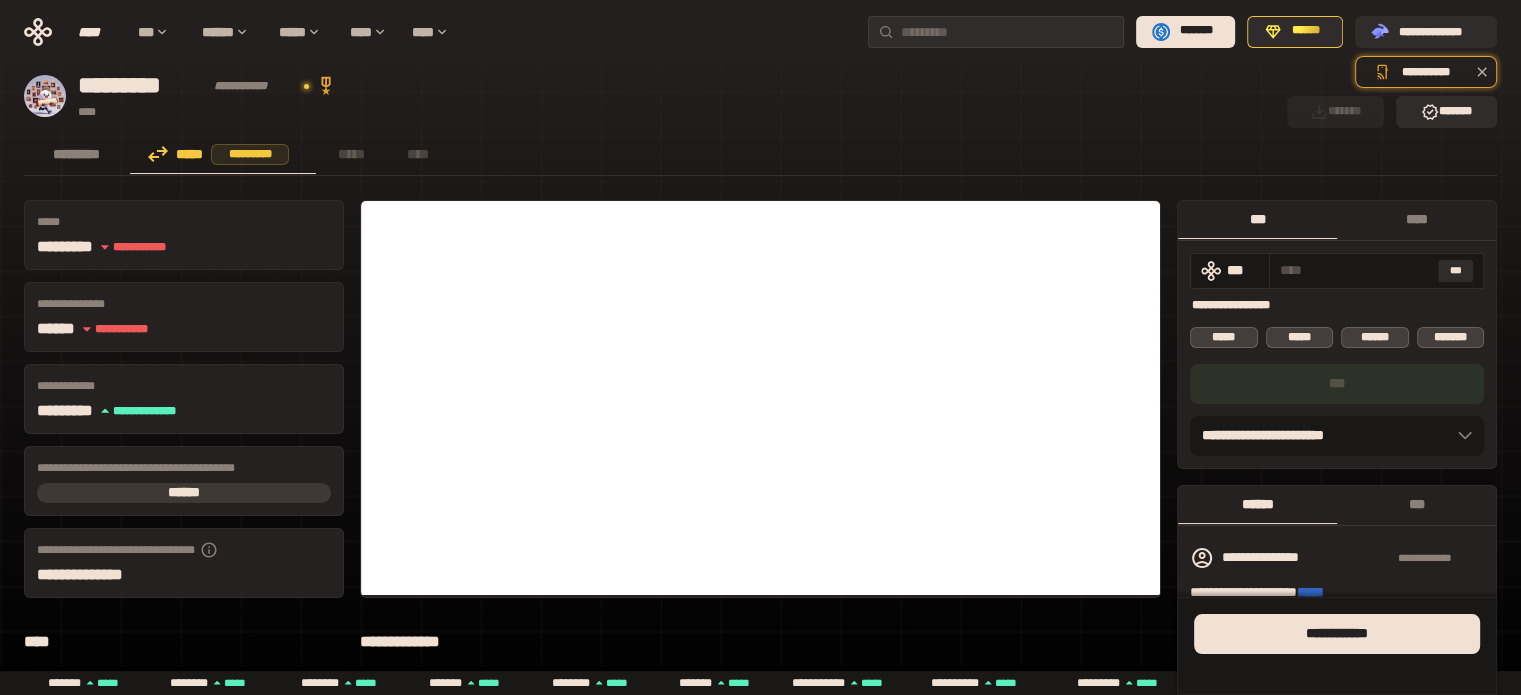 scroll, scrollTop: 0, scrollLeft: 0, axis: both 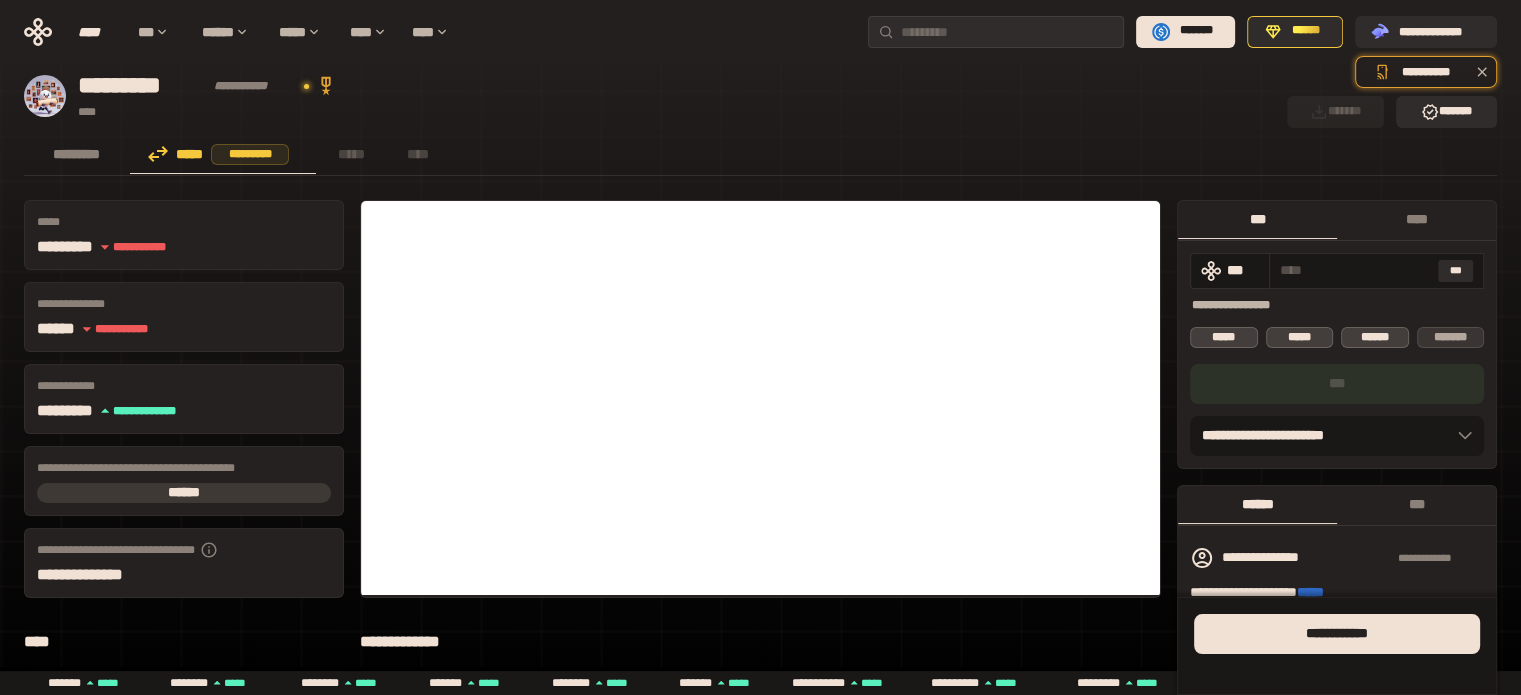 click on "*******" at bounding box center [1451, 337] 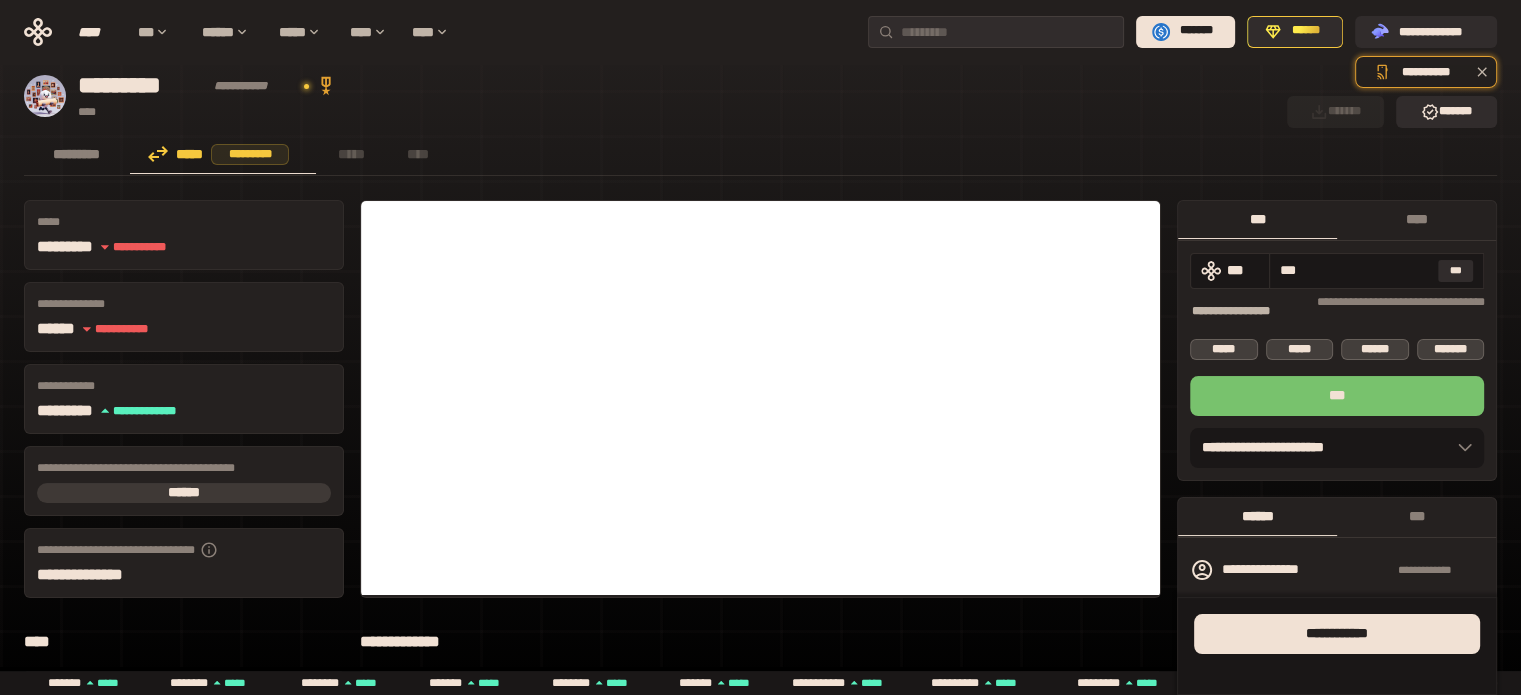 click on "***" at bounding box center [1337, 396] 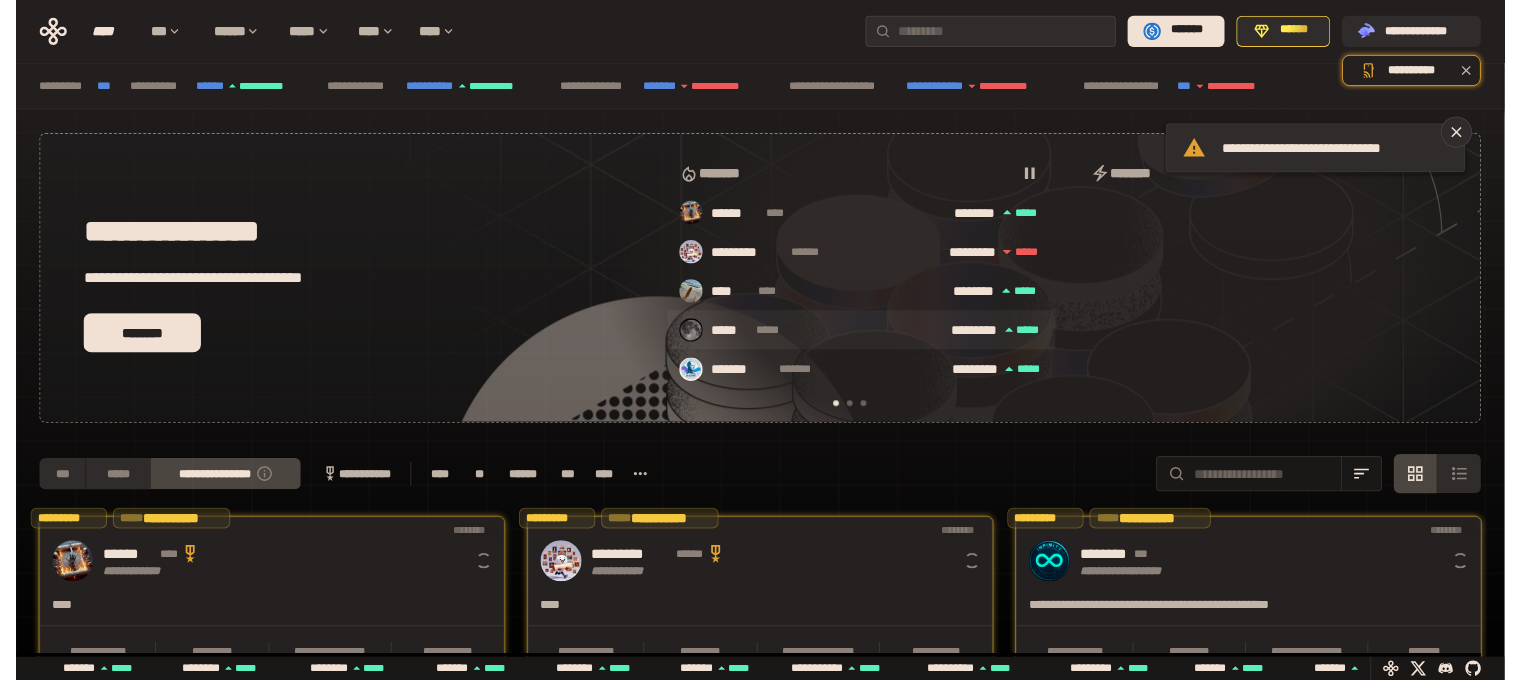 scroll, scrollTop: 106, scrollLeft: 0, axis: vertical 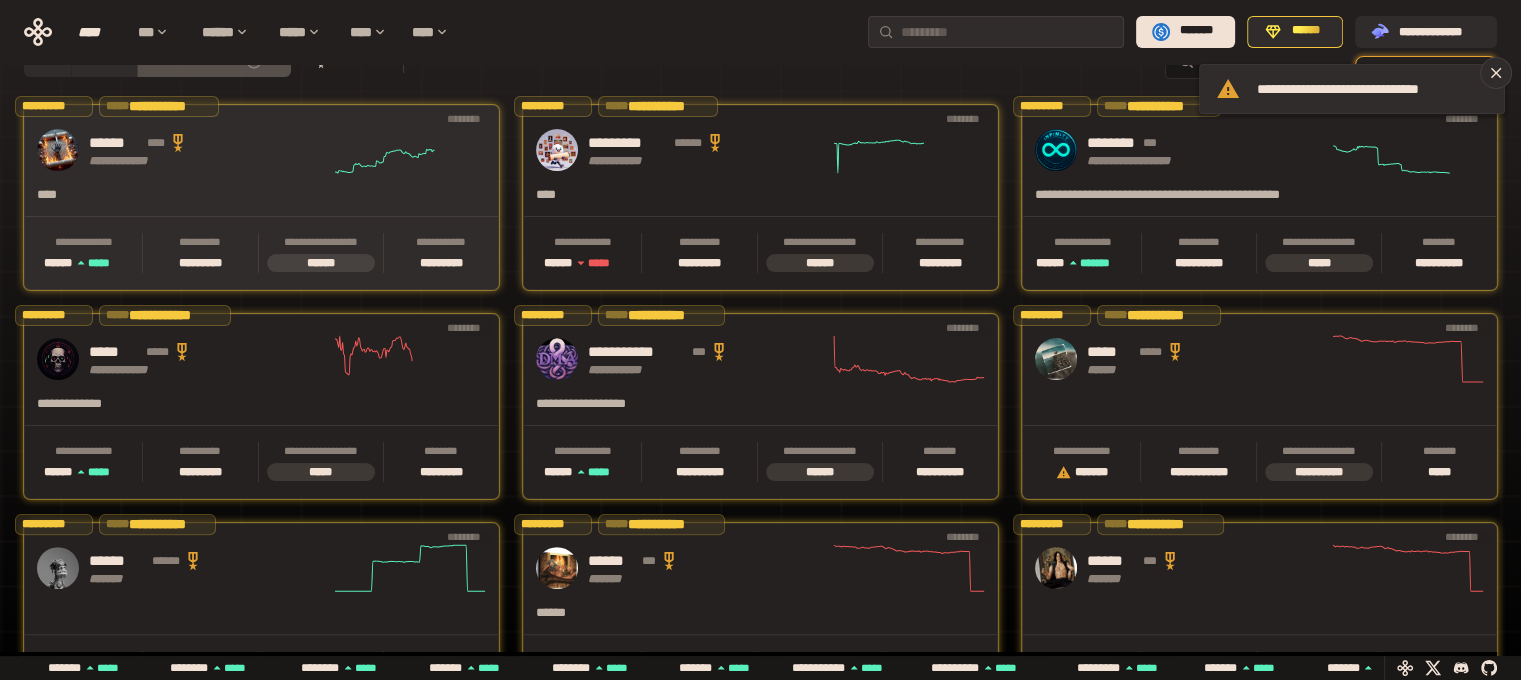 click on "**********" at bounding box center (261, 150) 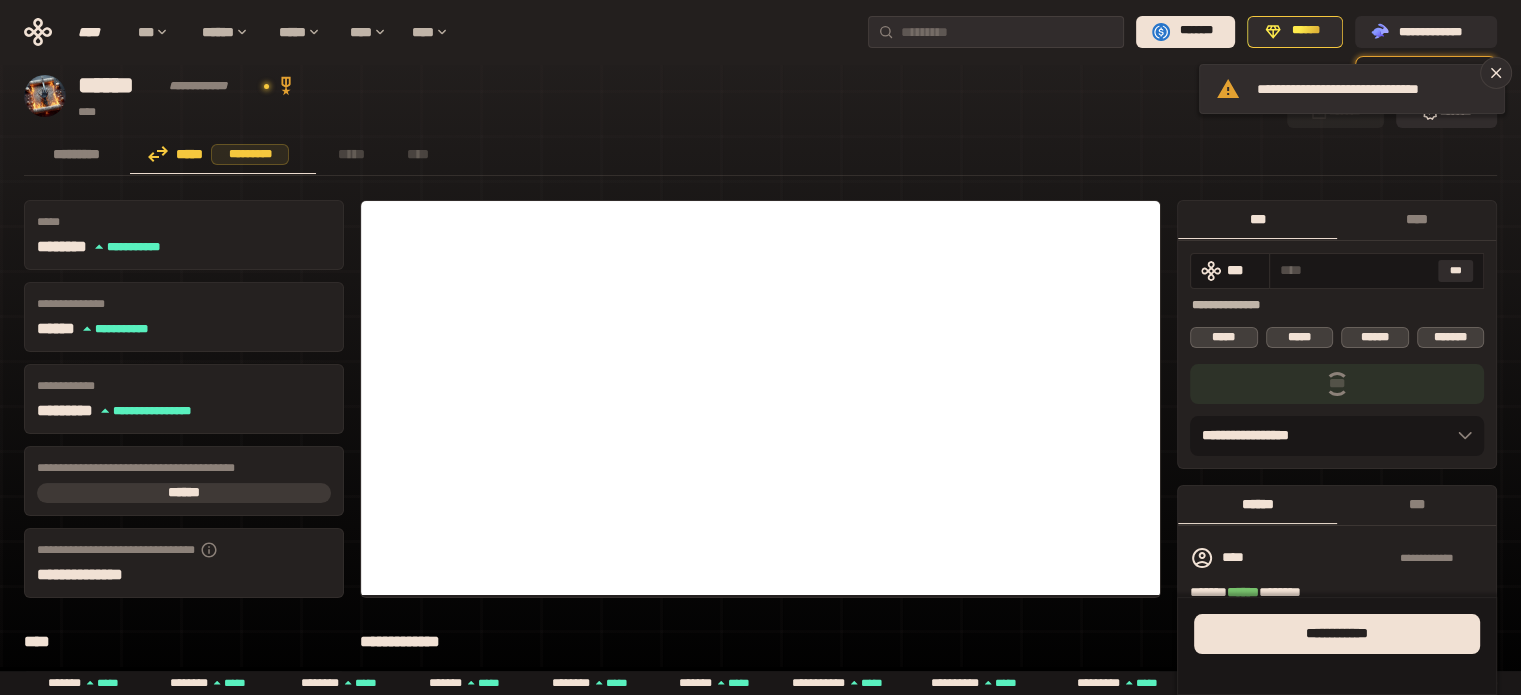 scroll, scrollTop: 333, scrollLeft: 0, axis: vertical 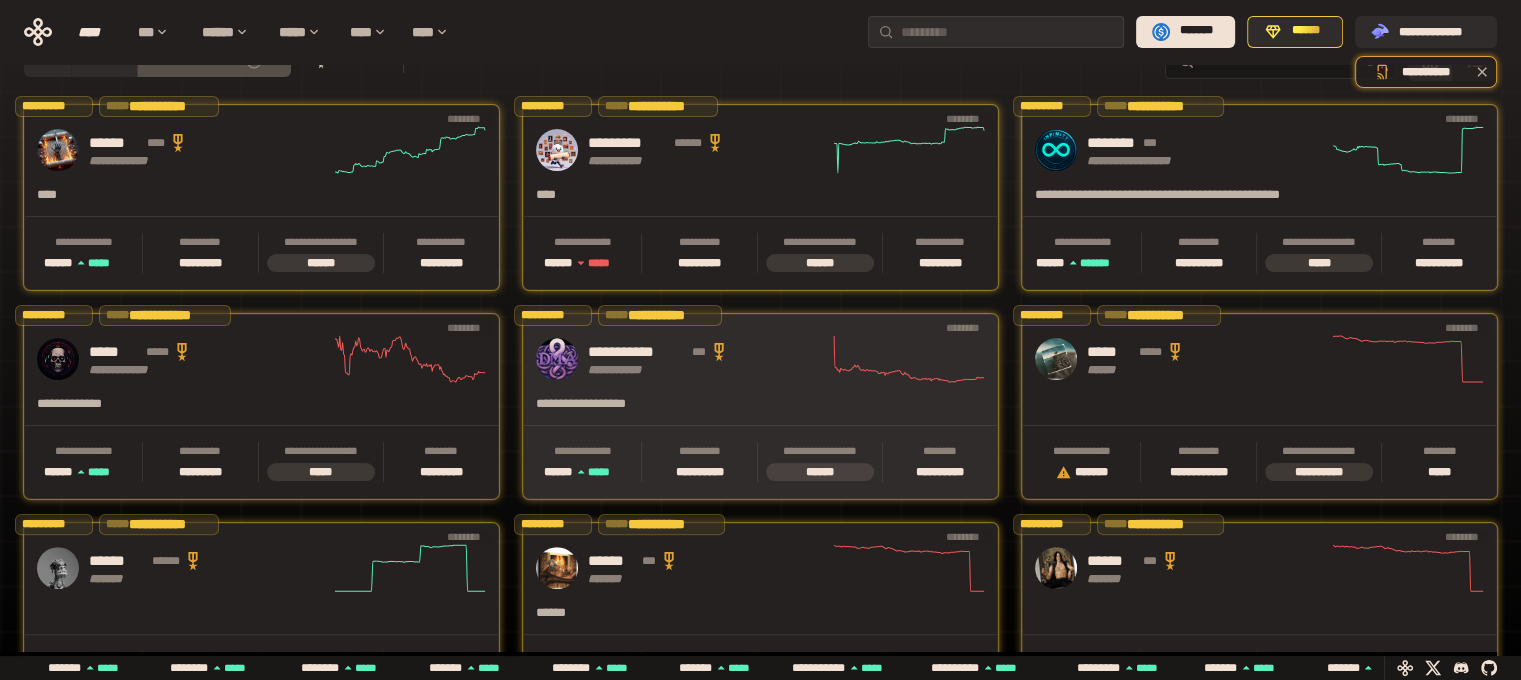 click on "**********" at bounding box center (700, 410) 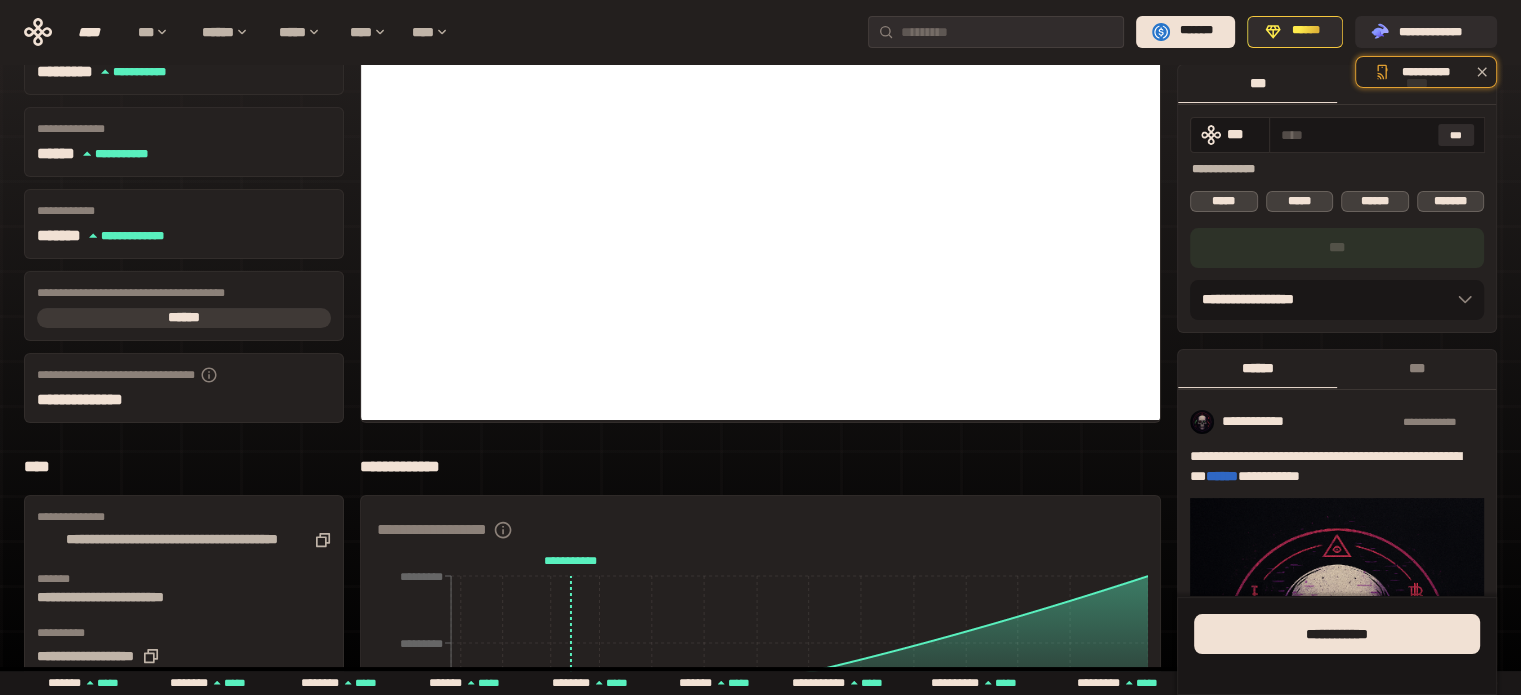 scroll, scrollTop: 0, scrollLeft: 0, axis: both 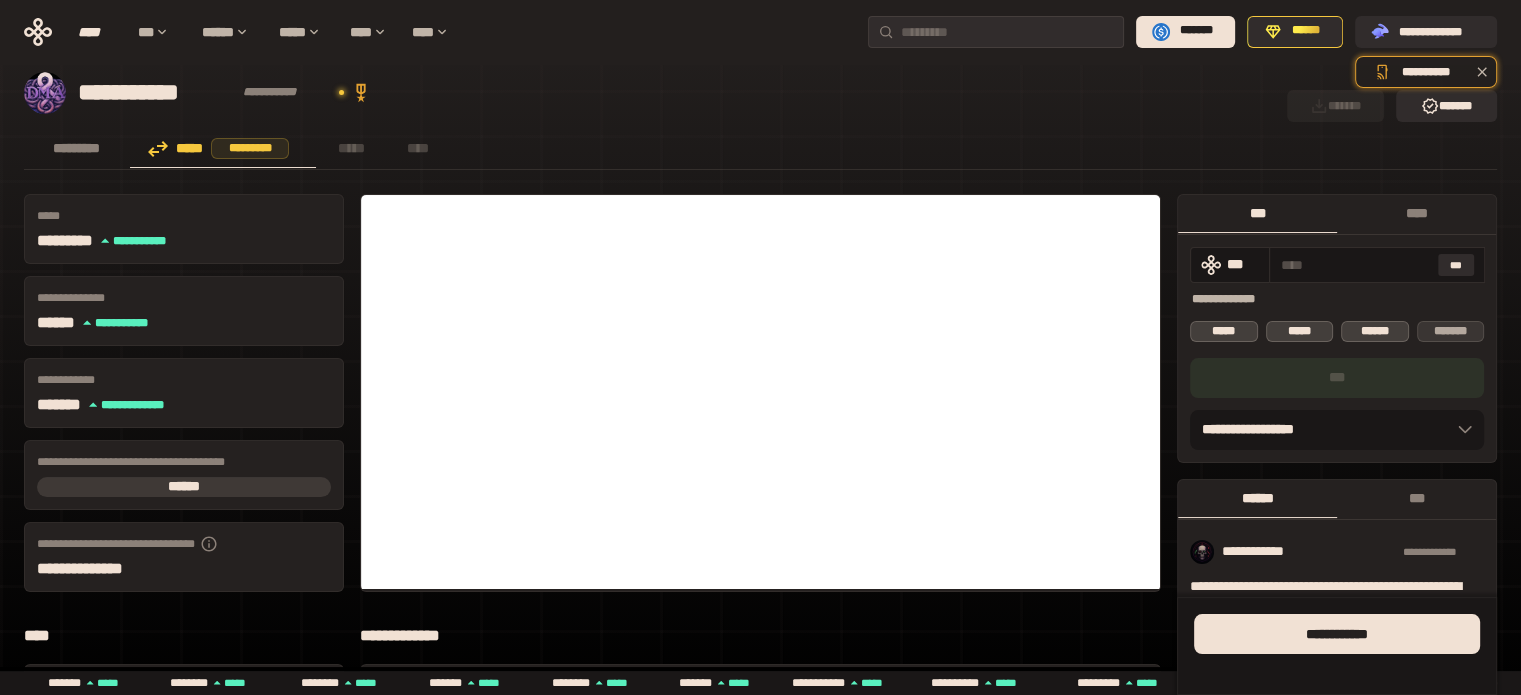 click on "*******" at bounding box center (1451, 331) 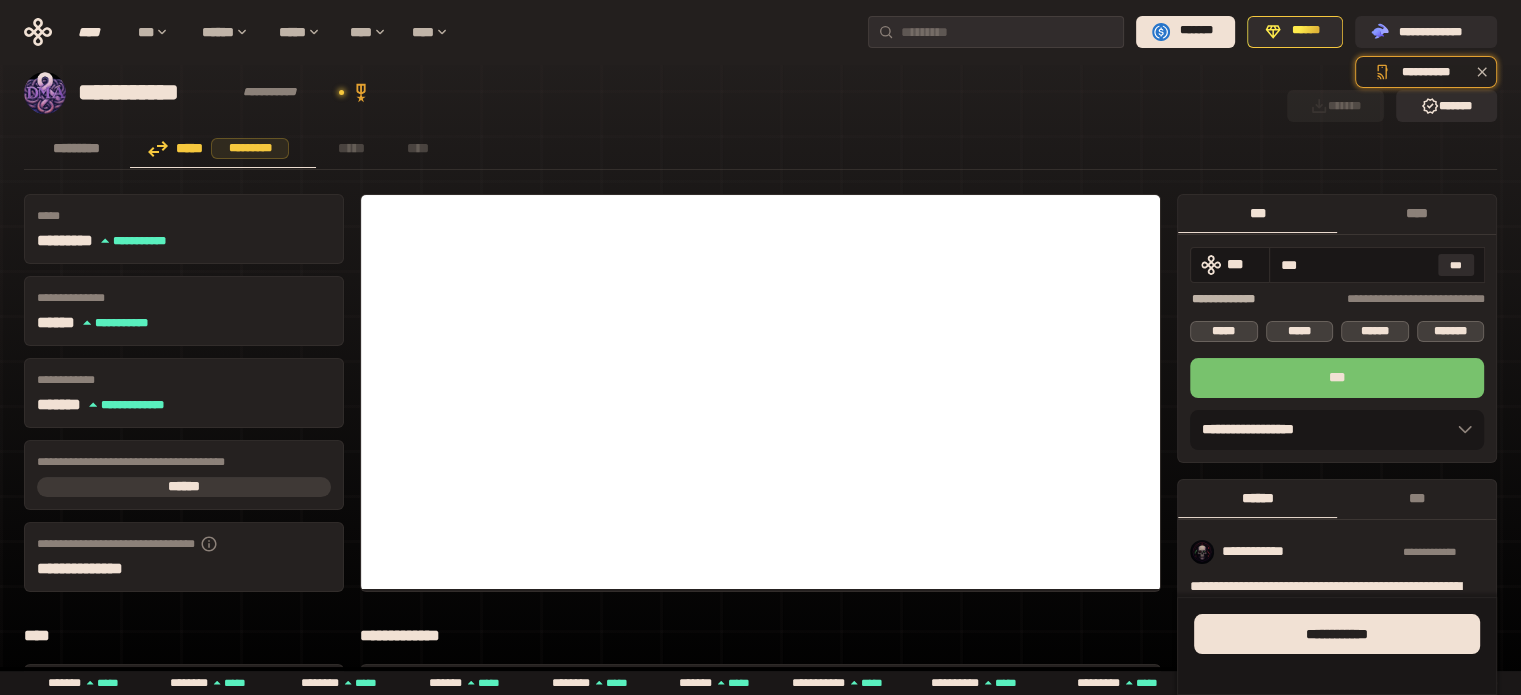 click on "***" at bounding box center (1337, 378) 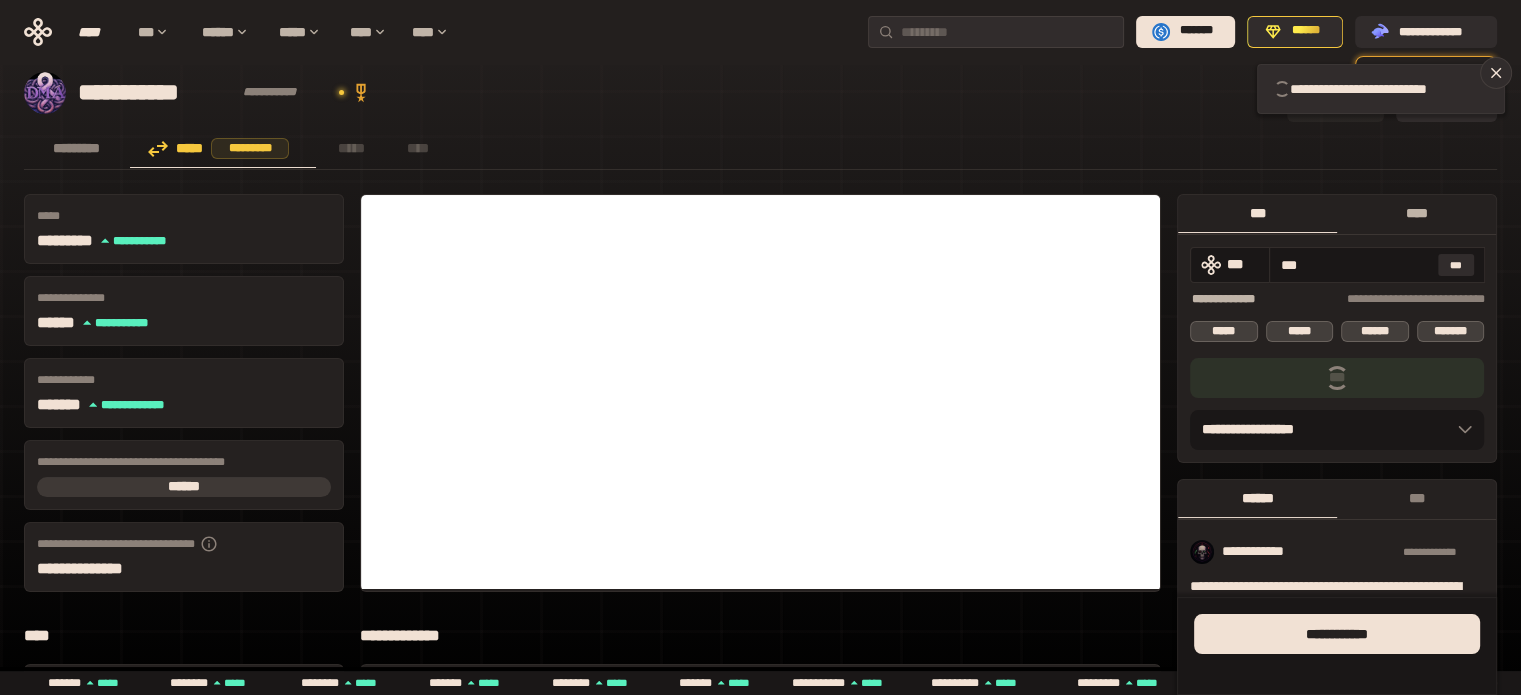 click on "****" at bounding box center (1416, 213) 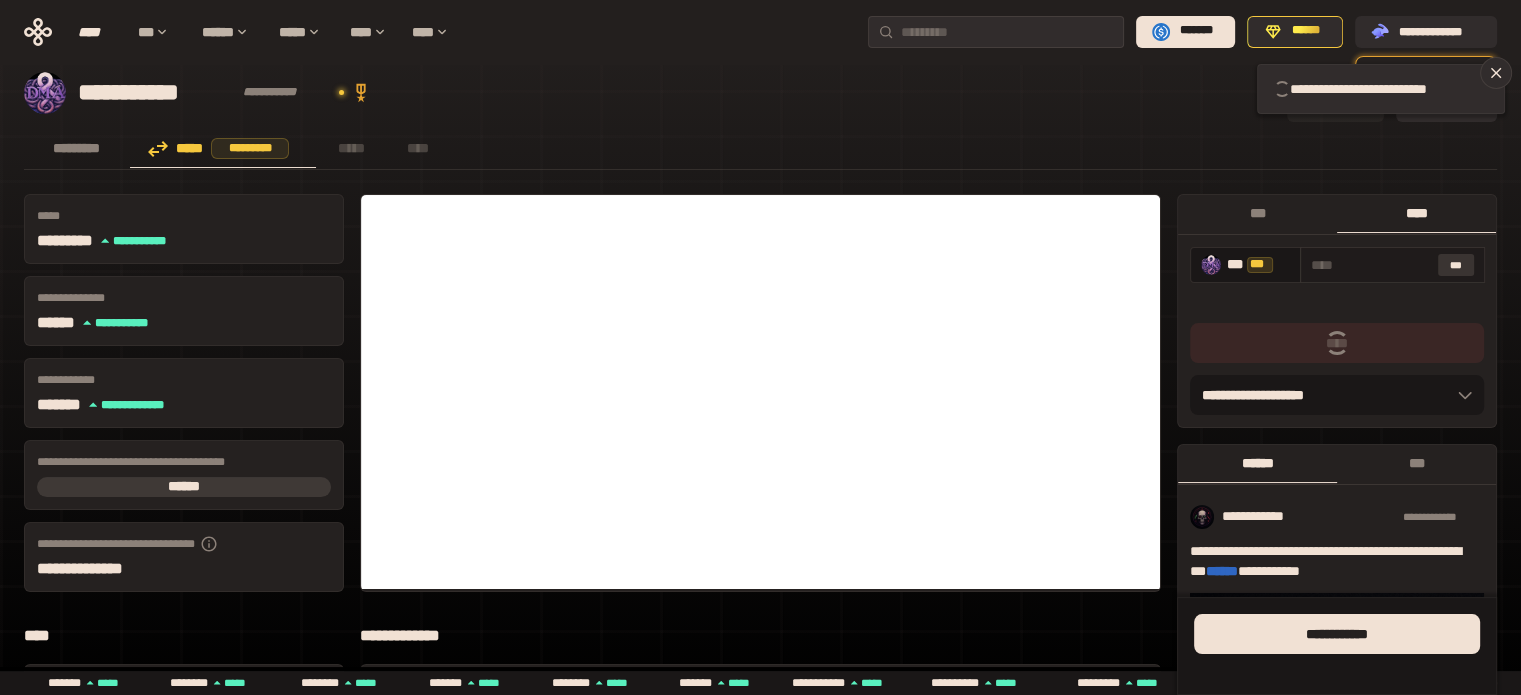 click on "***" at bounding box center [1456, 265] 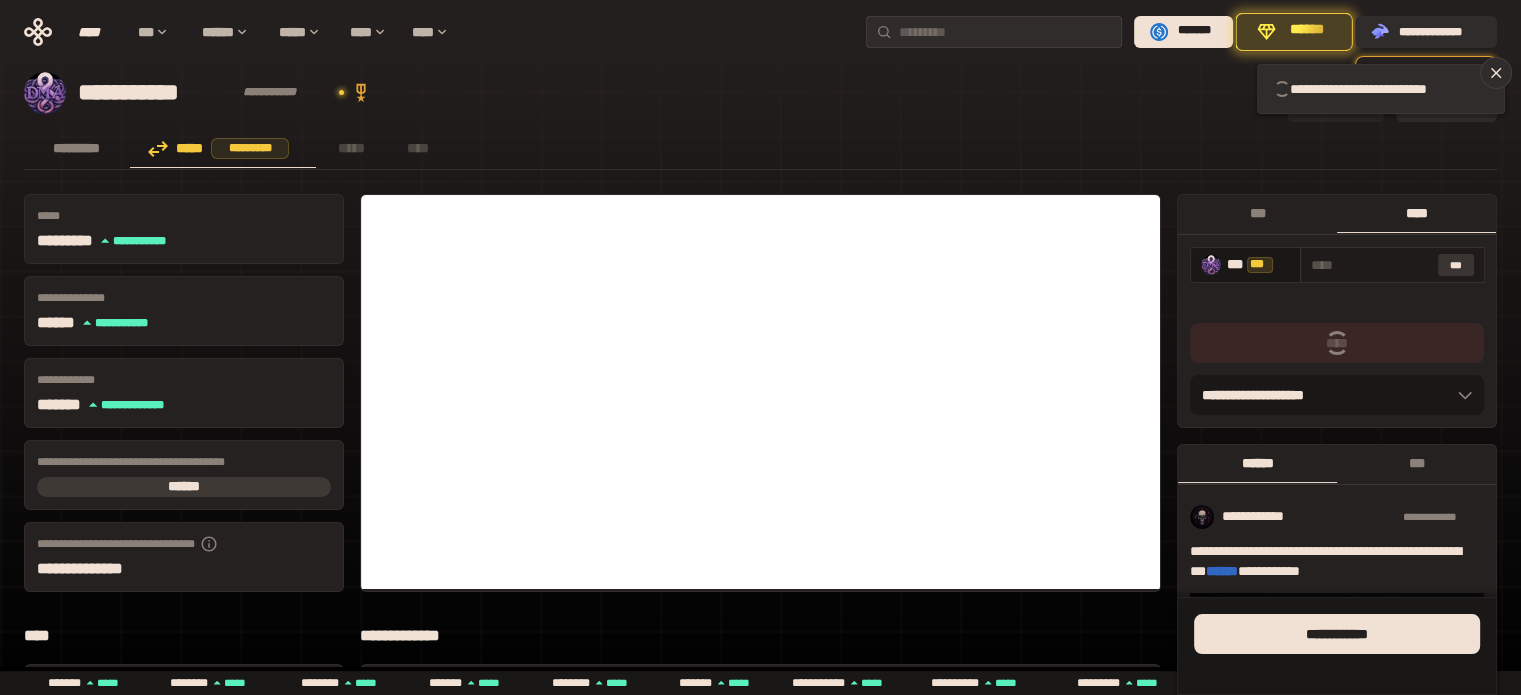 click on "***" at bounding box center [1456, 265] 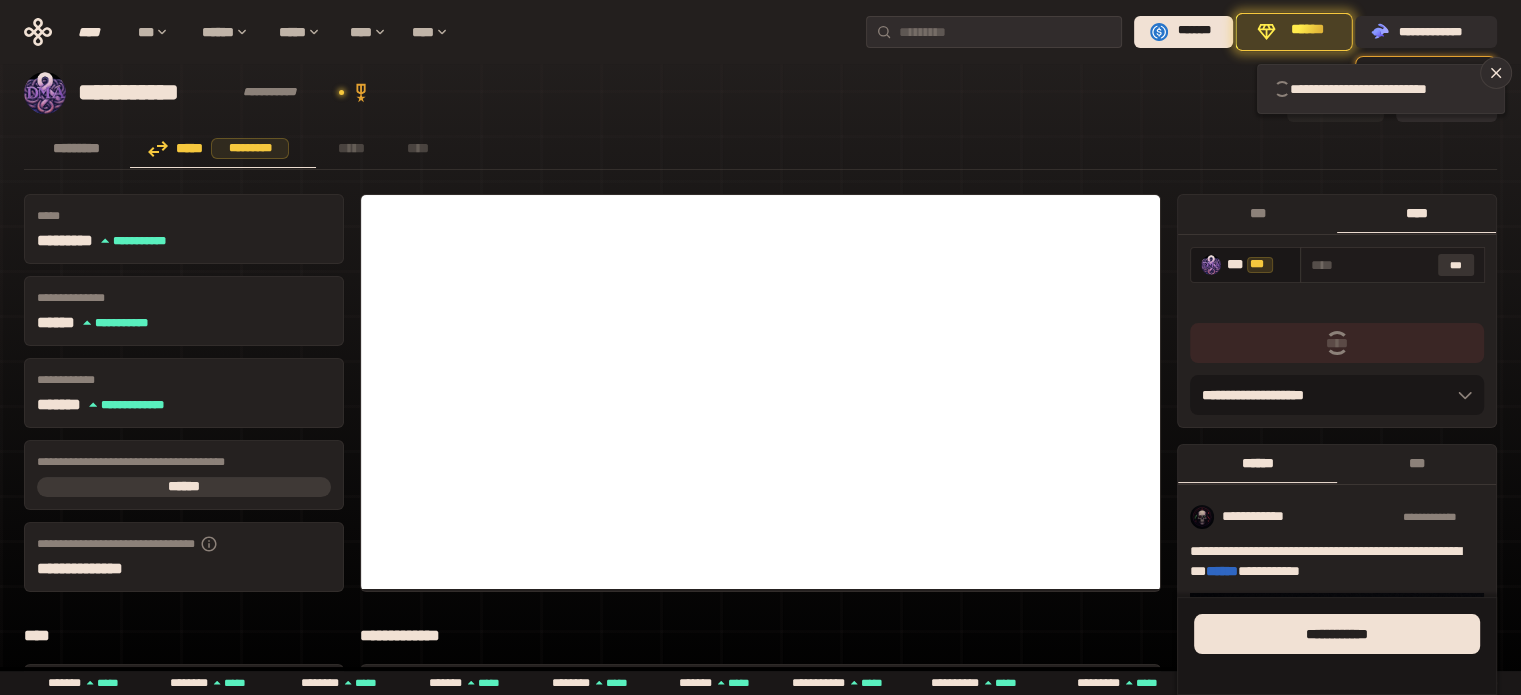 type on "*" 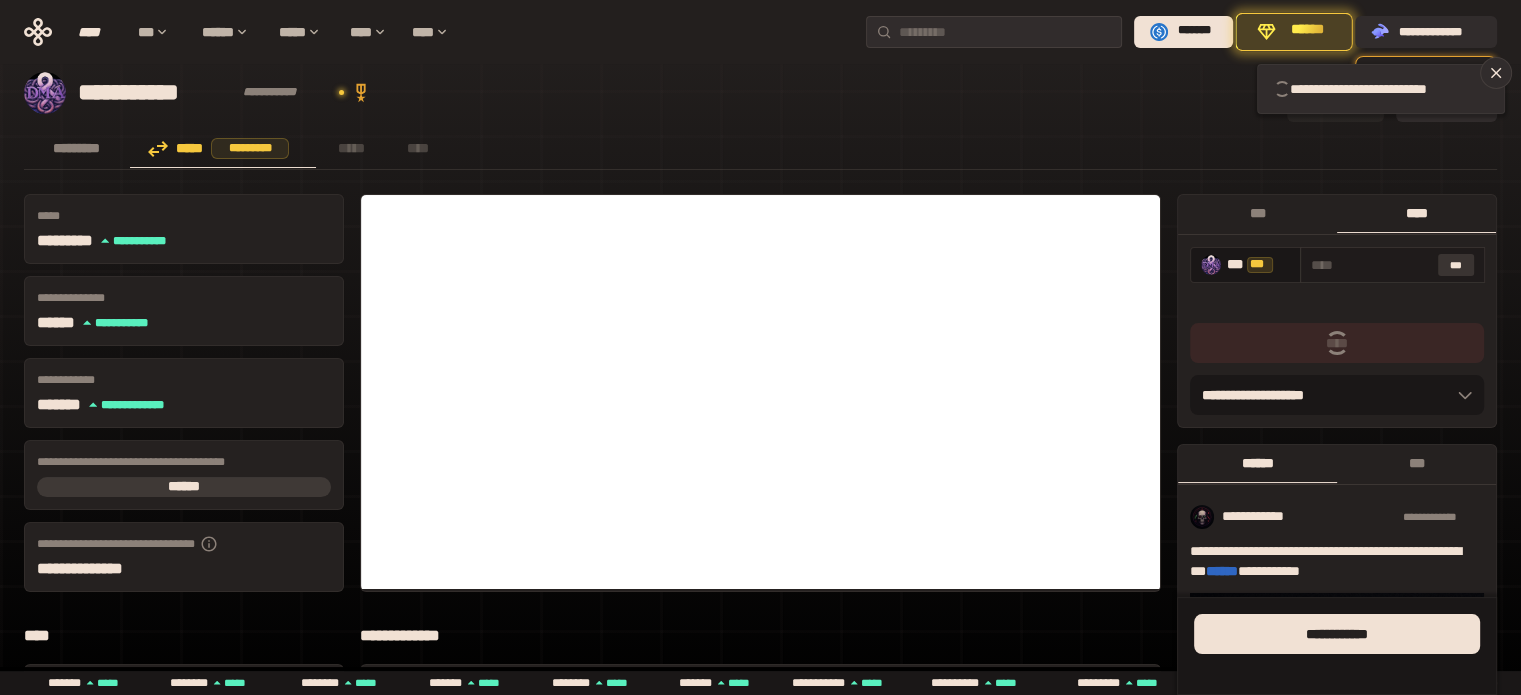 click on "***" at bounding box center [1456, 265] 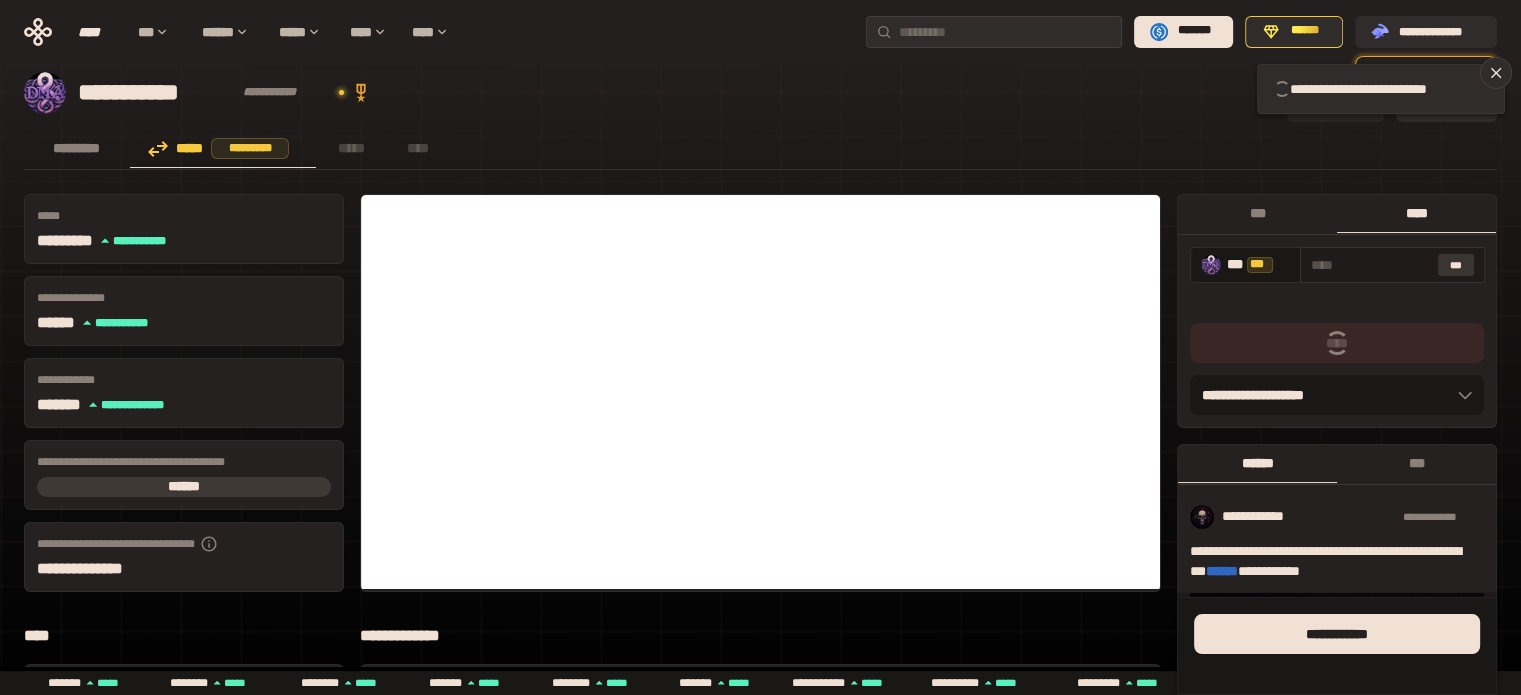 click on "***" at bounding box center [1456, 265] 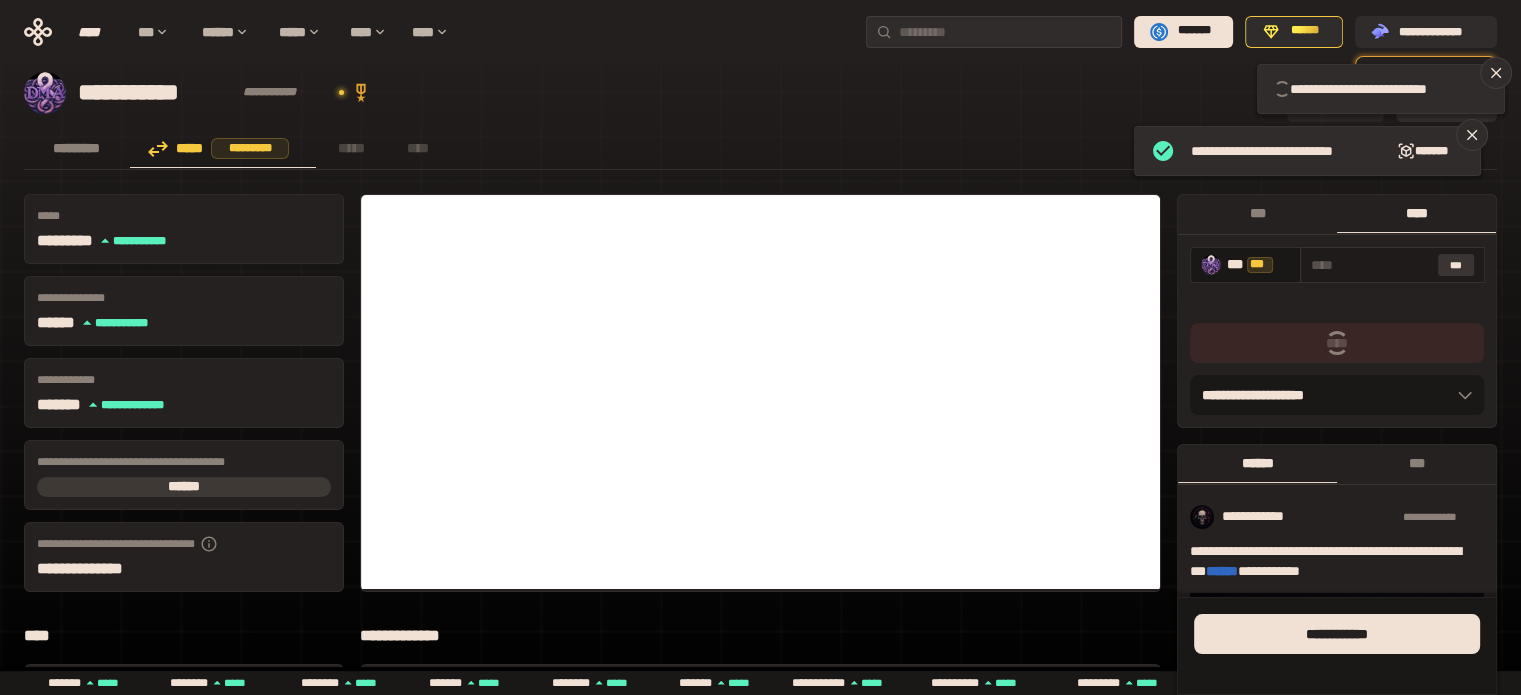 type on "*" 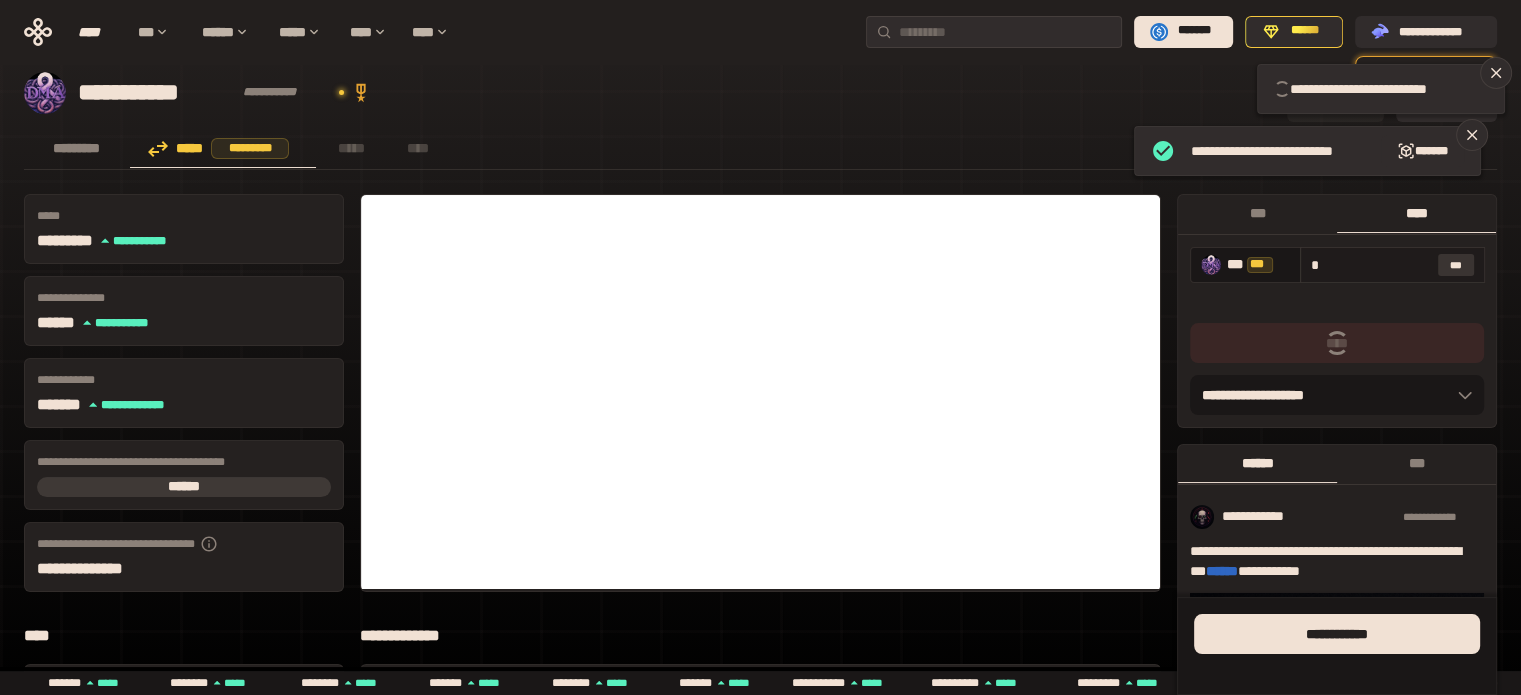 click on "***" at bounding box center (1456, 265) 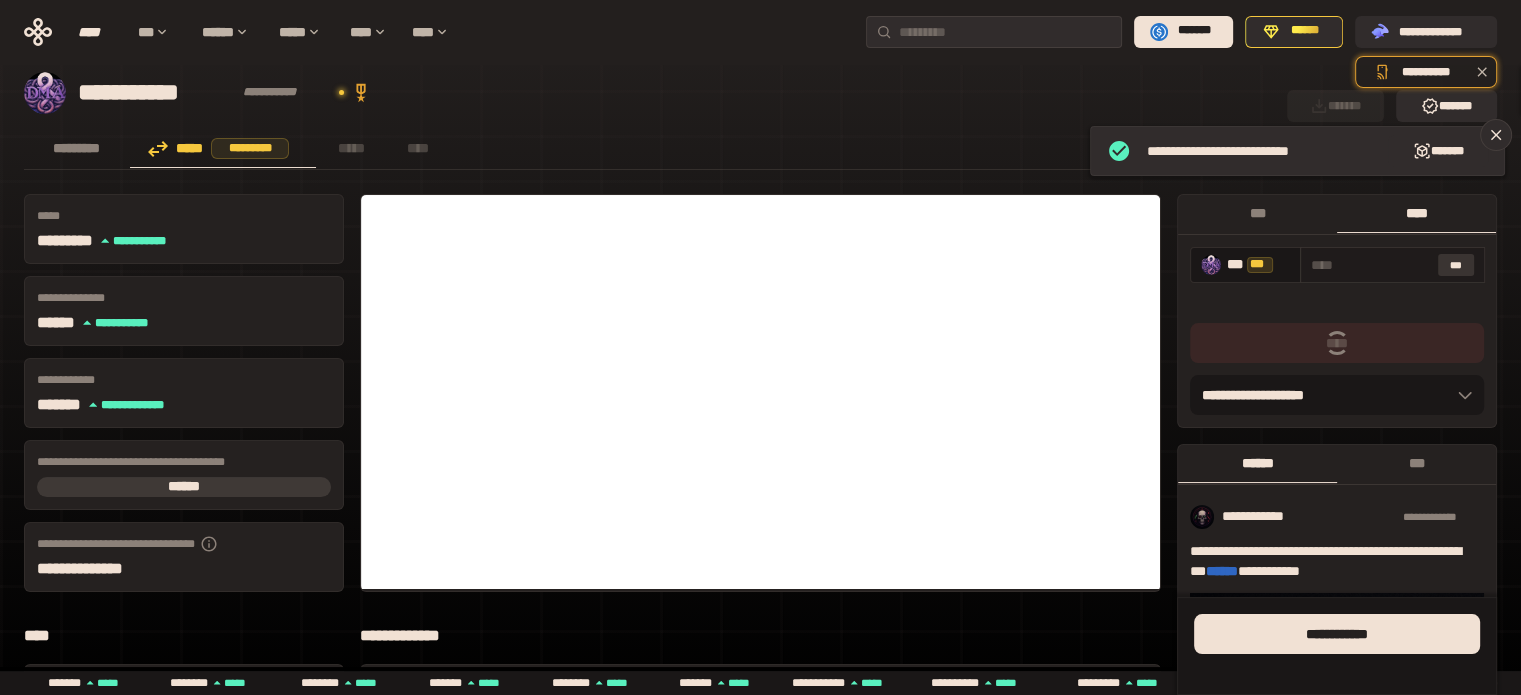 click on "***" at bounding box center [1456, 265] 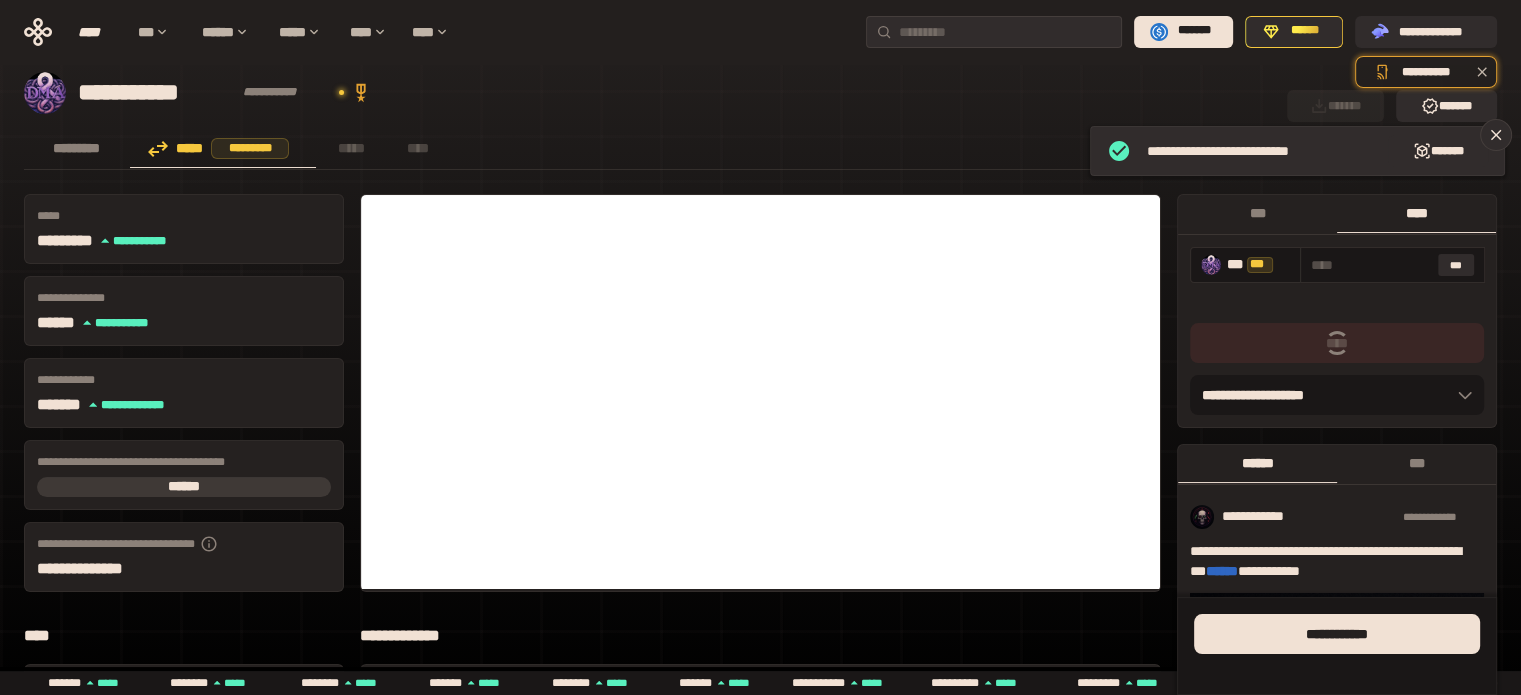type on "*" 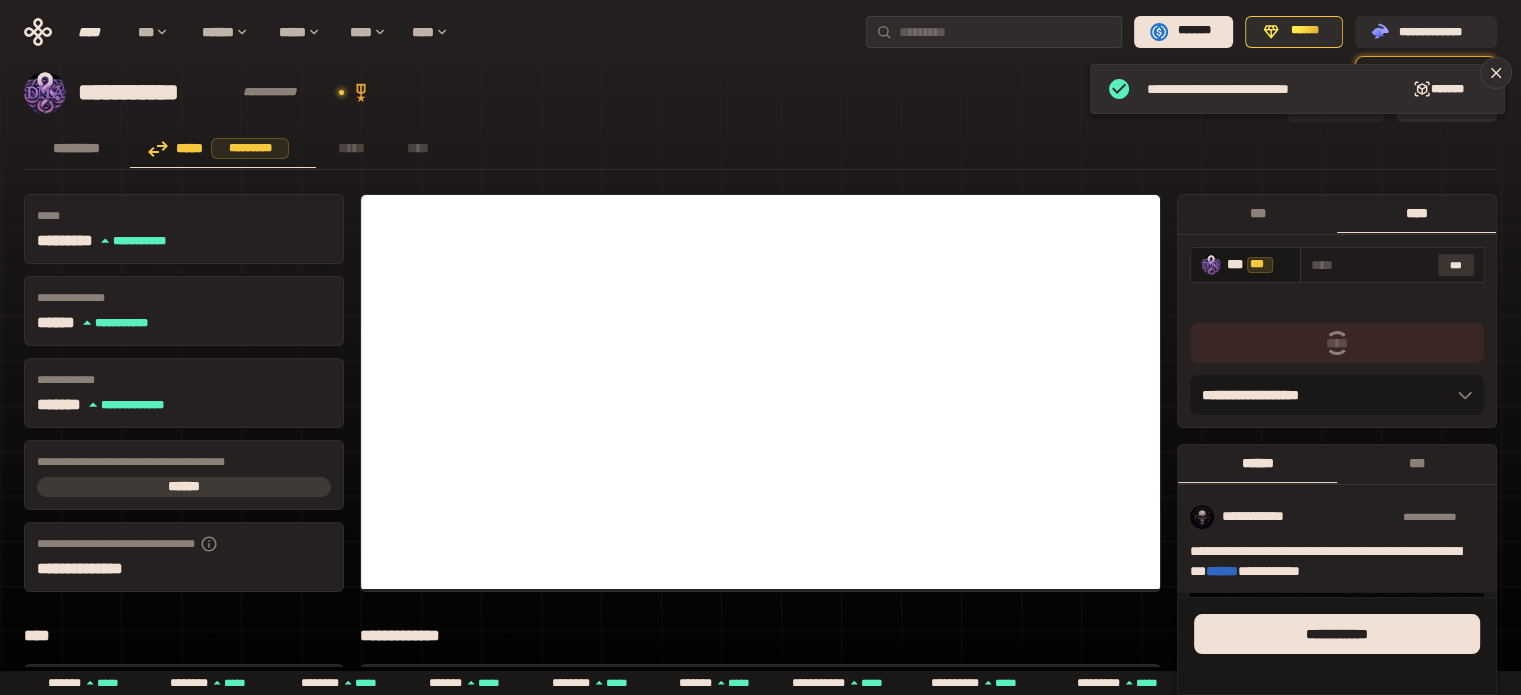click on "***" at bounding box center [1456, 265] 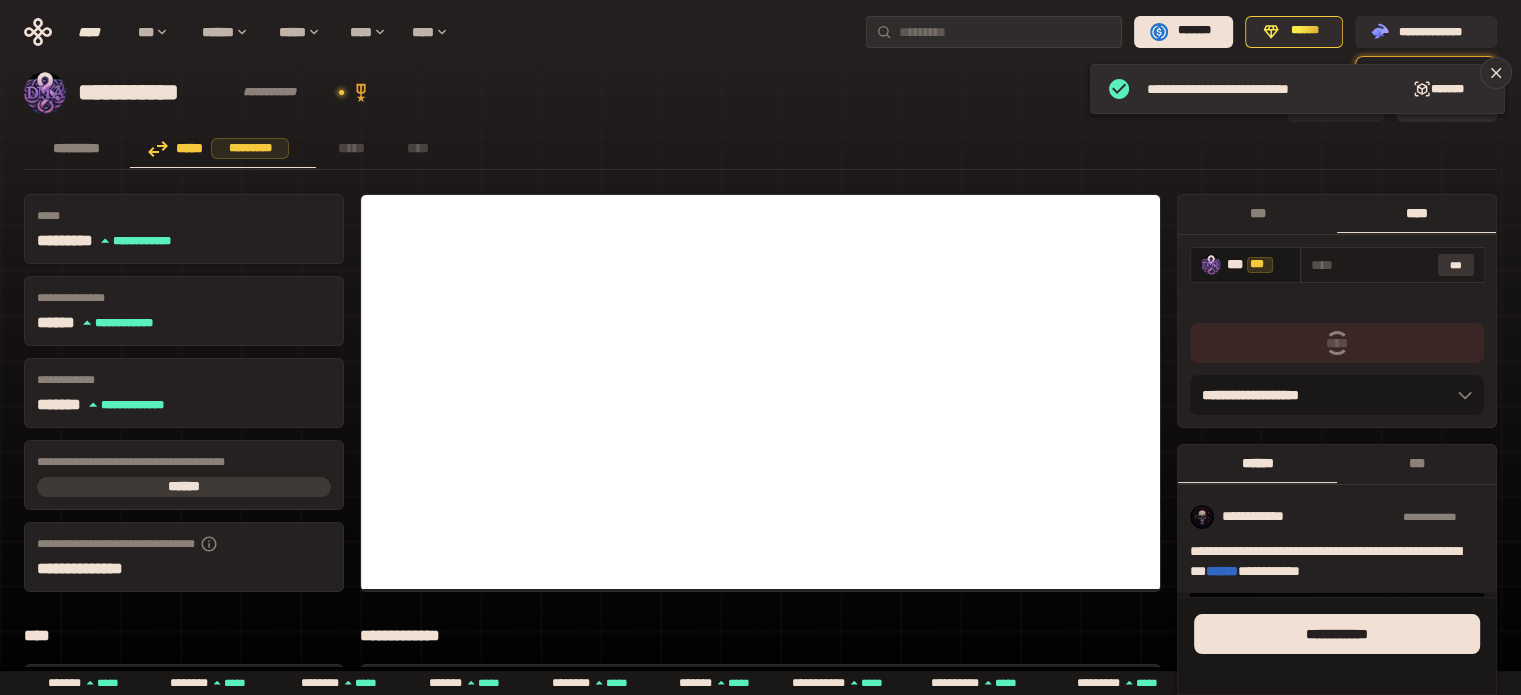 type on "*" 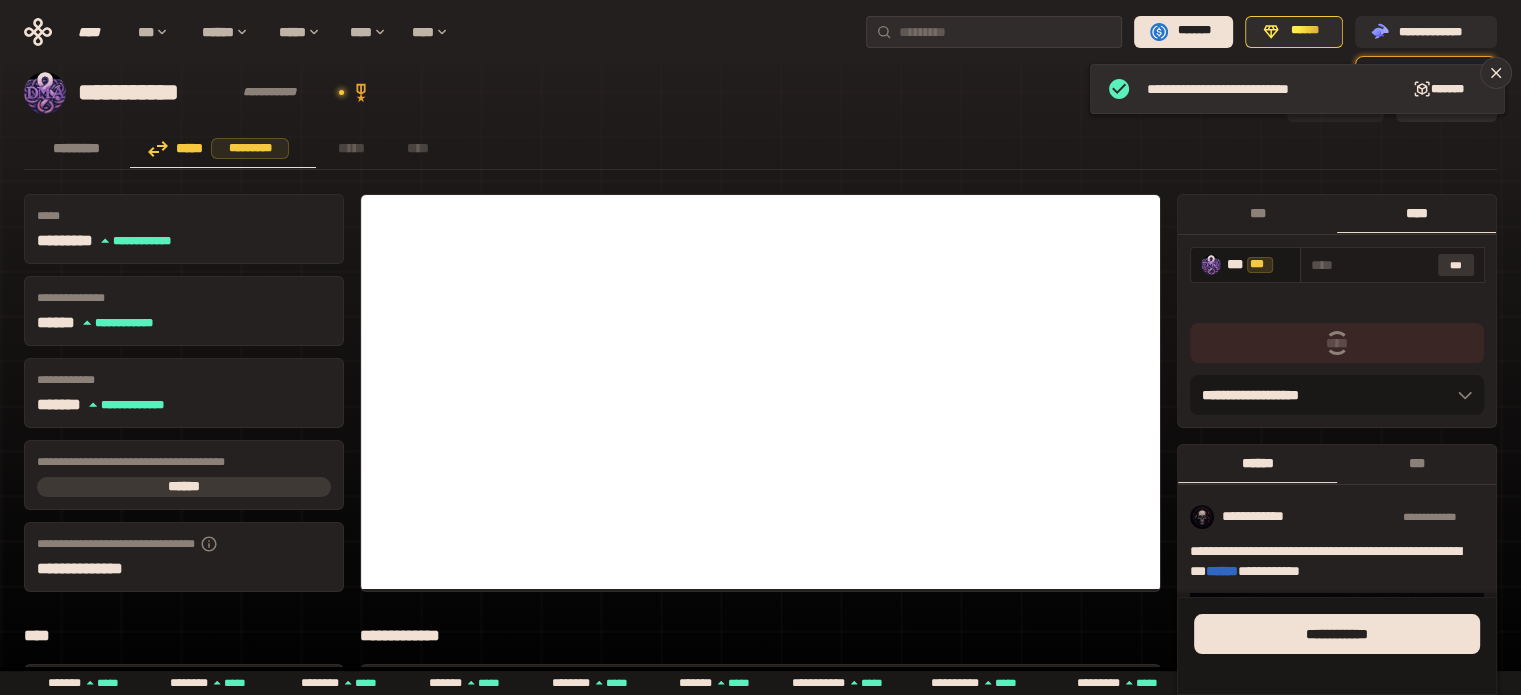 click on "***" at bounding box center [1456, 265] 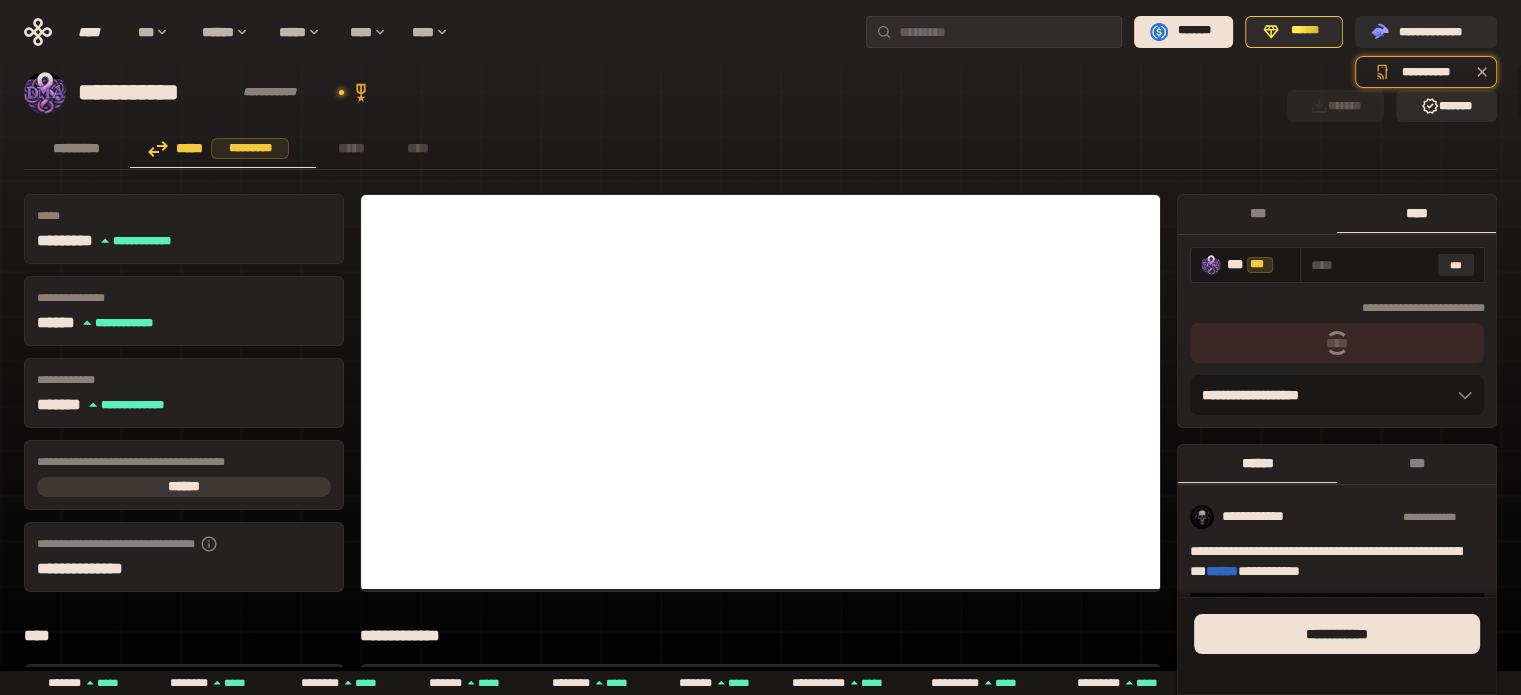 type on "**********" 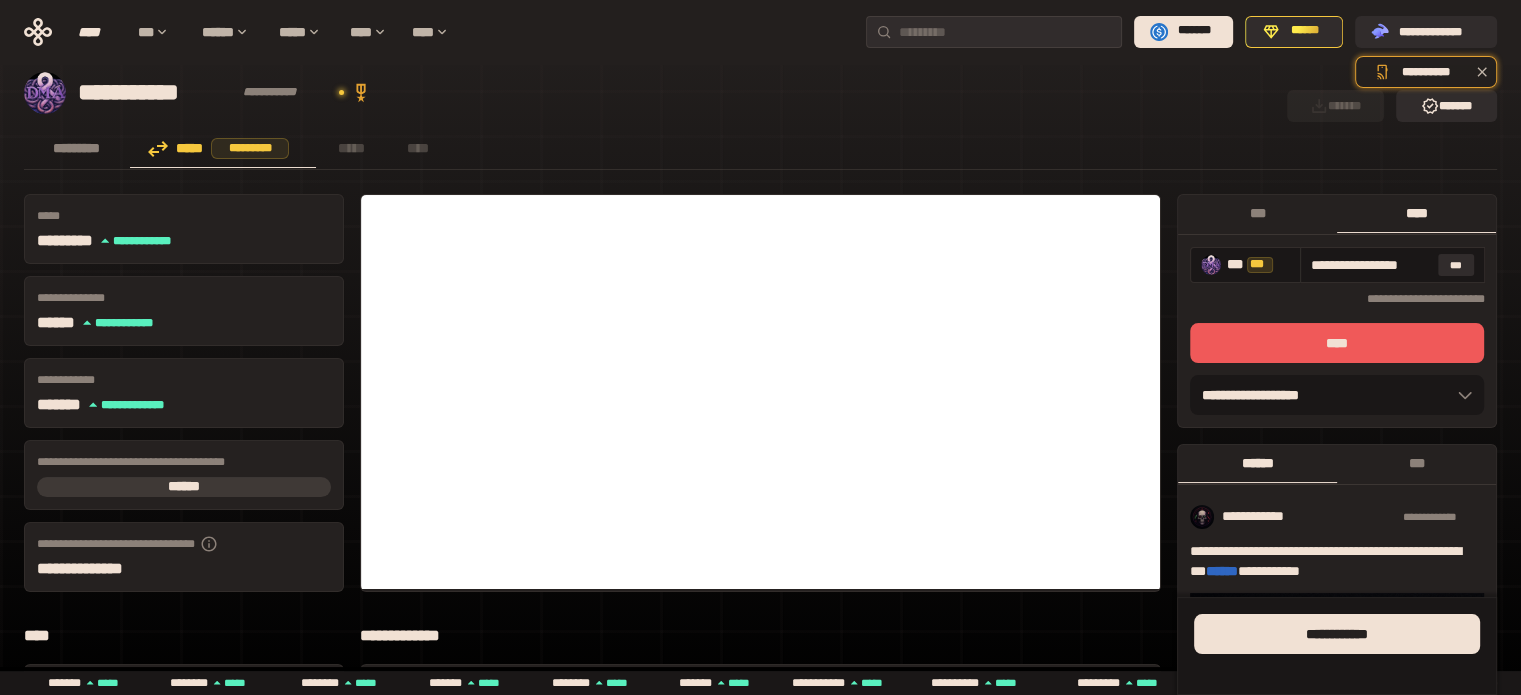 click on "****" at bounding box center [1337, 343] 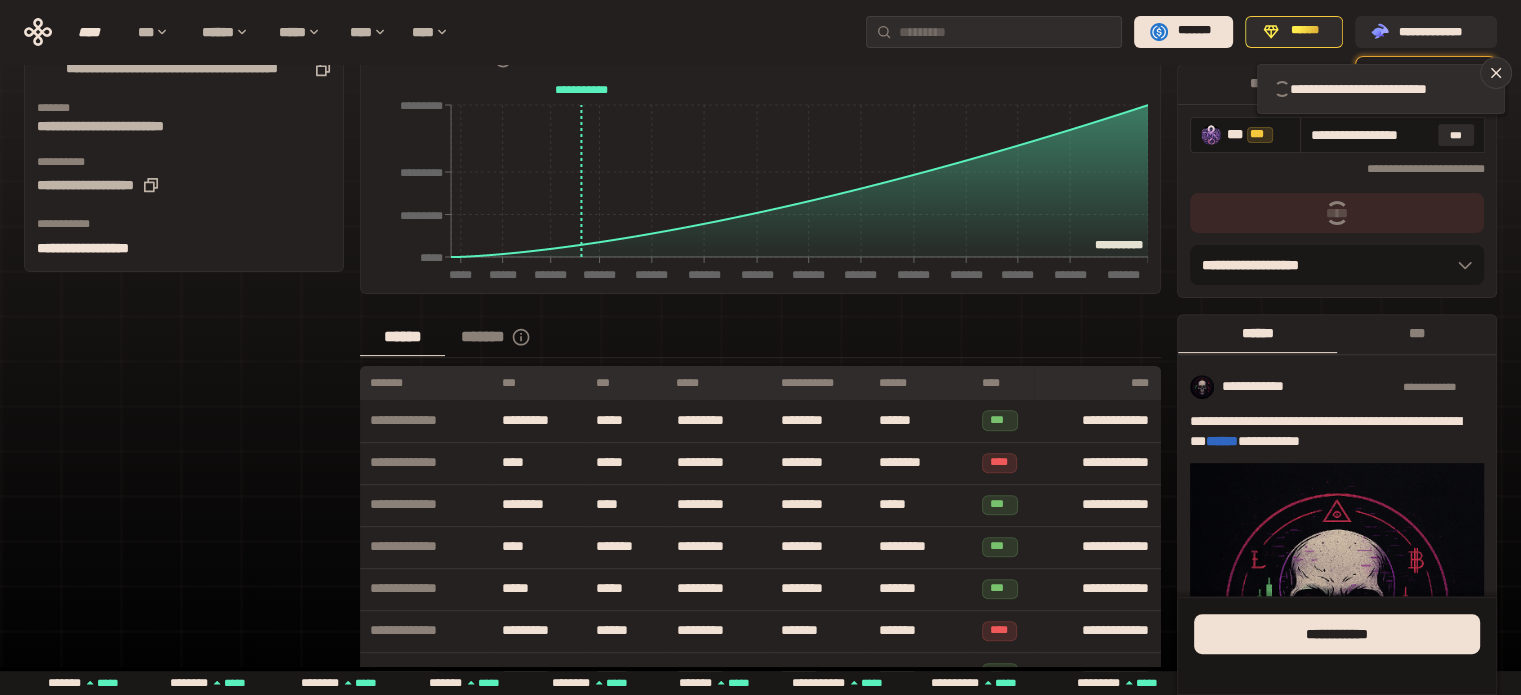 scroll, scrollTop: 666, scrollLeft: 0, axis: vertical 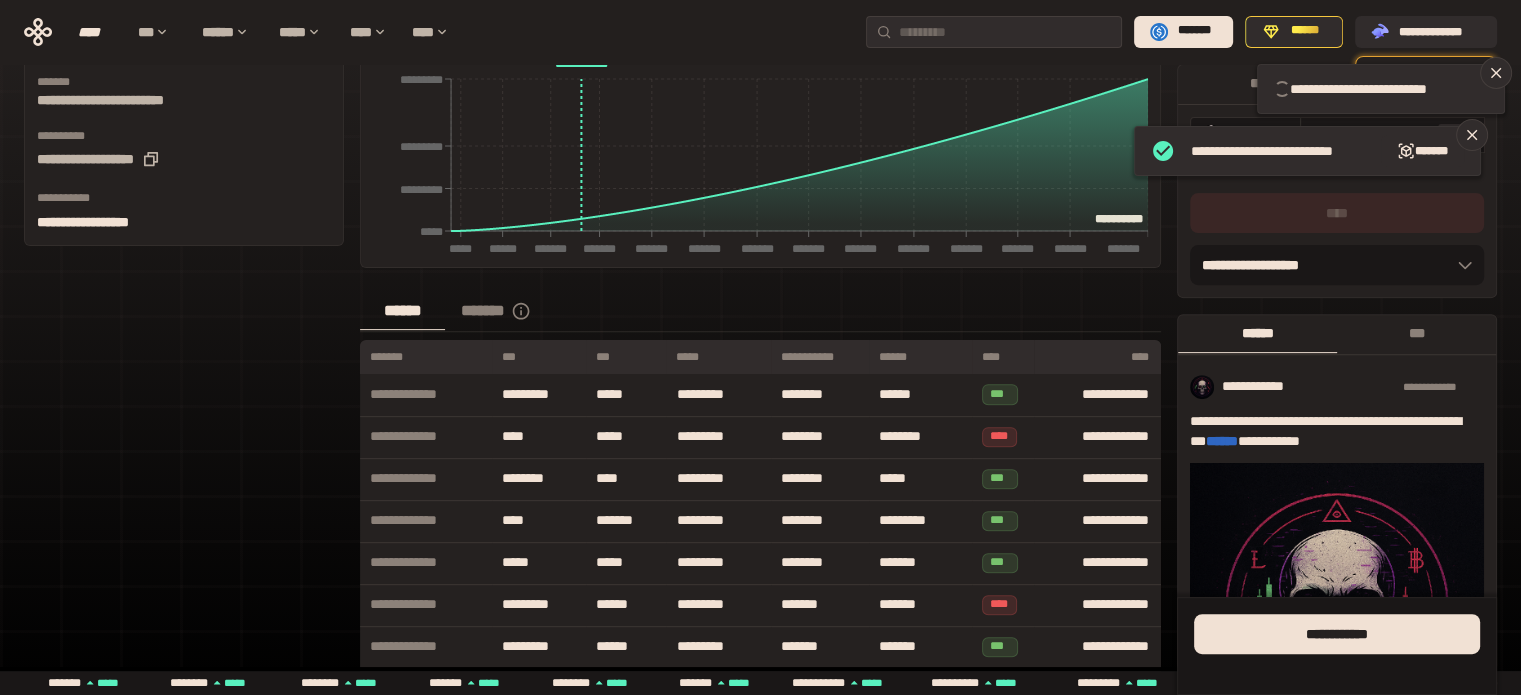 type 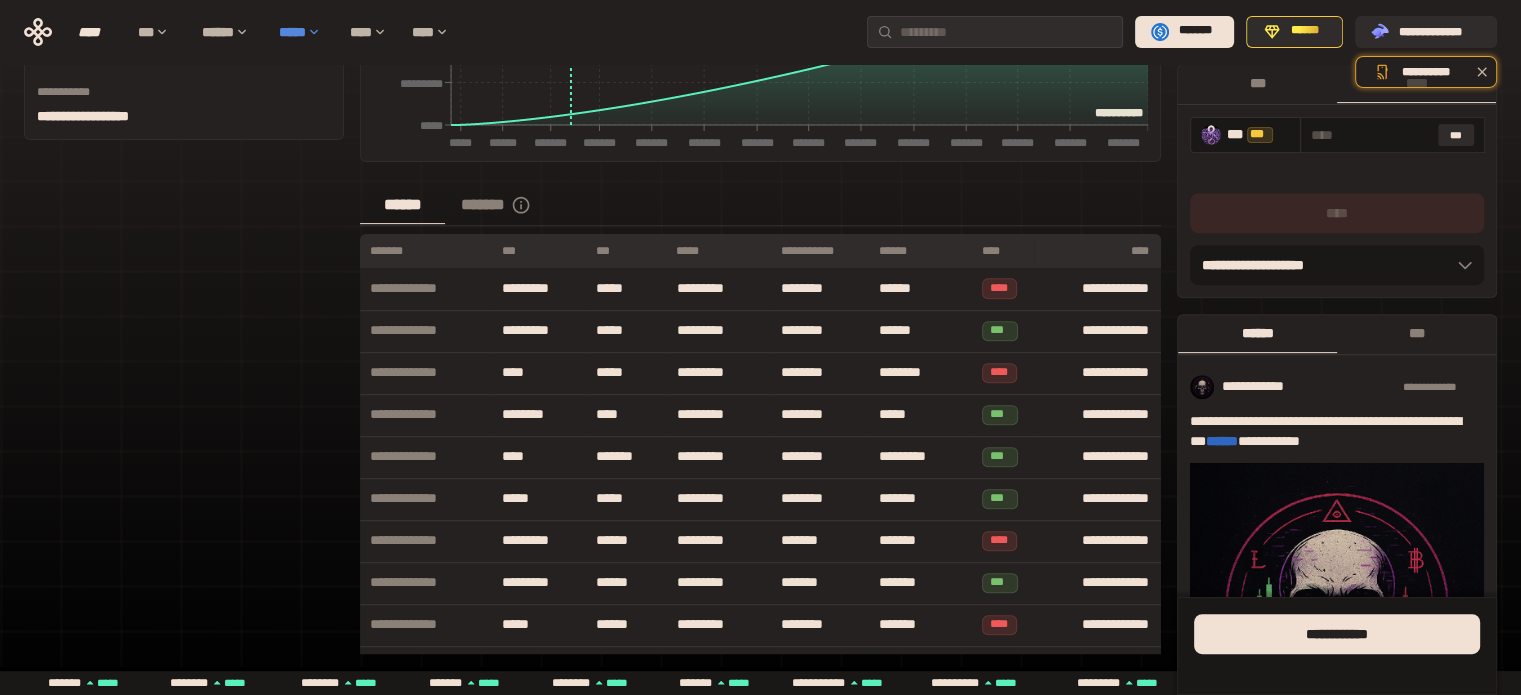 scroll, scrollTop: 0, scrollLeft: 0, axis: both 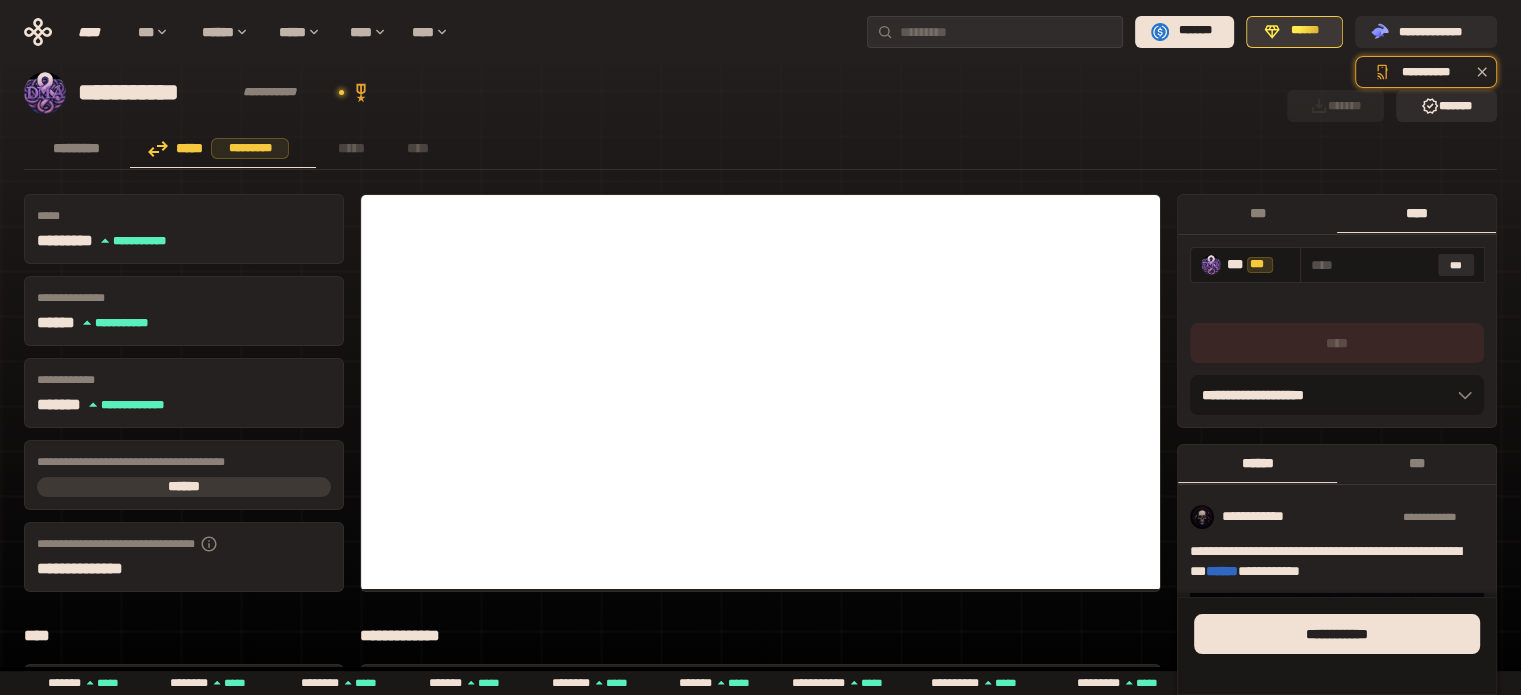 click on "******" at bounding box center (1305, 31) 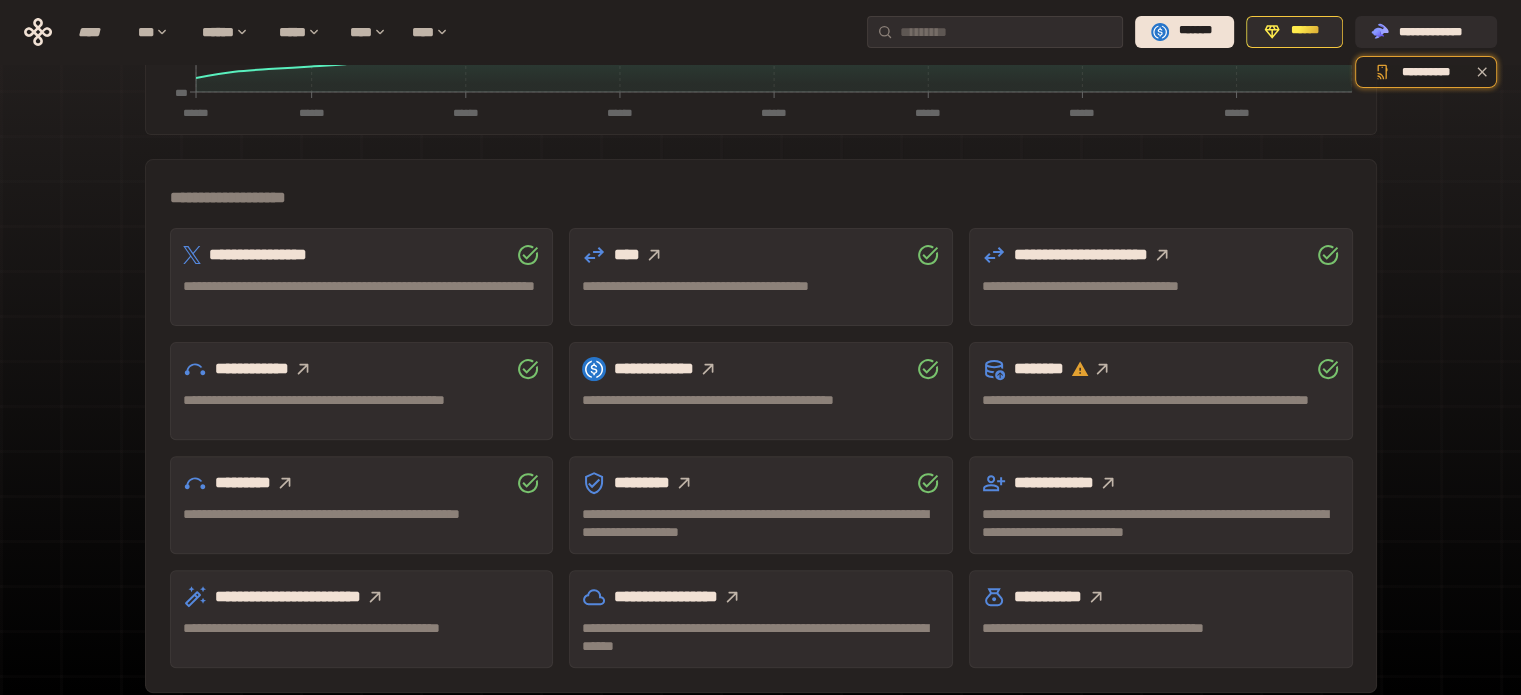 scroll, scrollTop: 589, scrollLeft: 0, axis: vertical 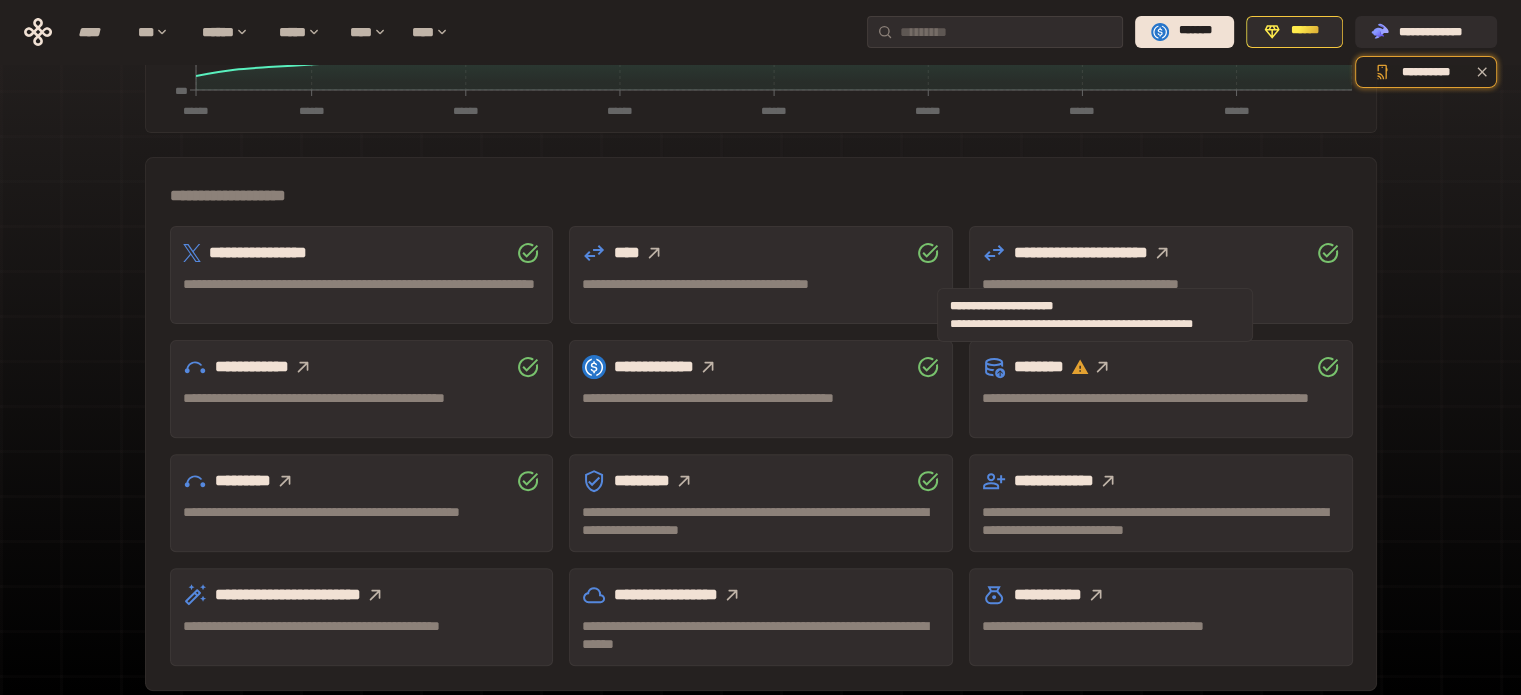 click 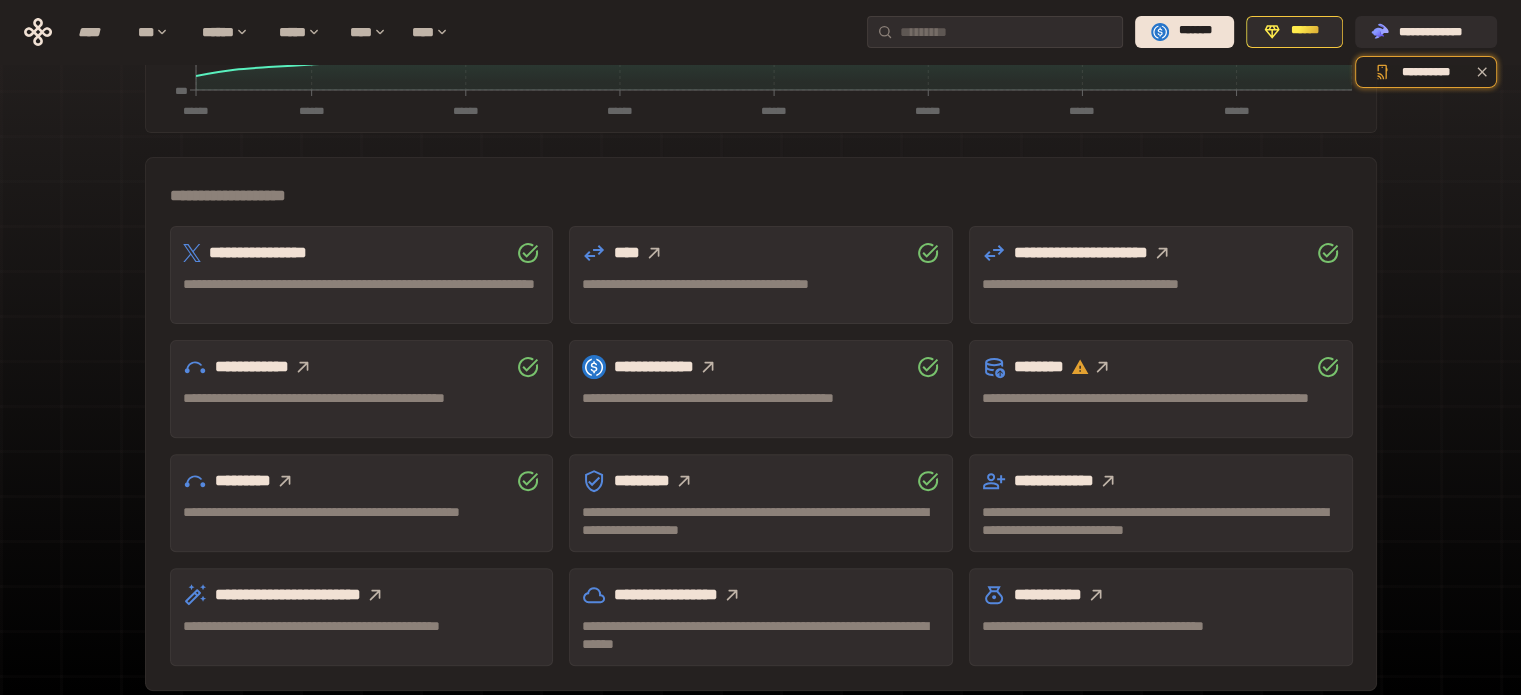click 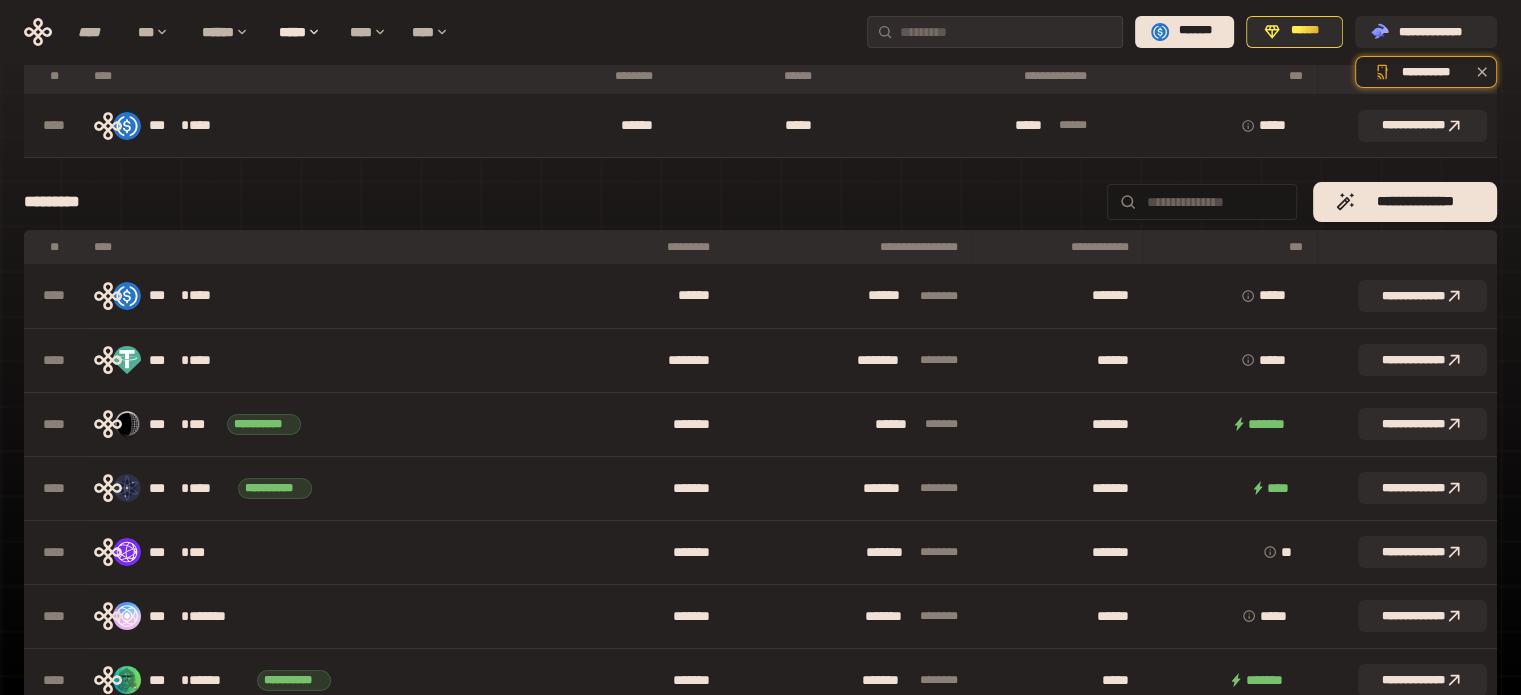 scroll, scrollTop: 0, scrollLeft: 0, axis: both 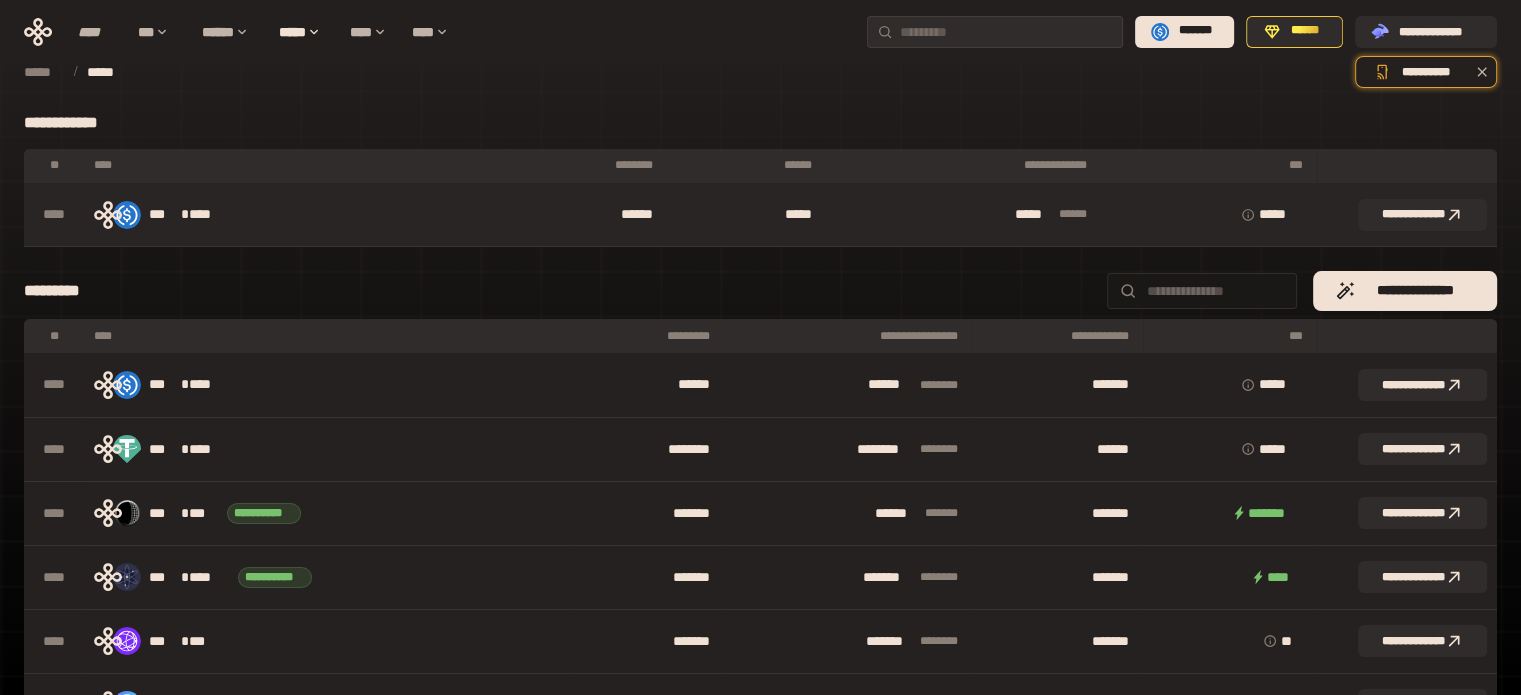 click on "***** * *** **" at bounding box center [963, 215] 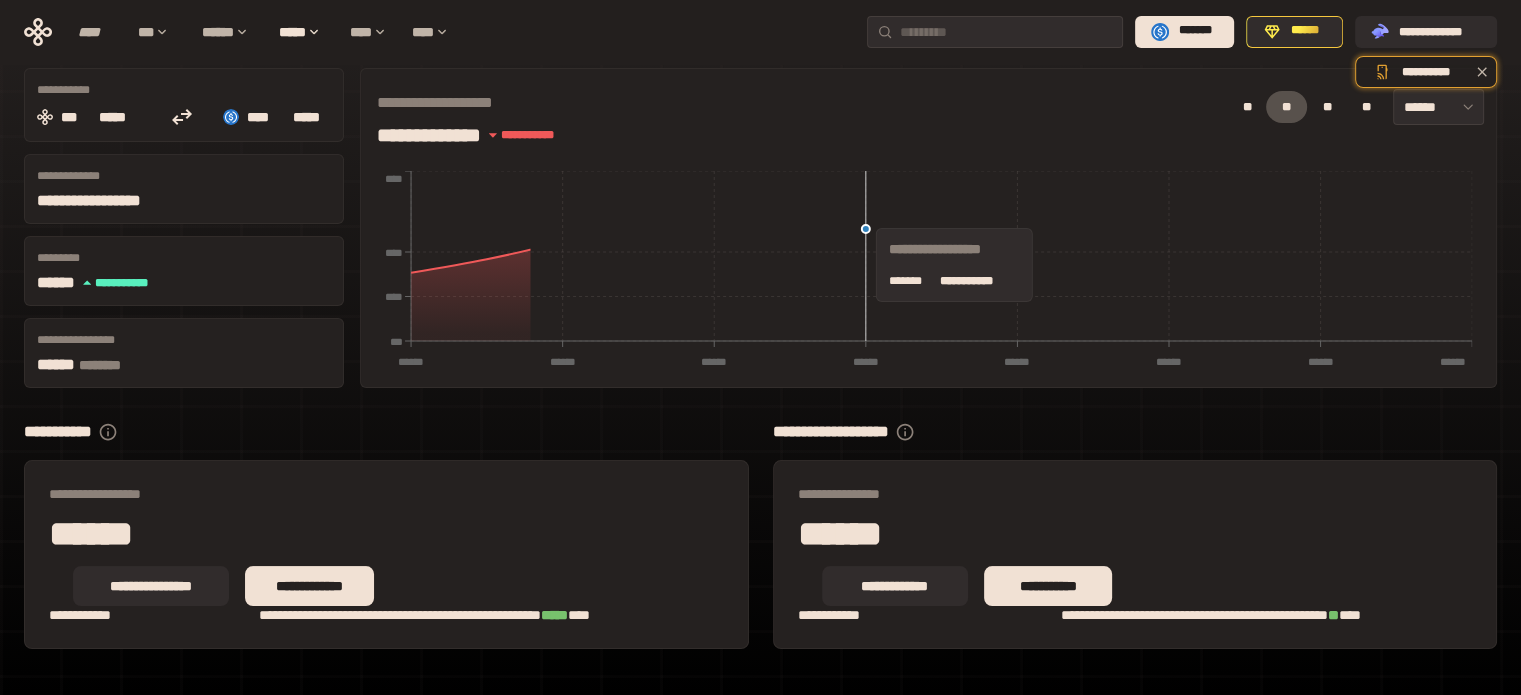 scroll, scrollTop: 123, scrollLeft: 0, axis: vertical 